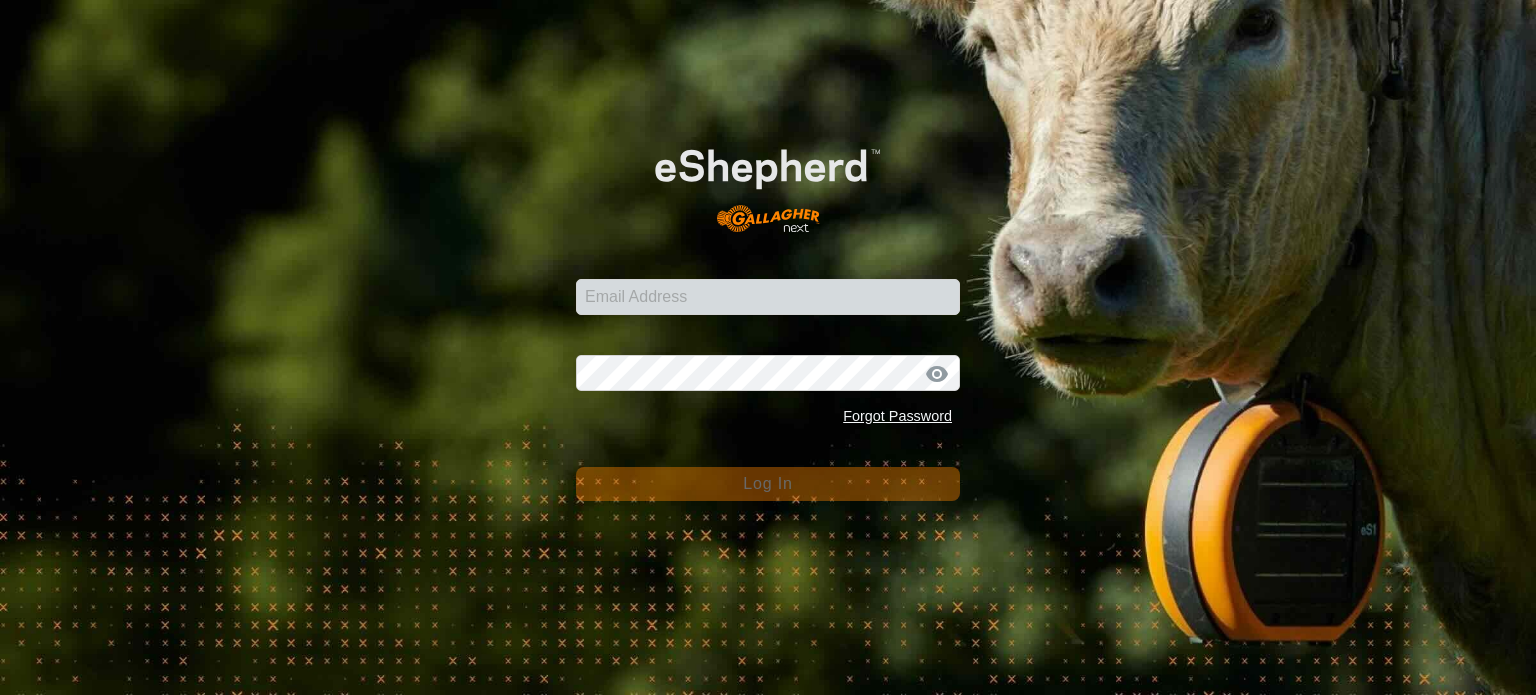 scroll, scrollTop: 0, scrollLeft: 0, axis: both 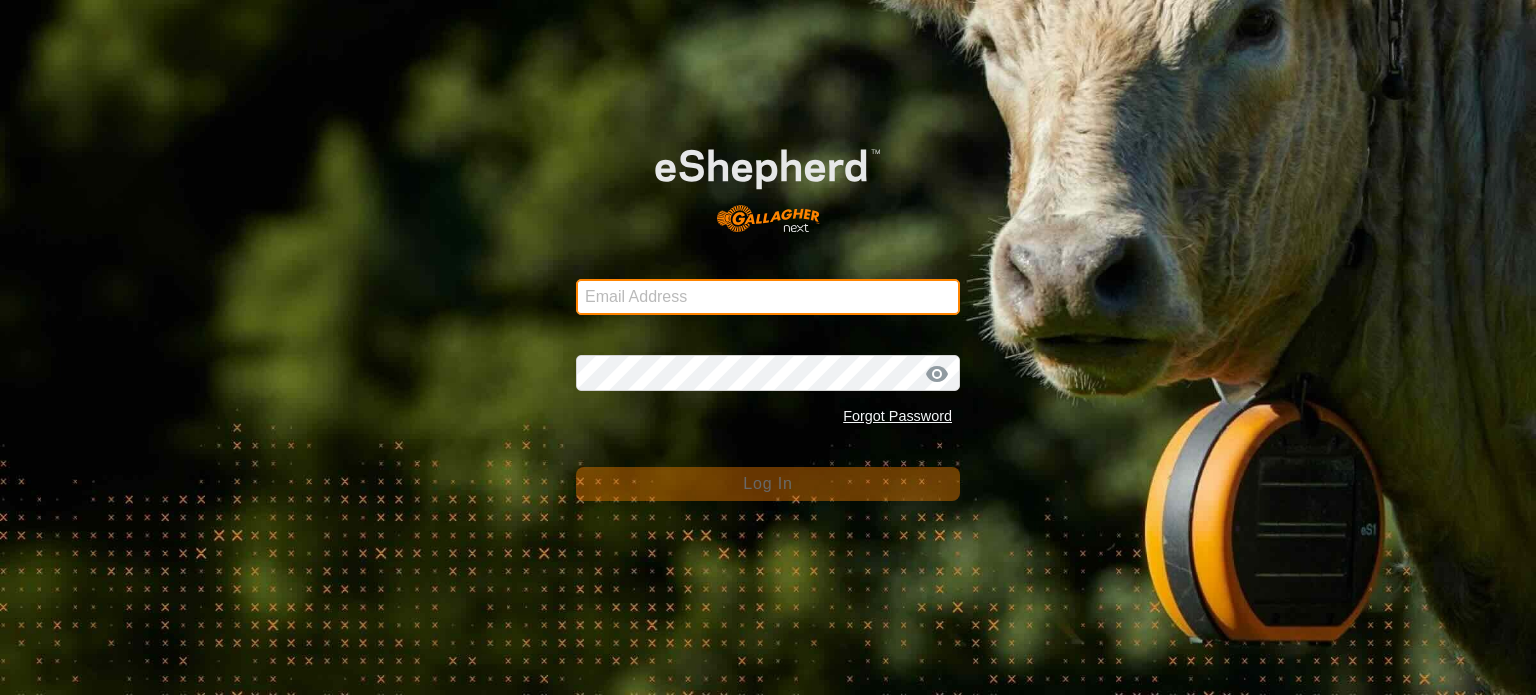 click on "Email Address" at bounding box center [768, 297] 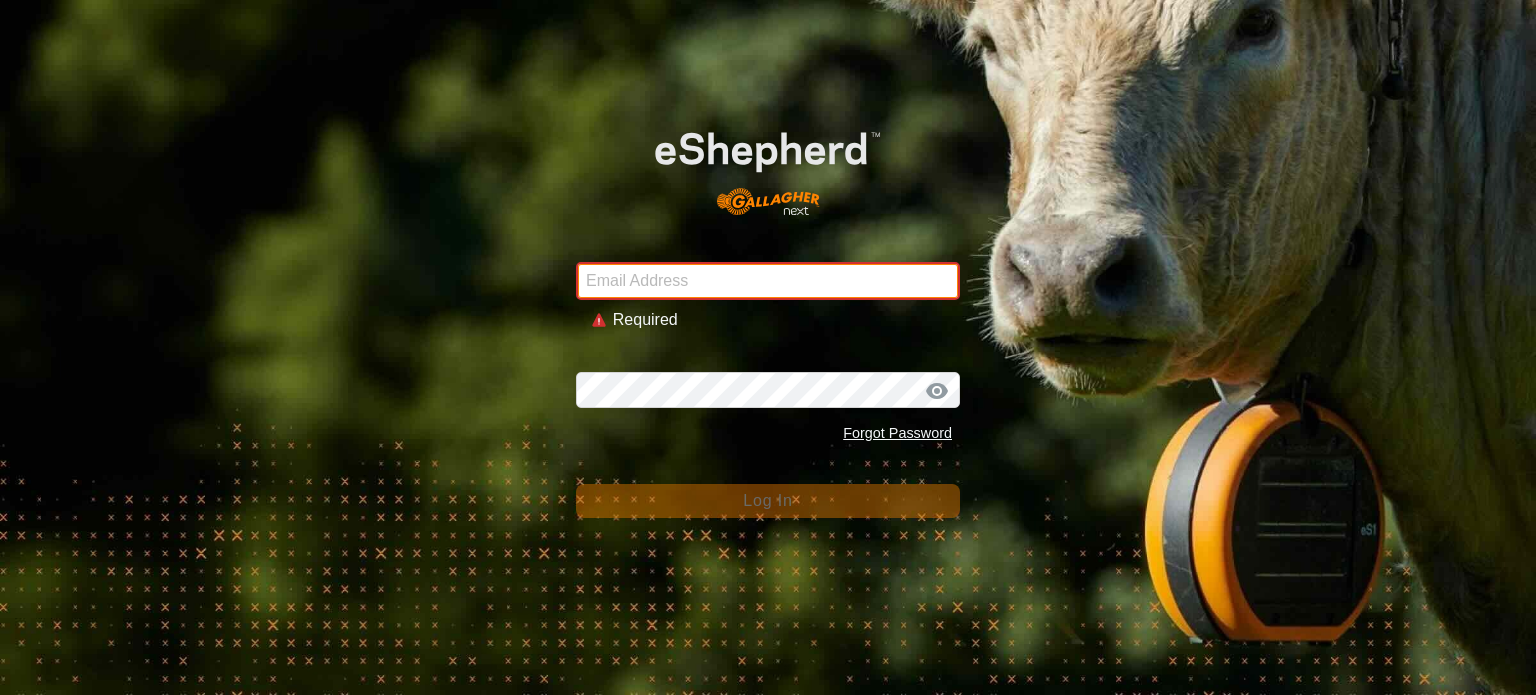 type on "boundarycreekltd@gmail.com" 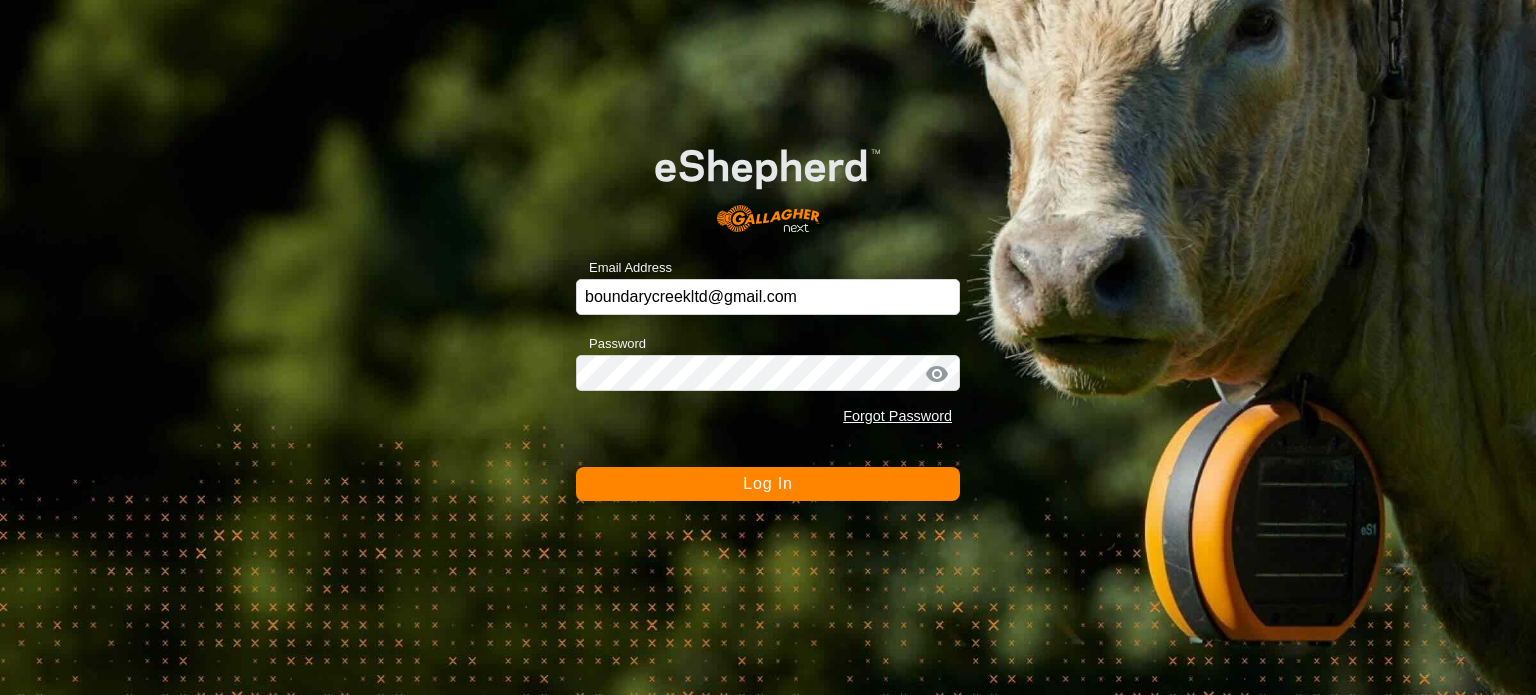click on "Log In" 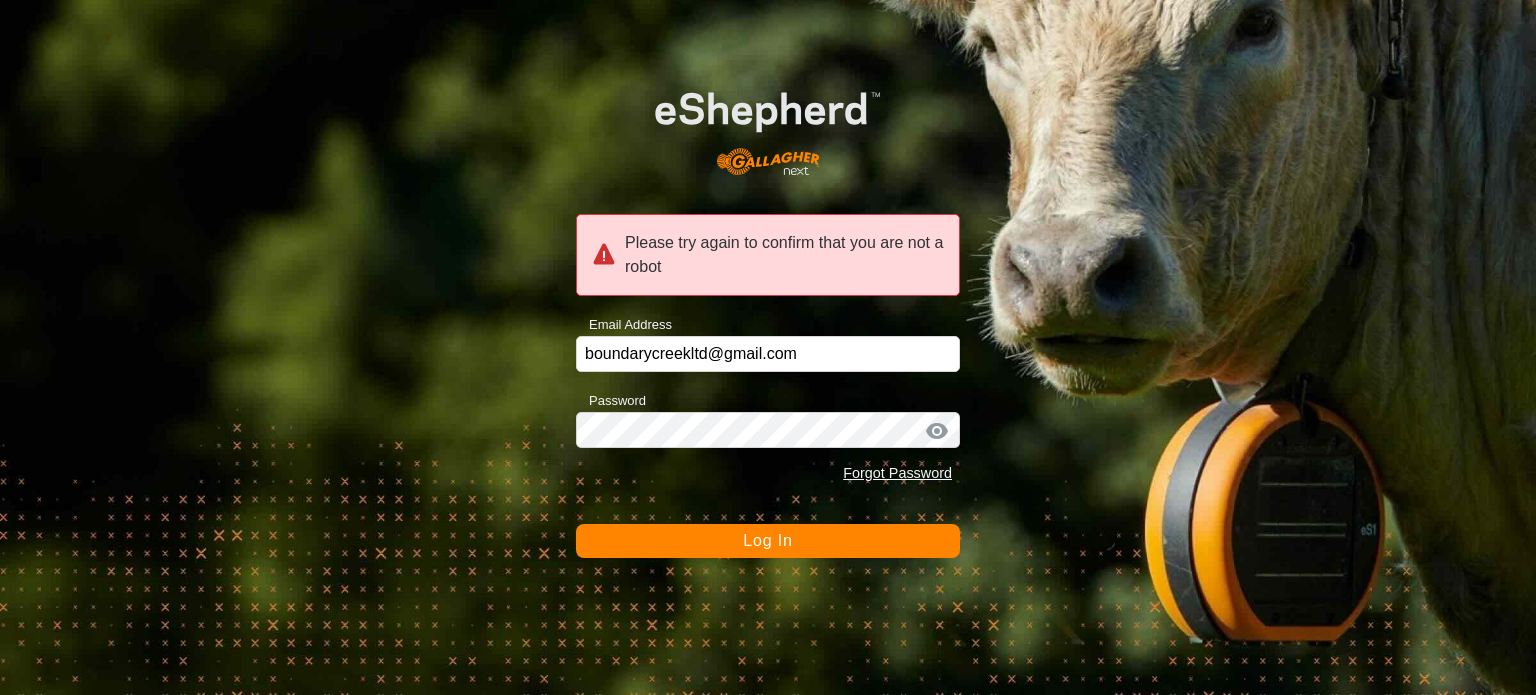 click on "Log In" 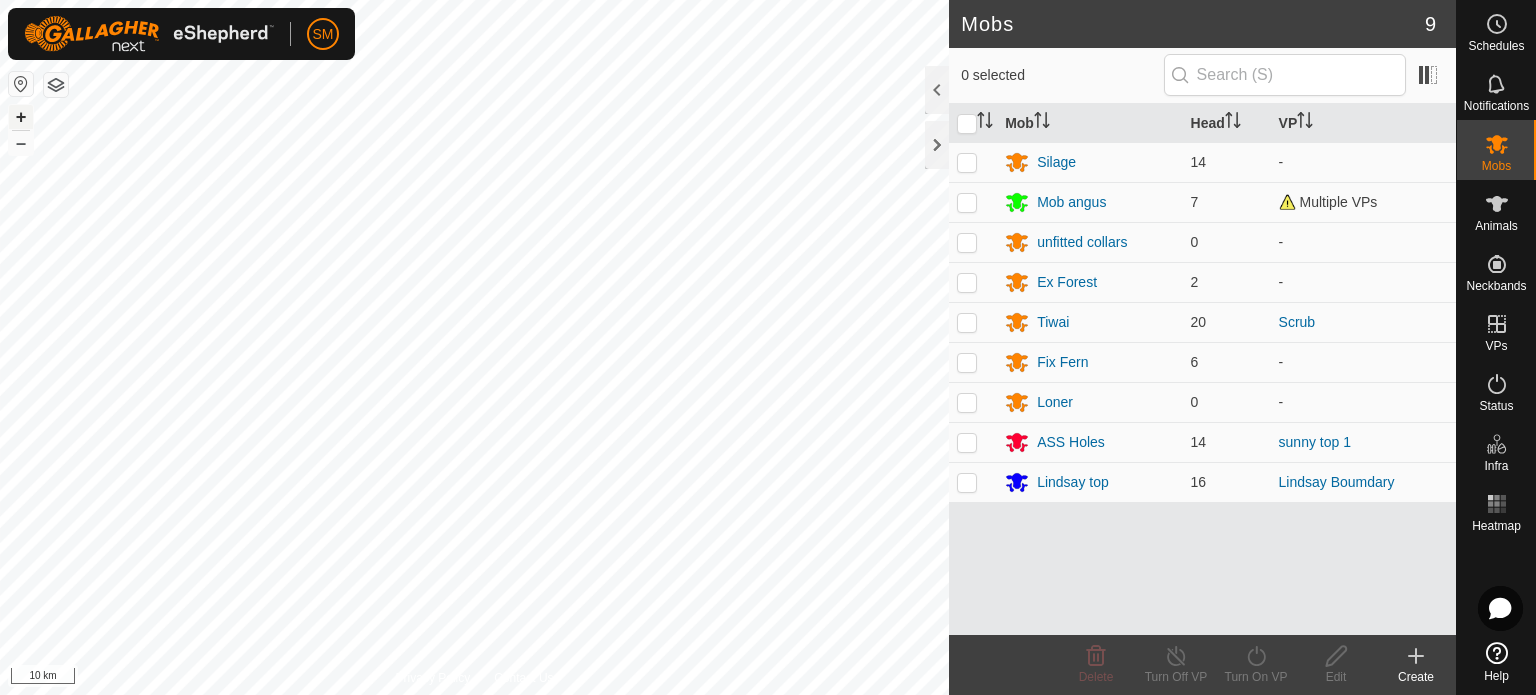 click on "+" at bounding box center (21, 117) 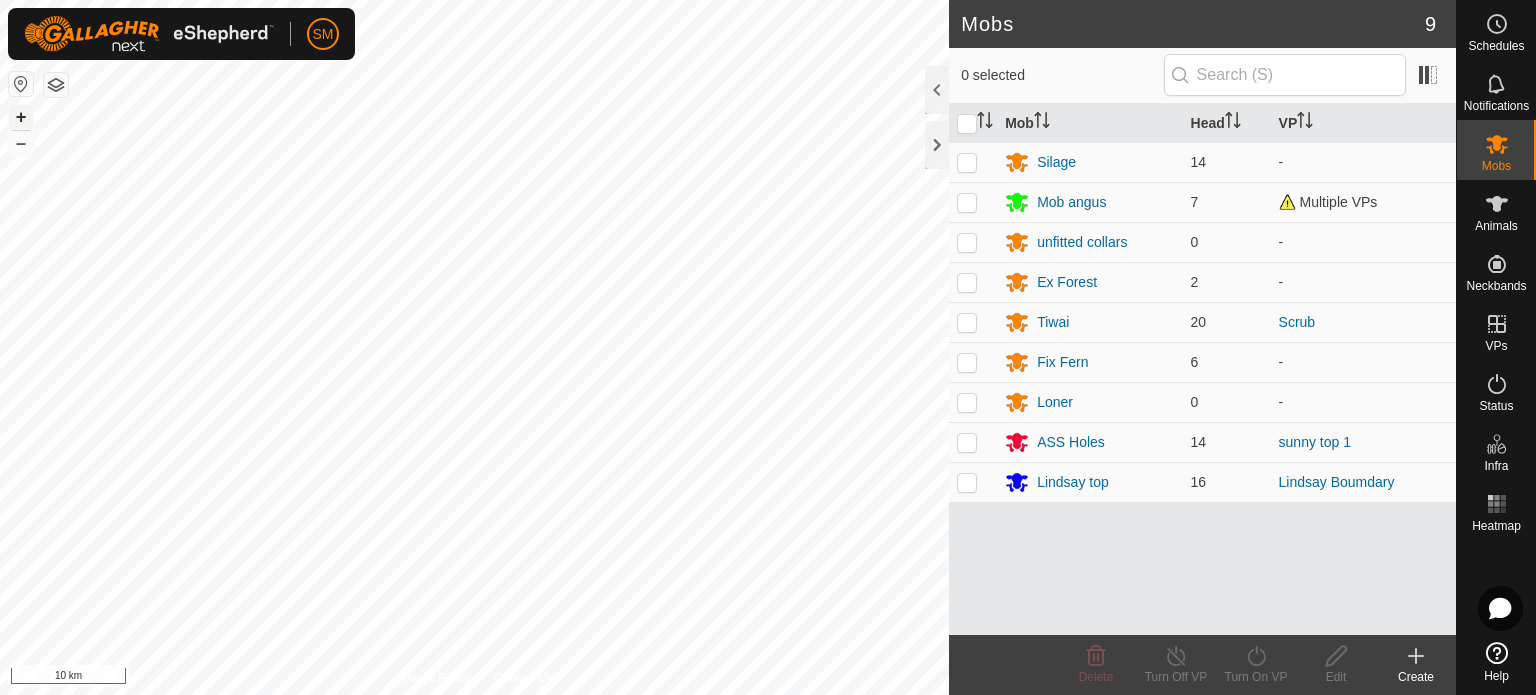 click on "+" at bounding box center (21, 117) 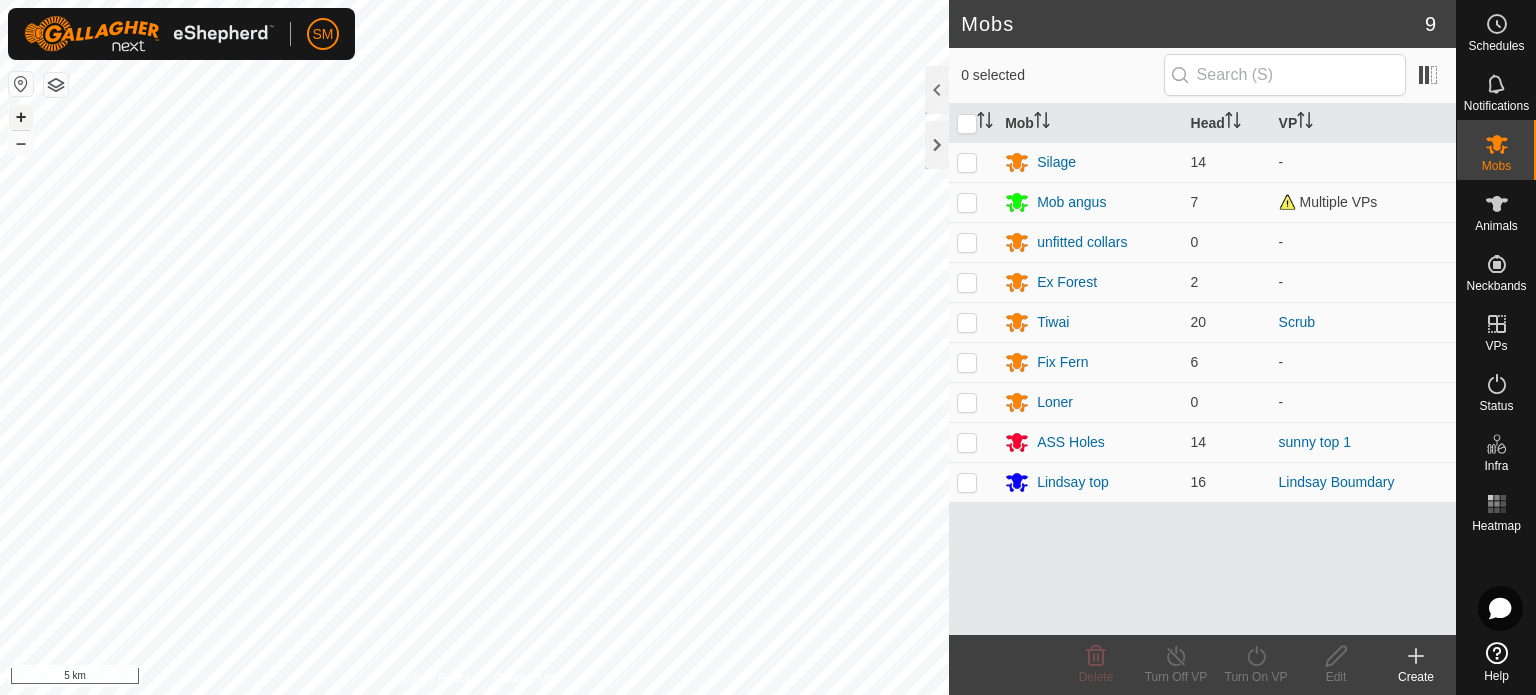 click on "+" at bounding box center [21, 117] 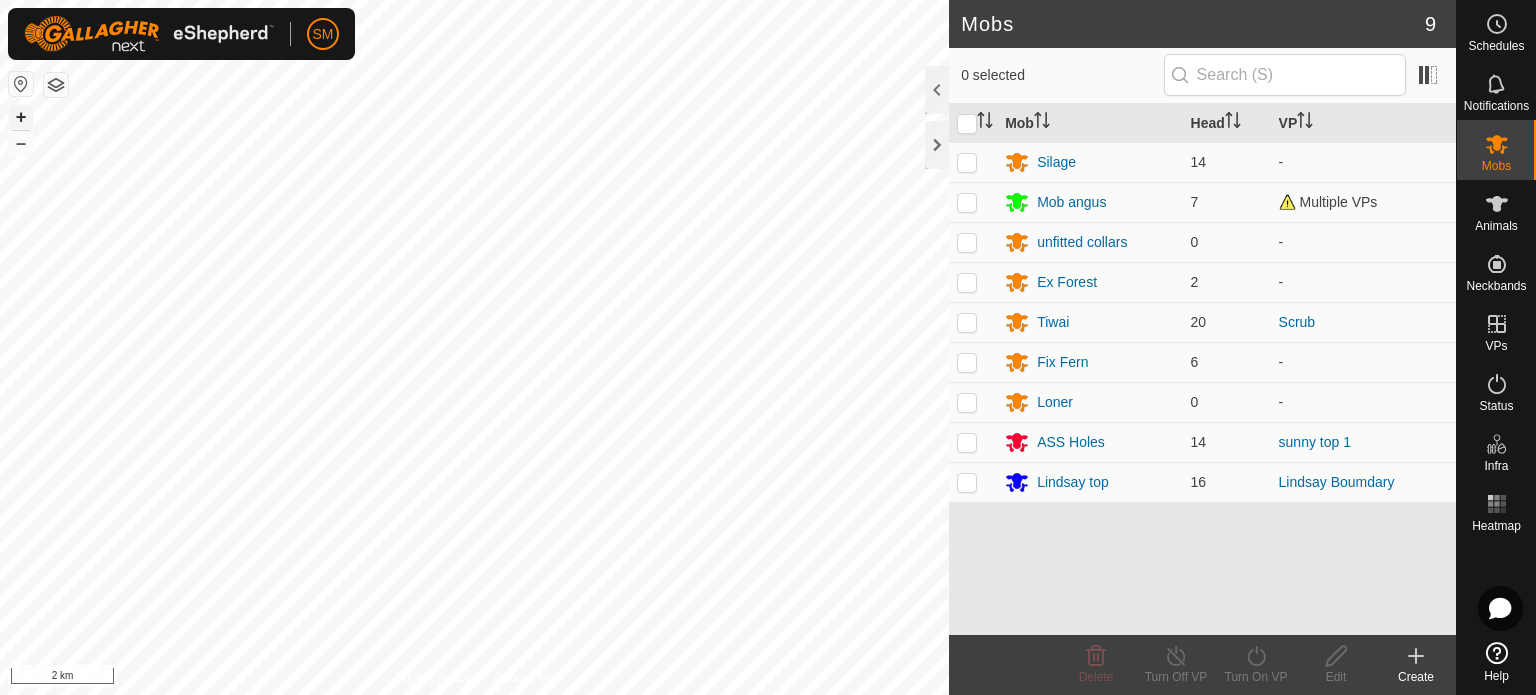 click on "+" at bounding box center [21, 117] 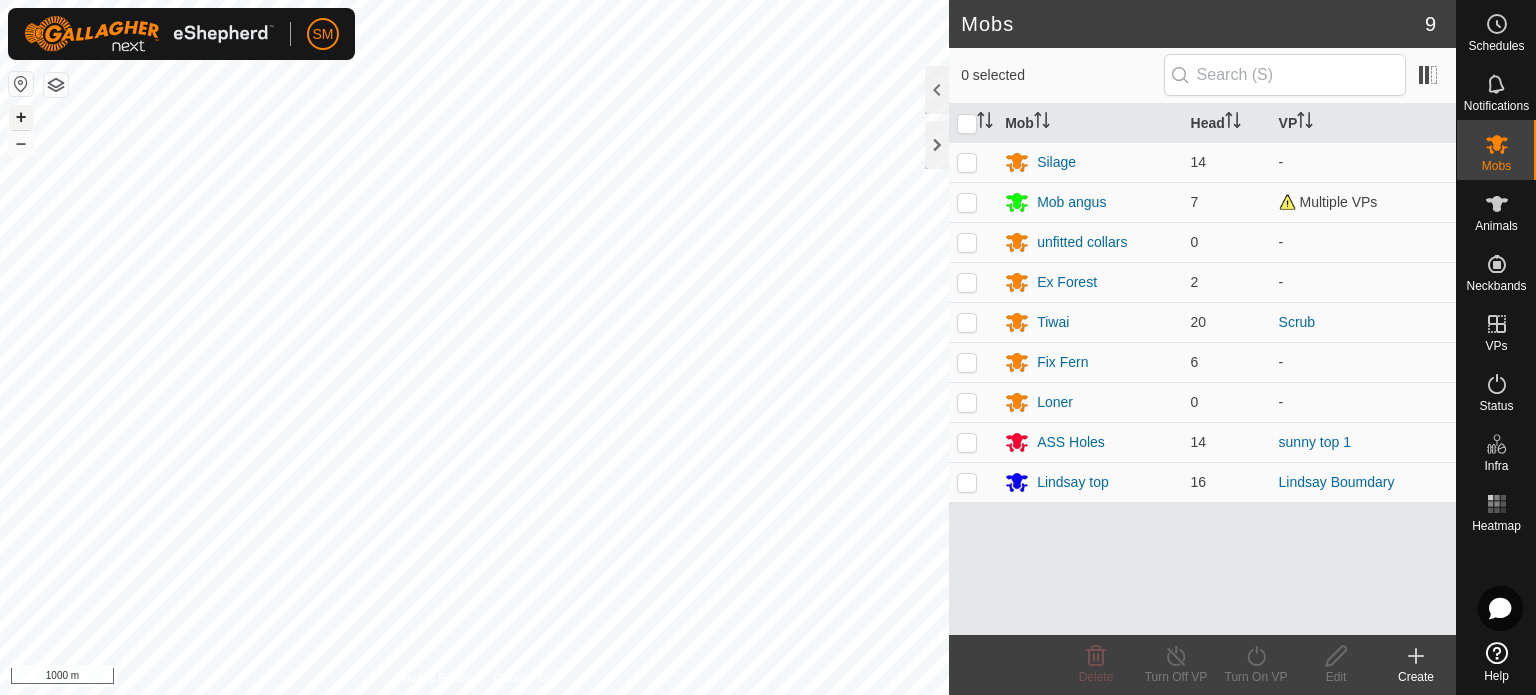 click on "+" at bounding box center (21, 117) 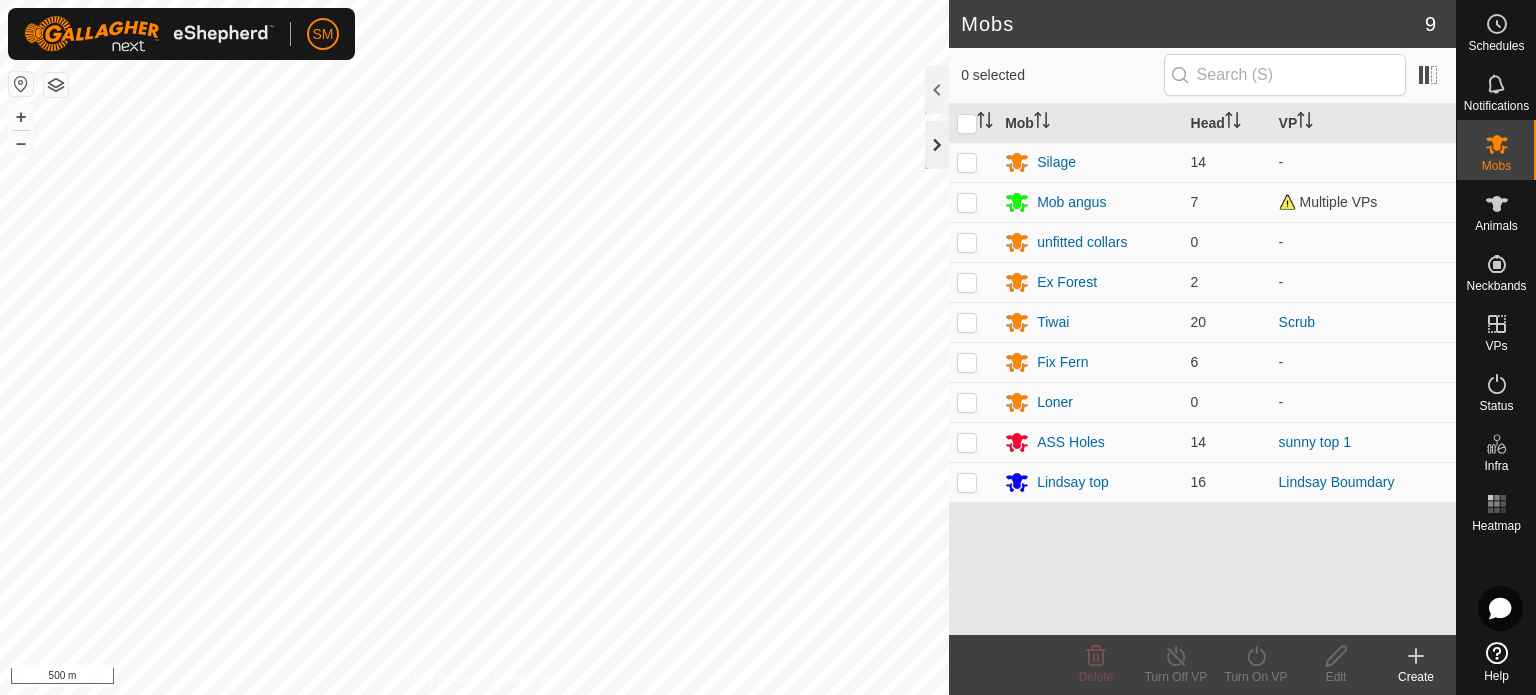 click 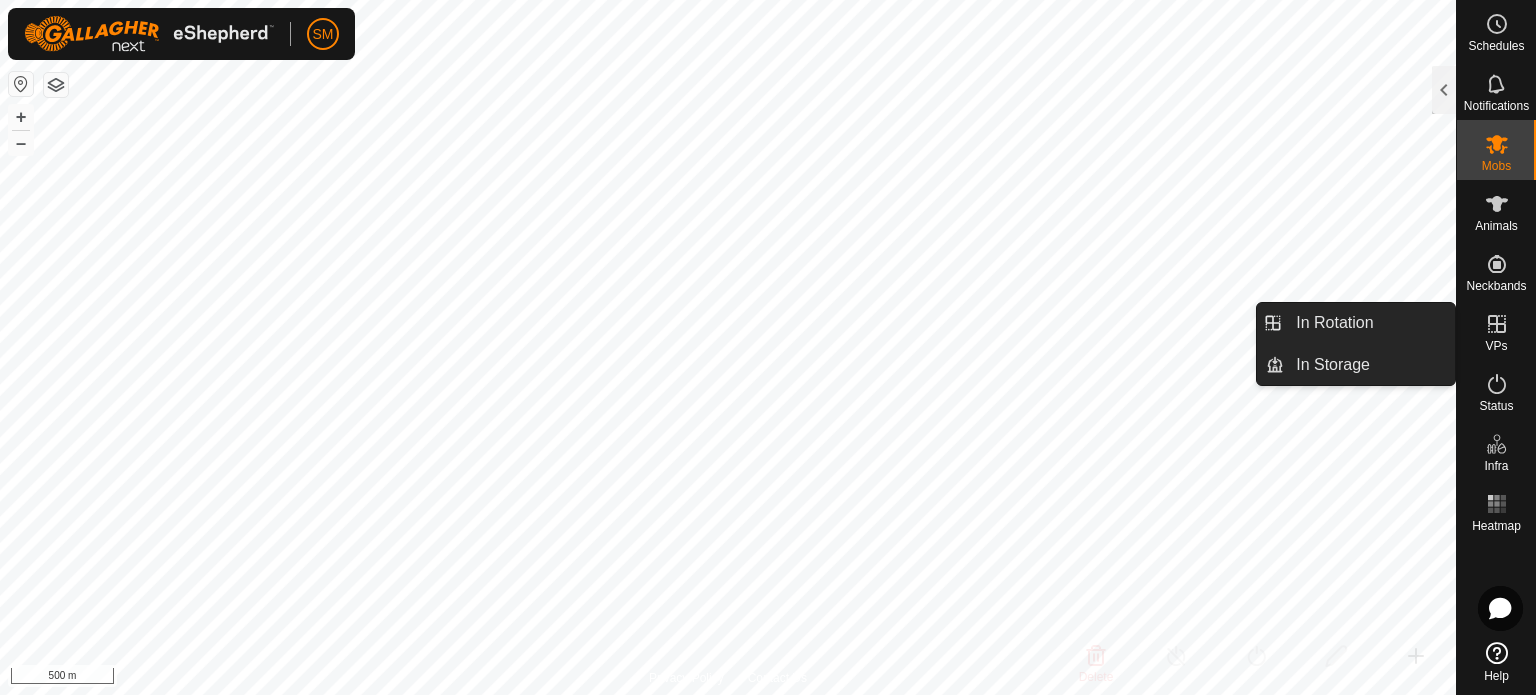 click 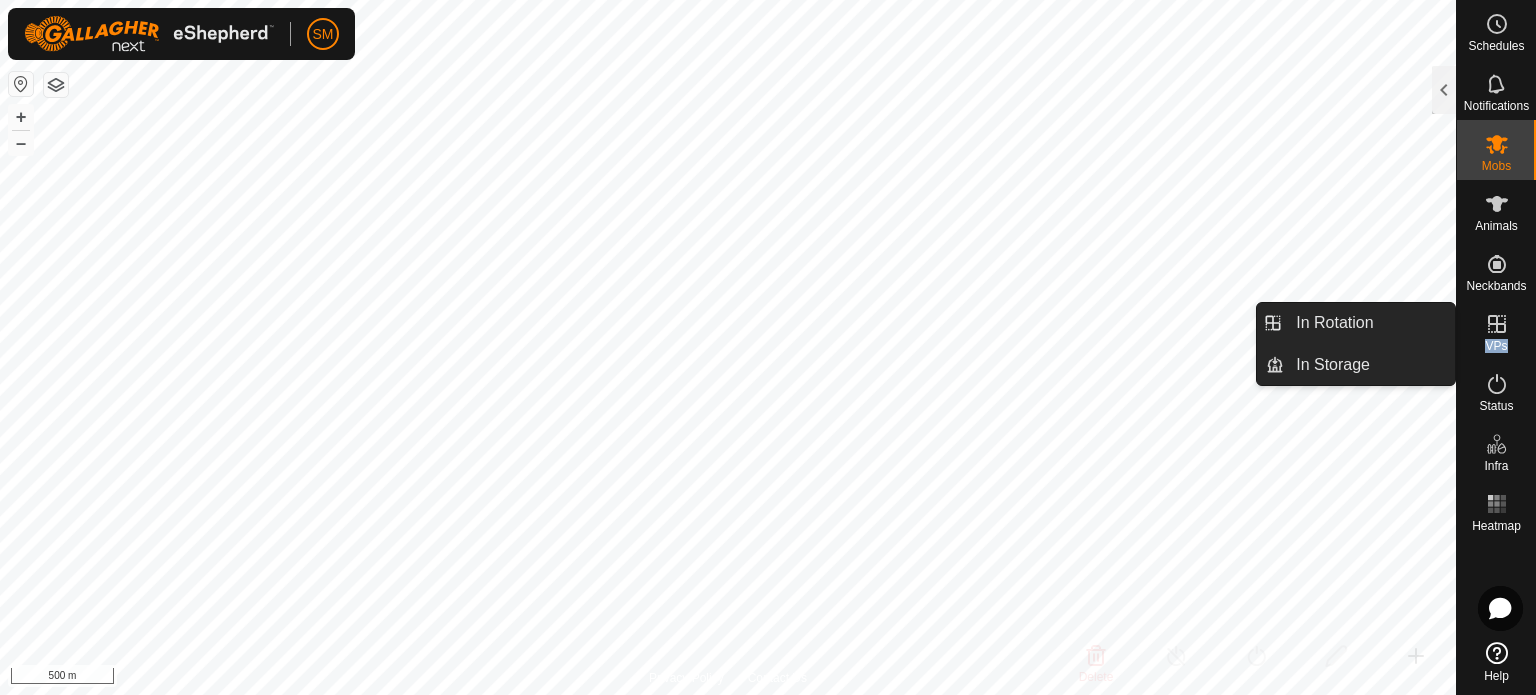 click 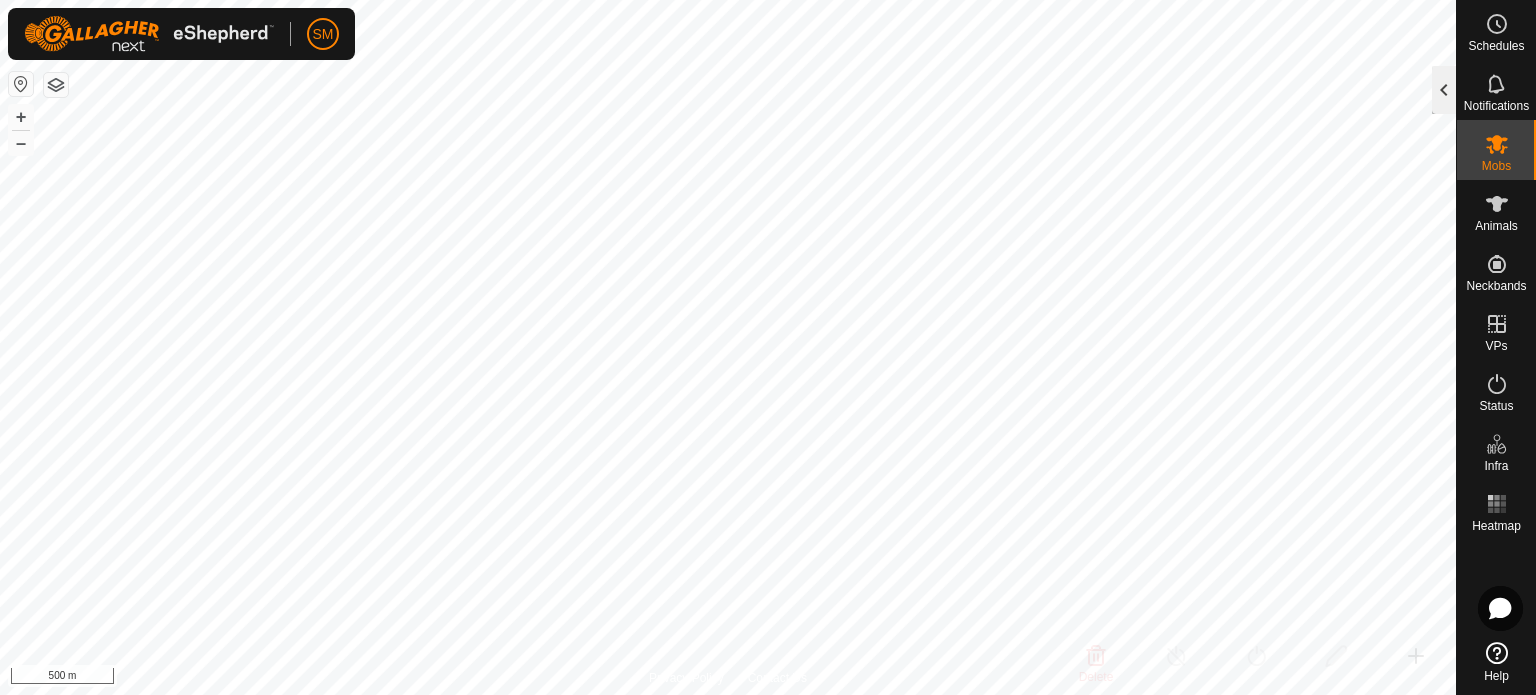 click 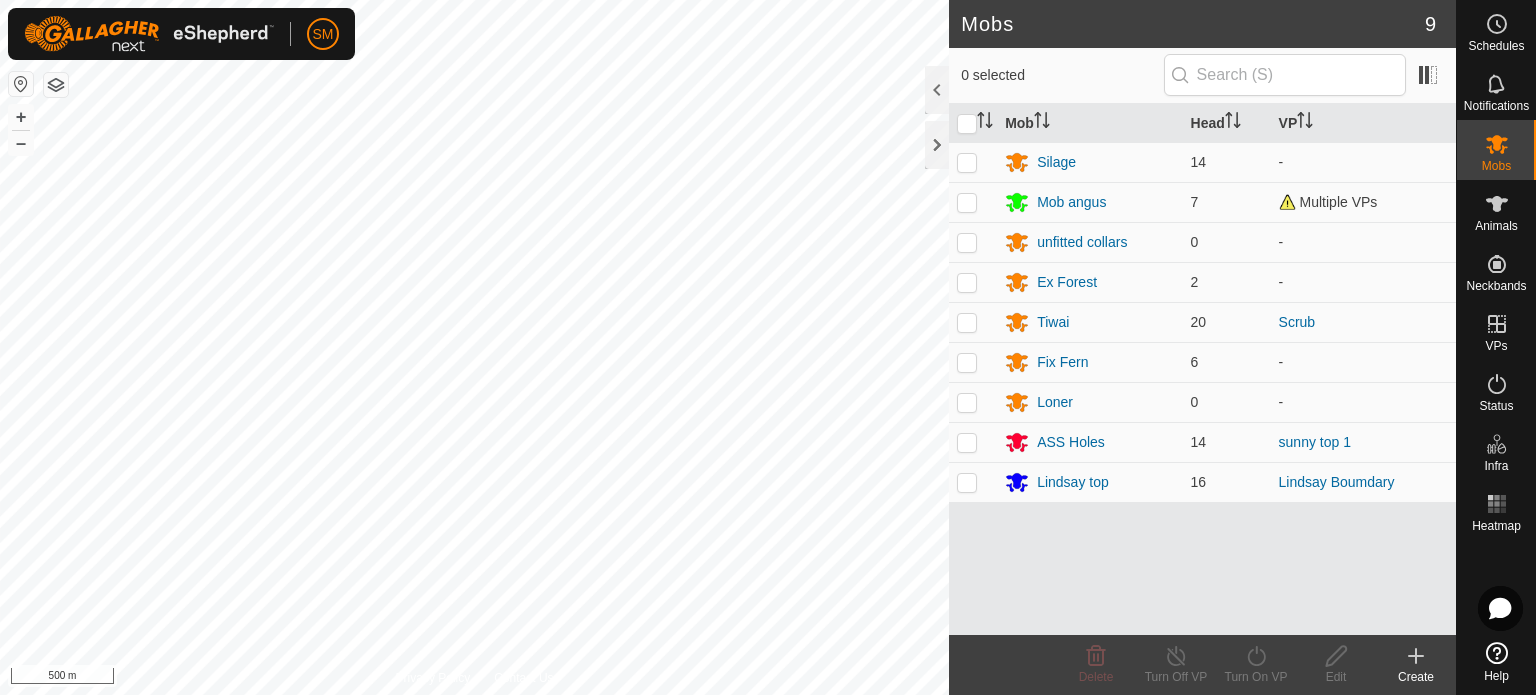 click 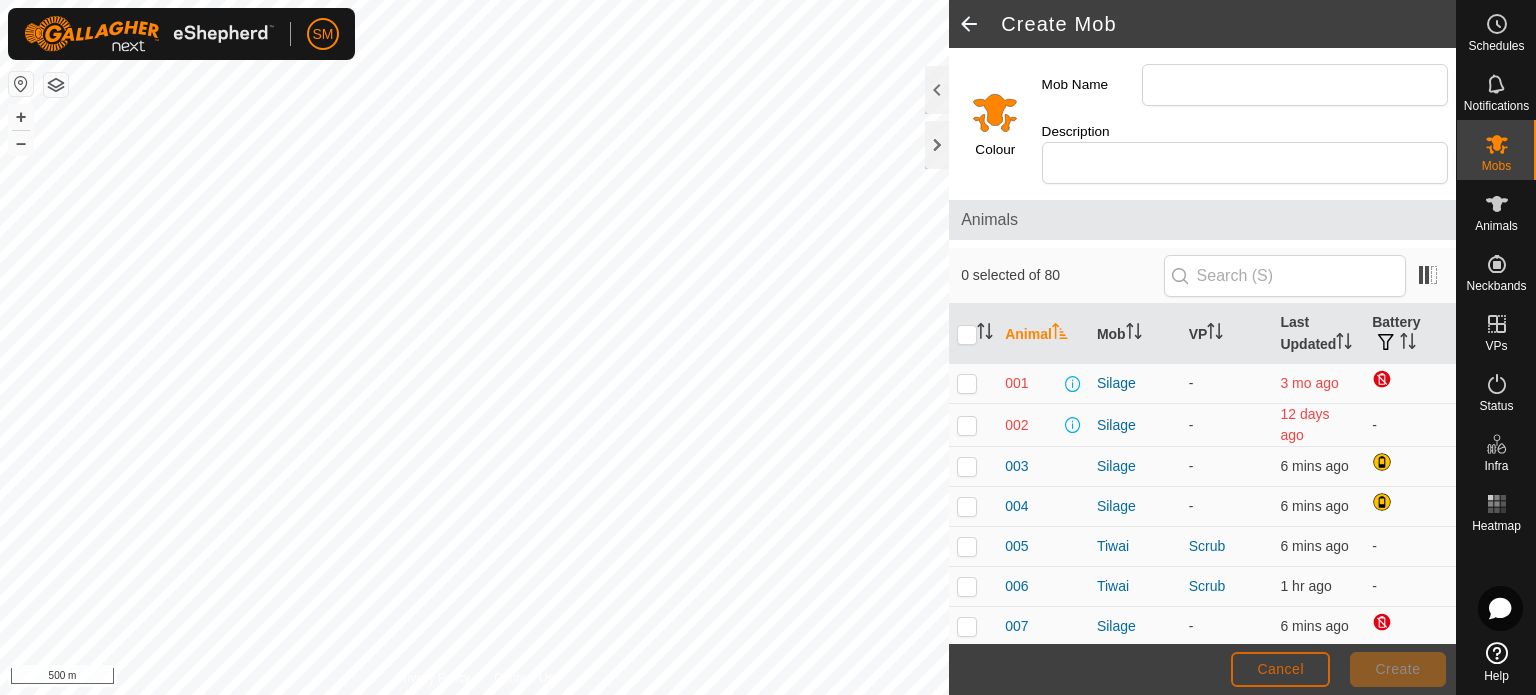click on "Cancel" 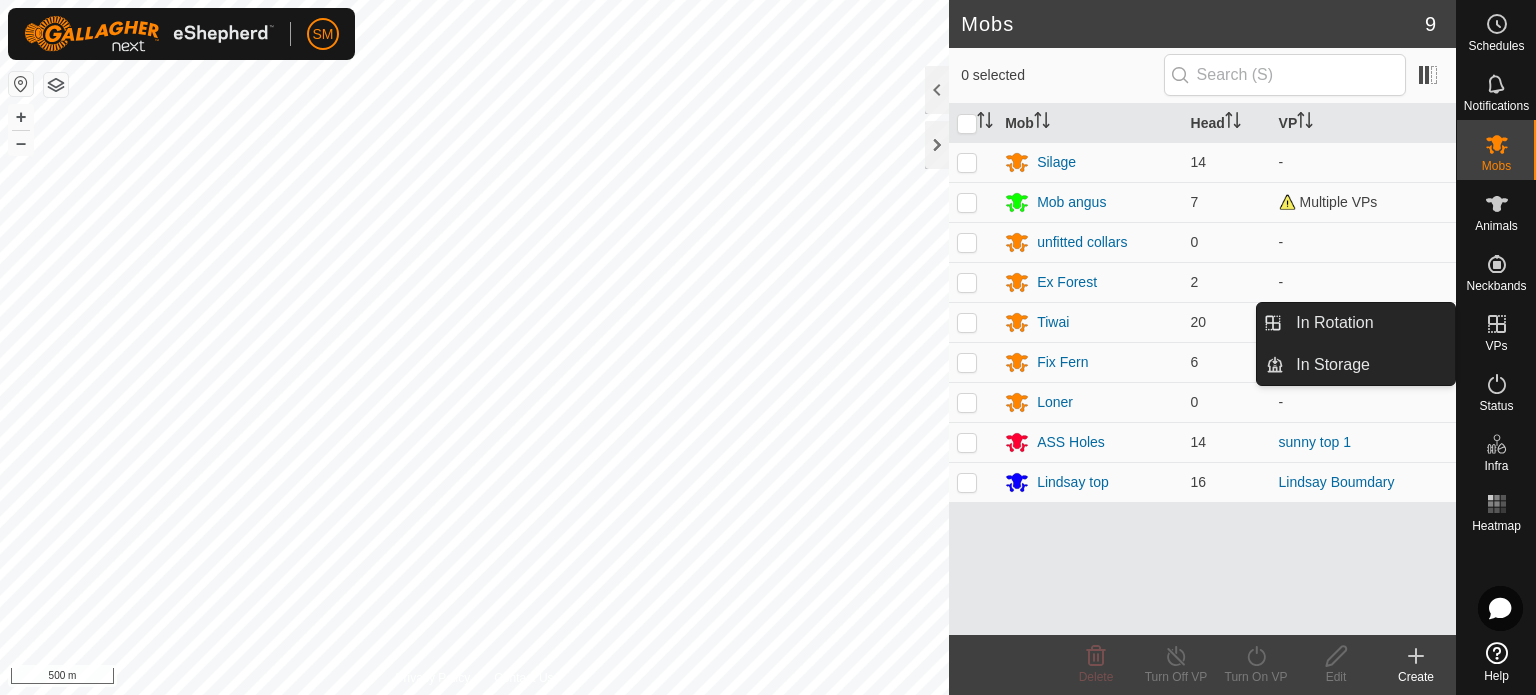 click 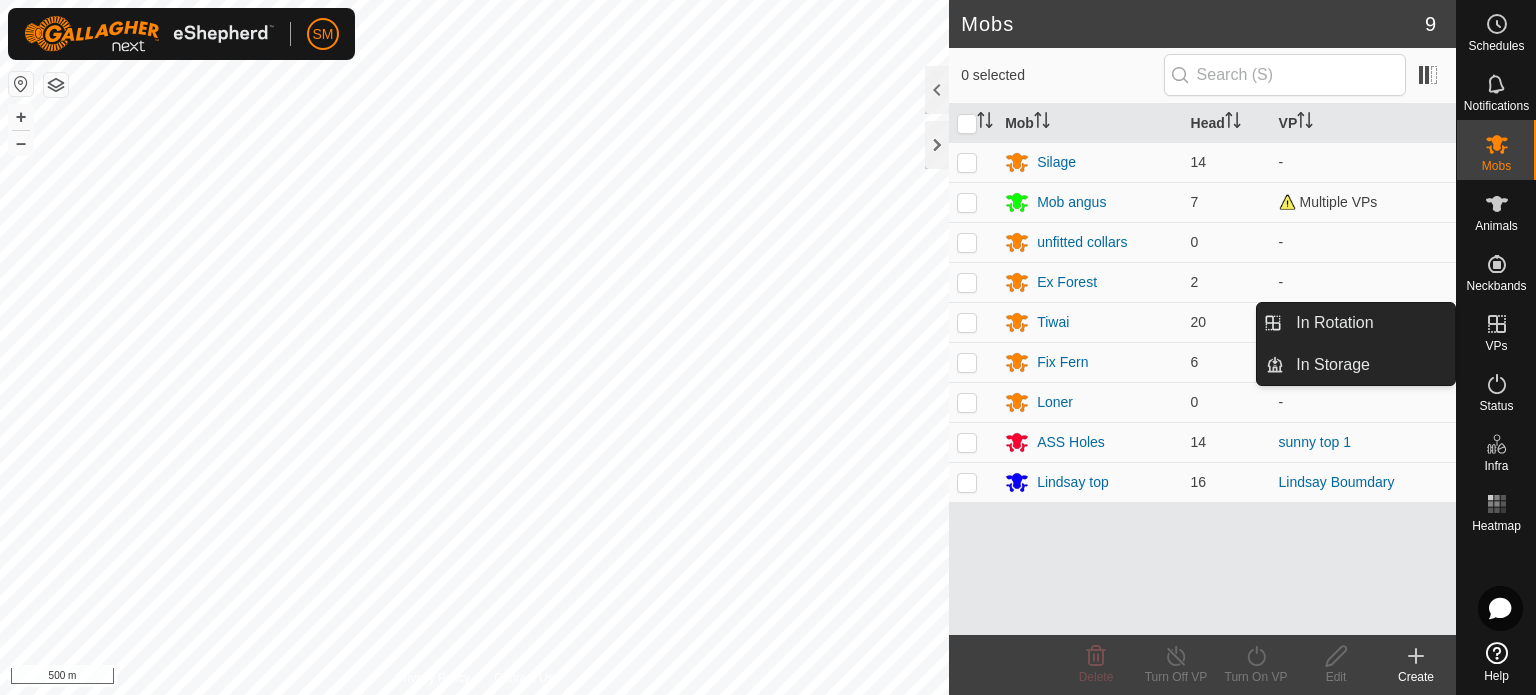 click 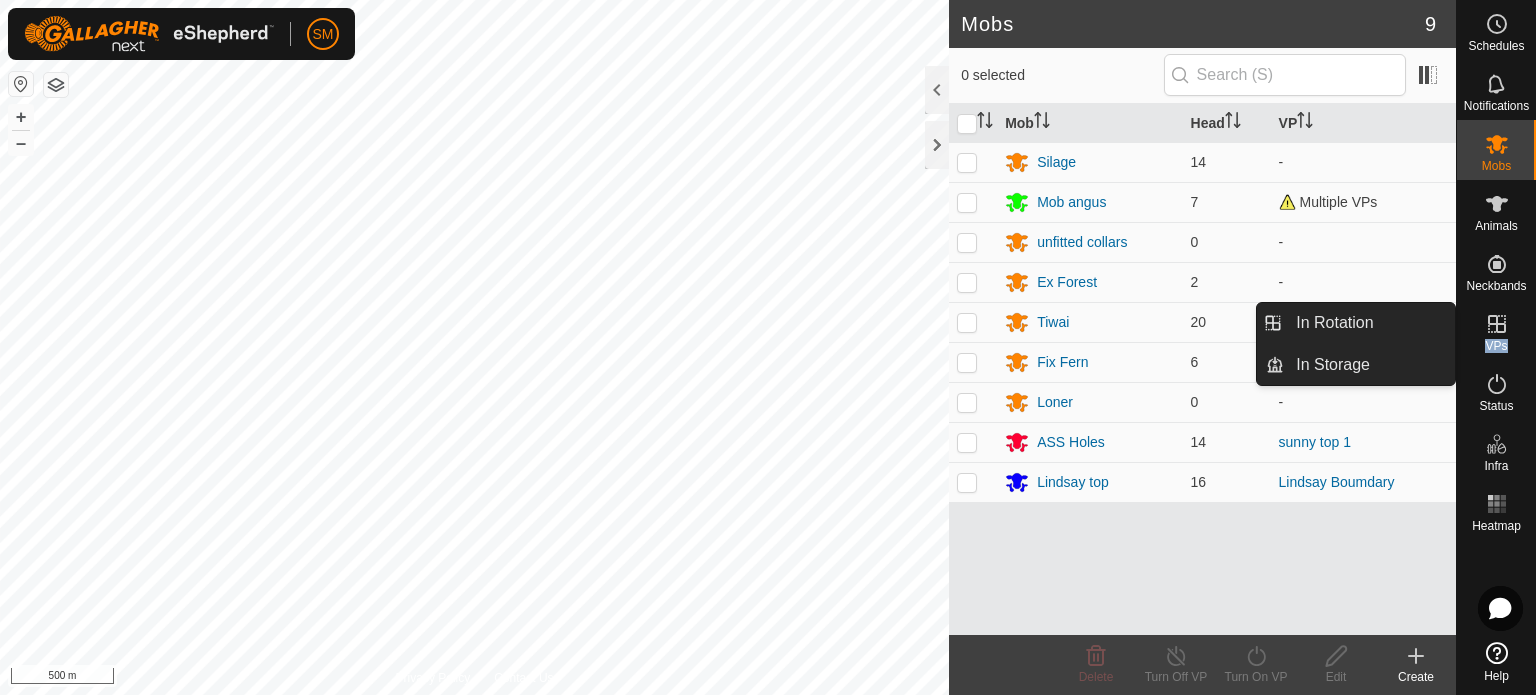 click at bounding box center (1497, 324) 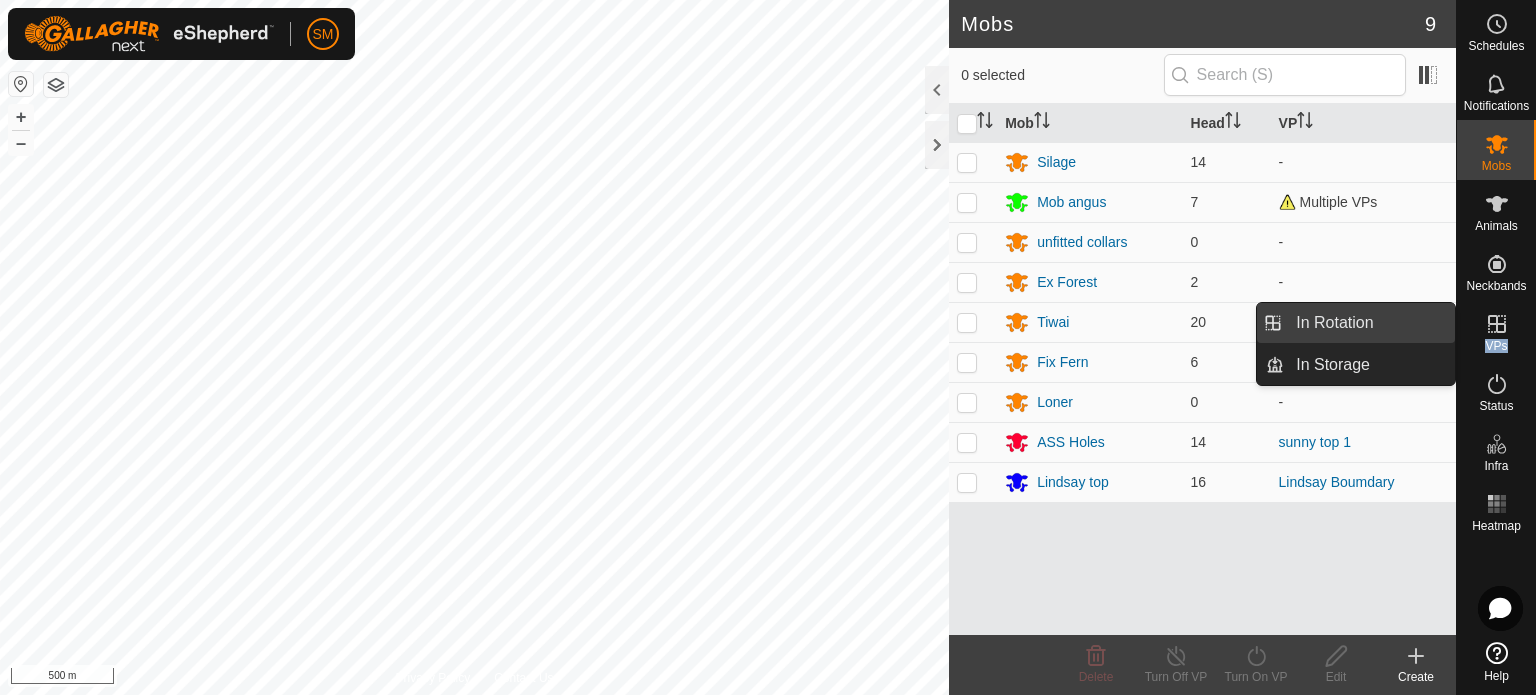 click on "In Rotation" at bounding box center [1369, 323] 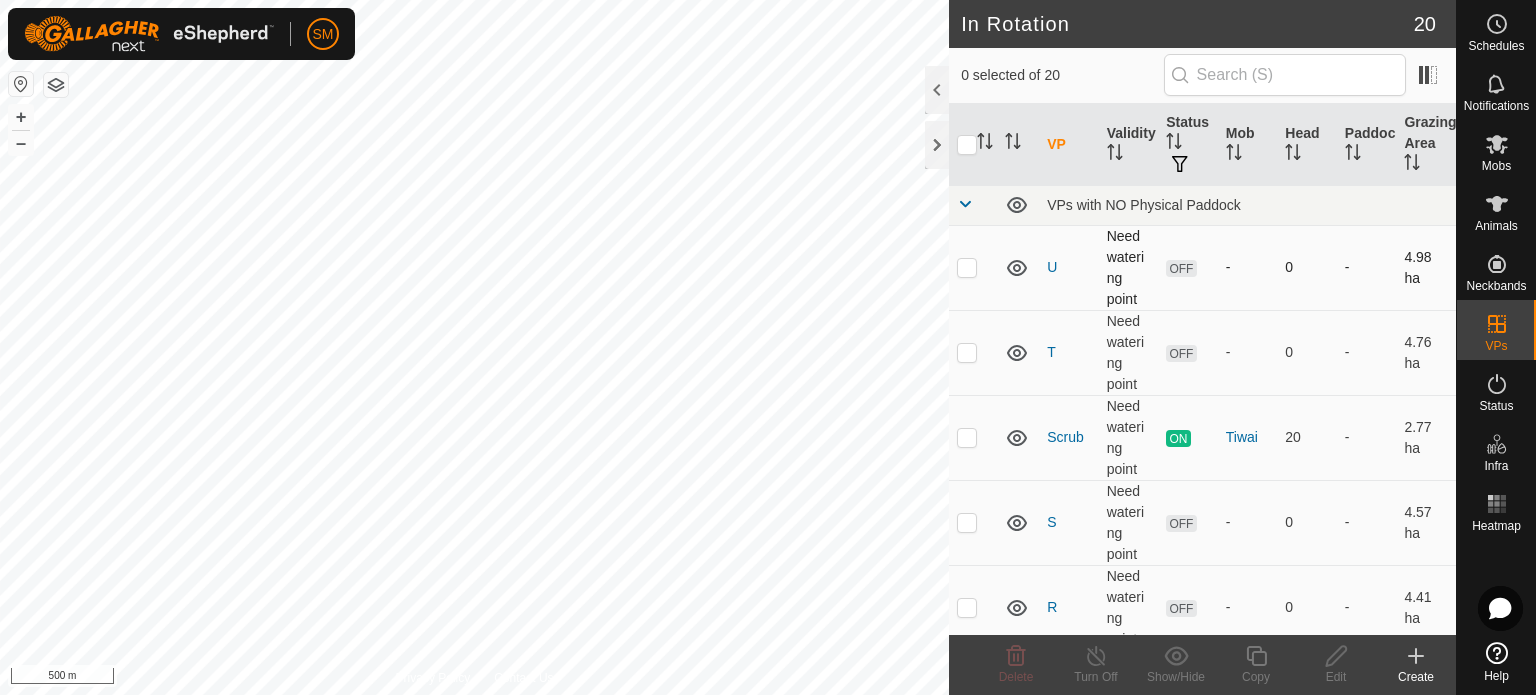 click at bounding box center [967, 267] 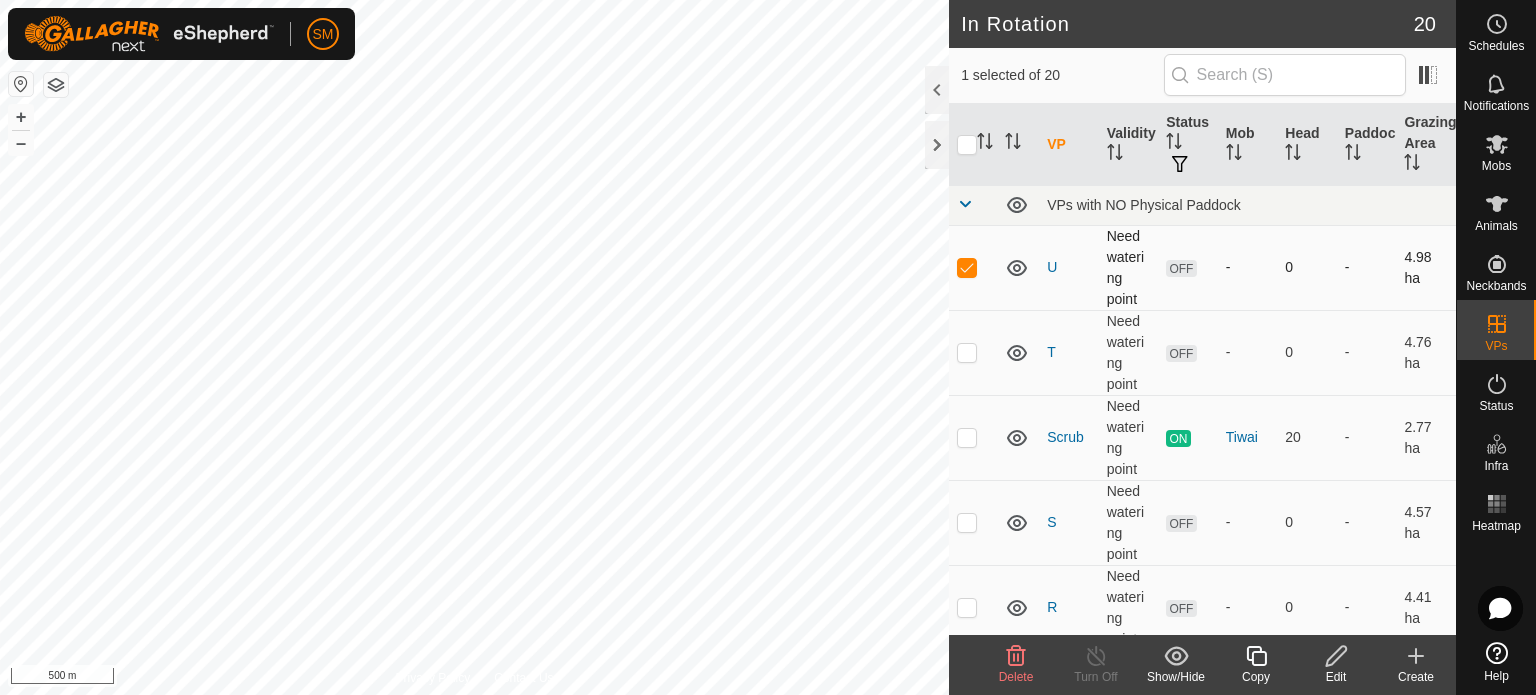 click at bounding box center [967, 267] 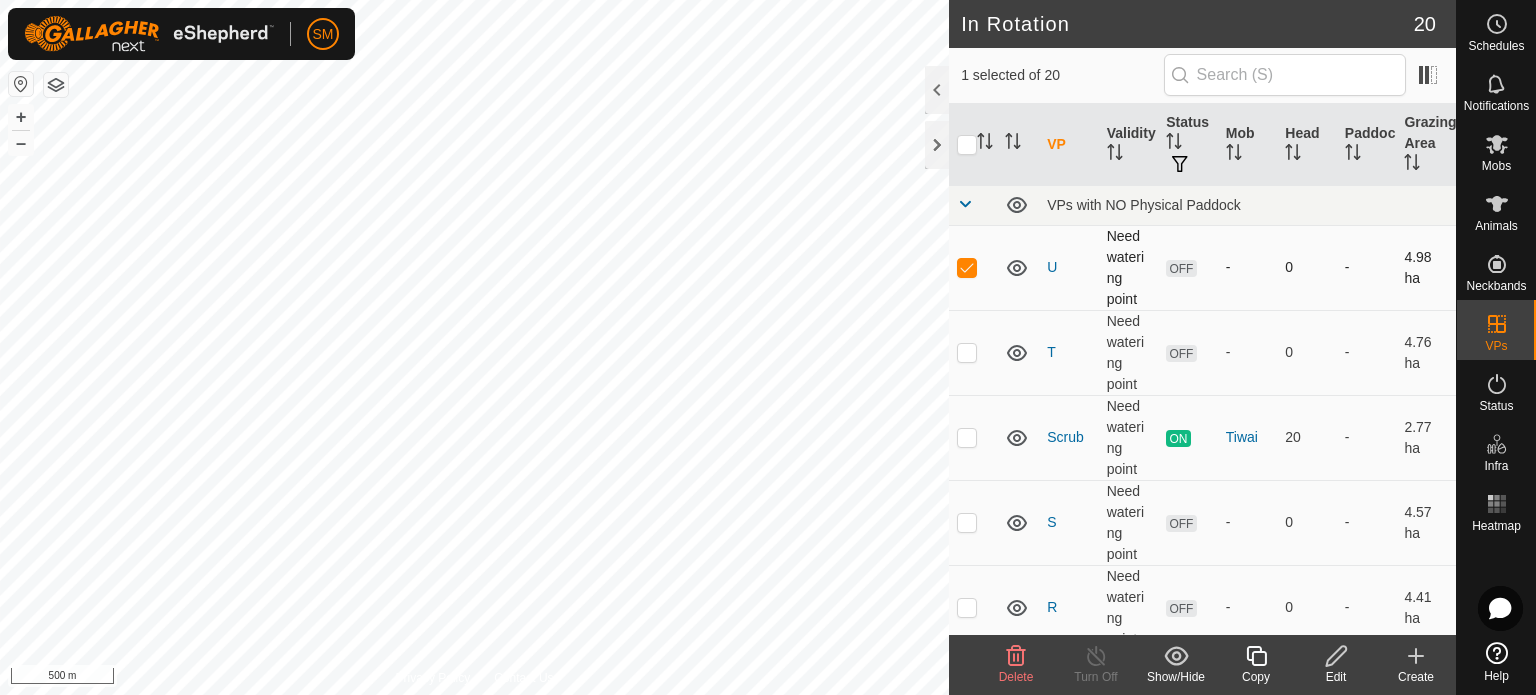 checkbox on "false" 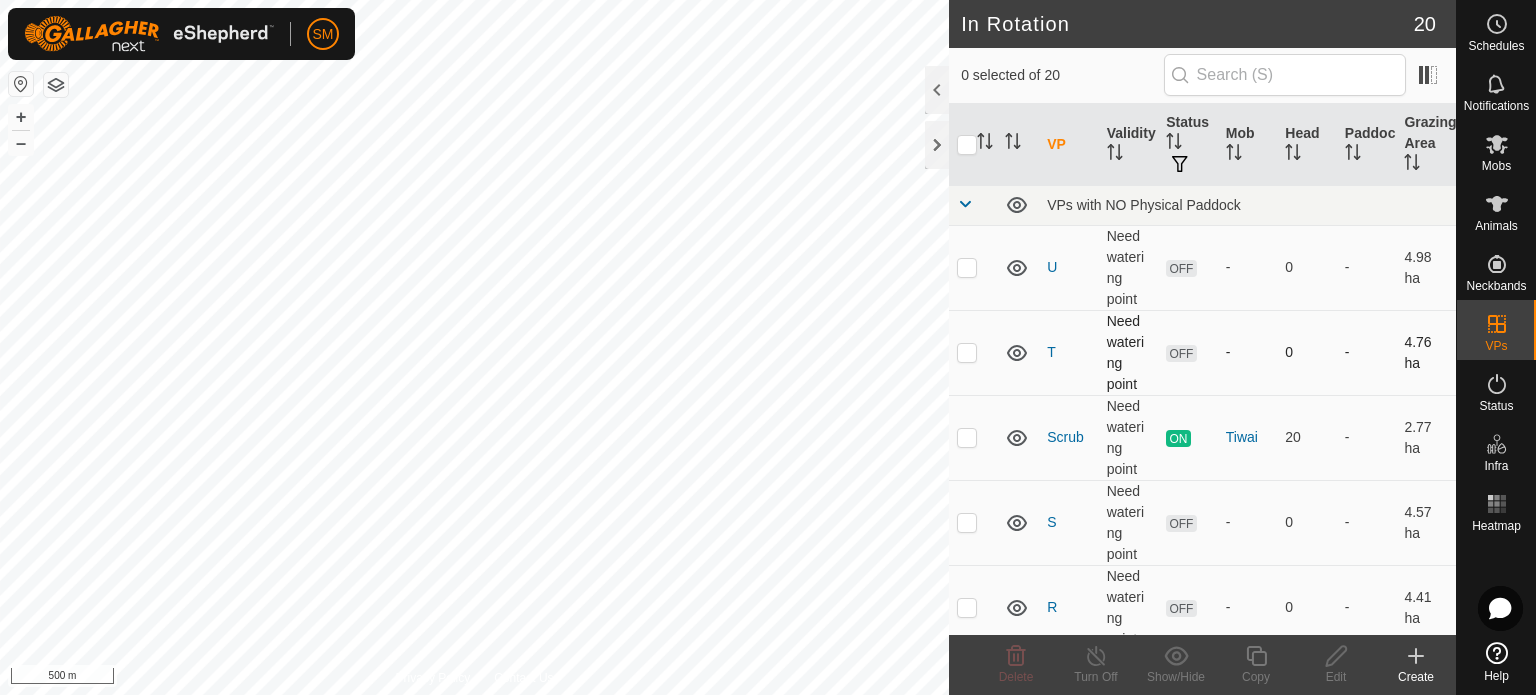click at bounding box center (967, 352) 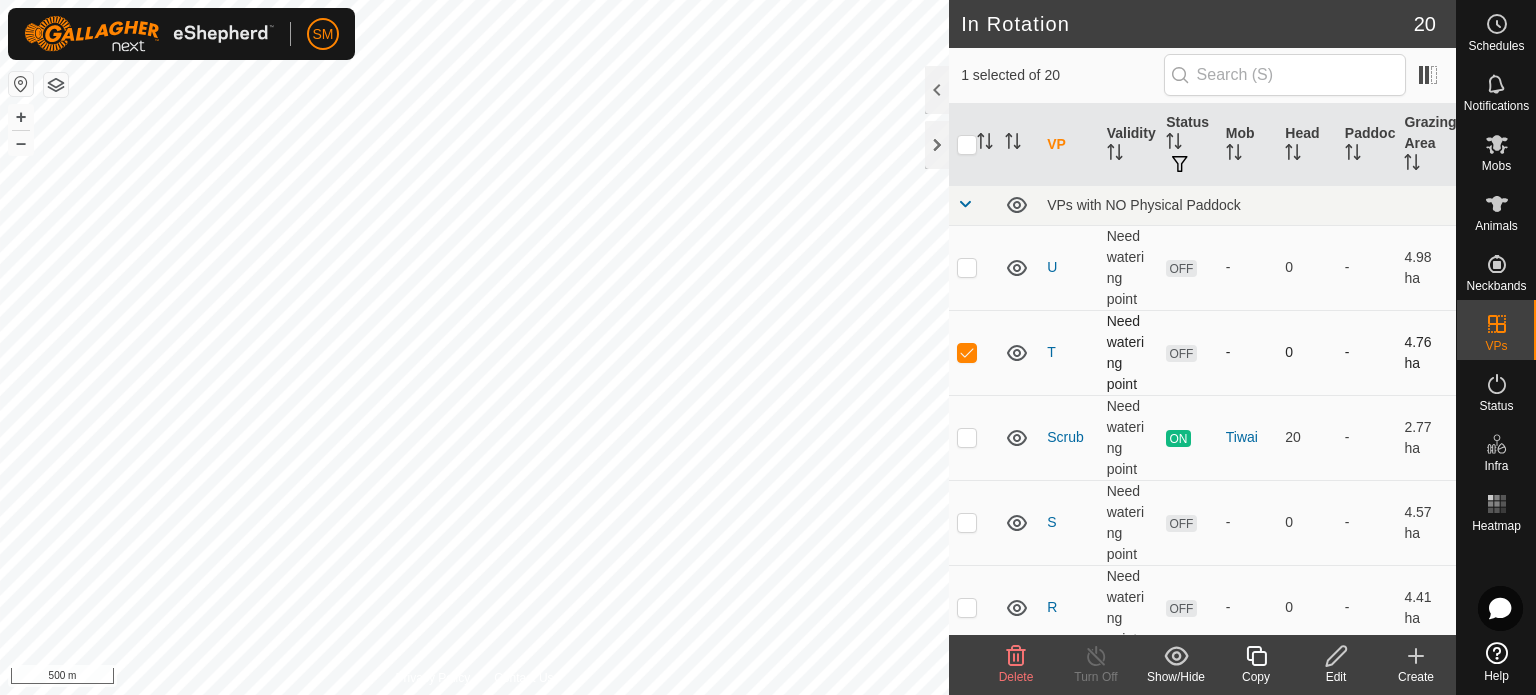 click at bounding box center (967, 352) 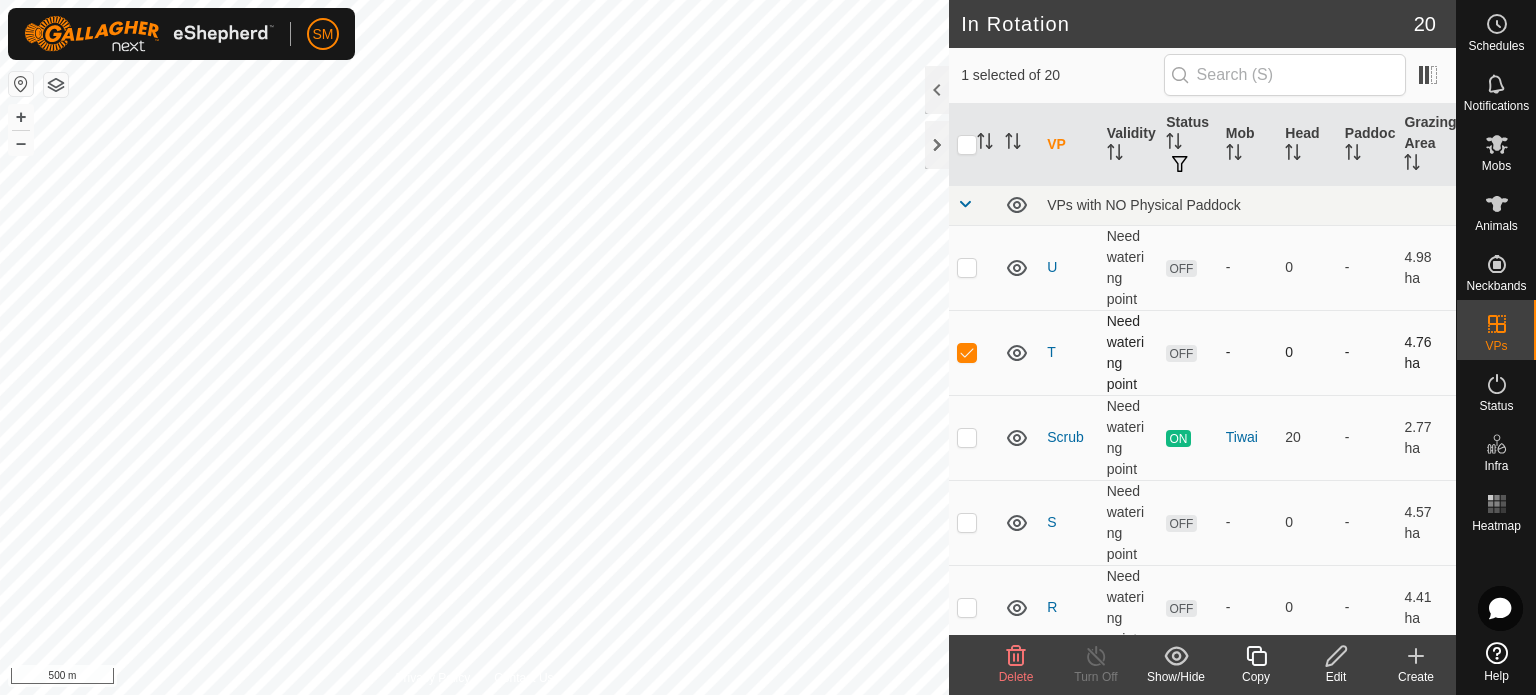 checkbox on "false" 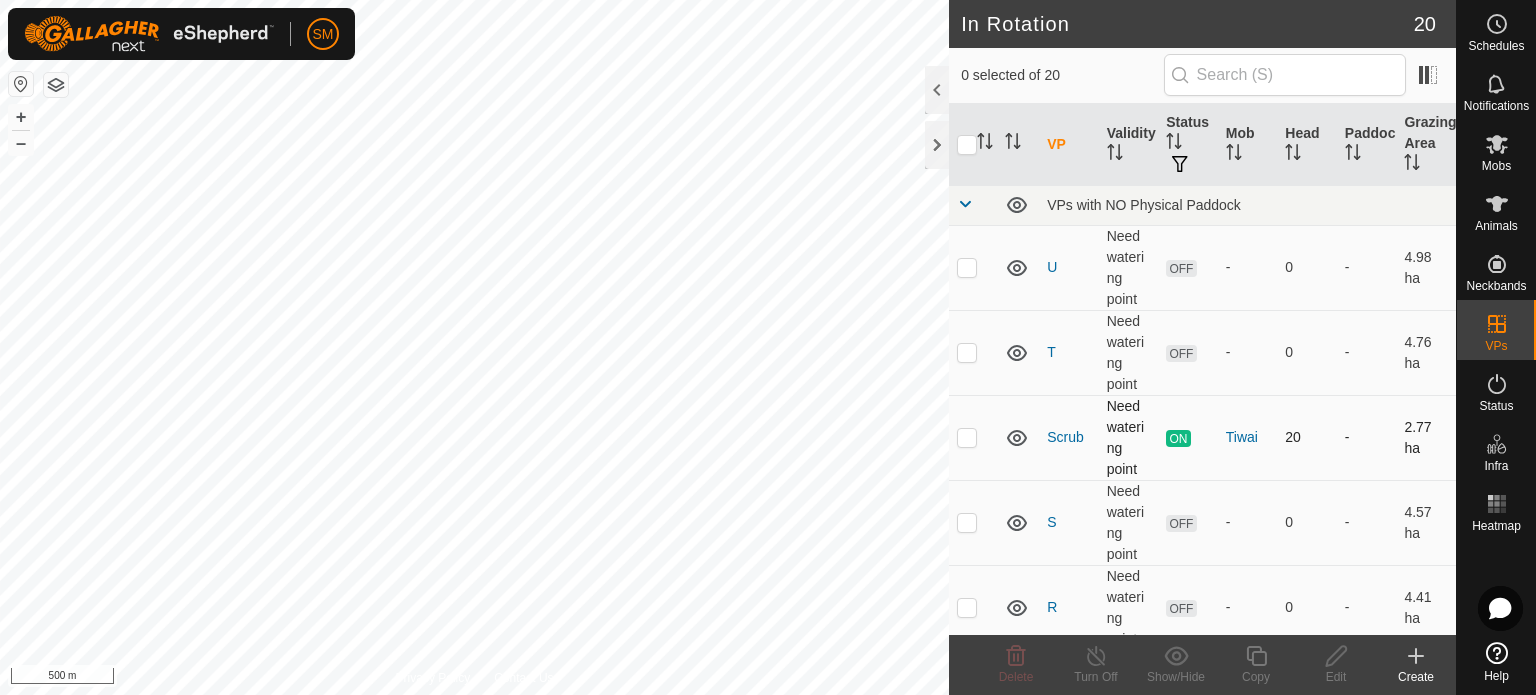 click at bounding box center (973, 437) 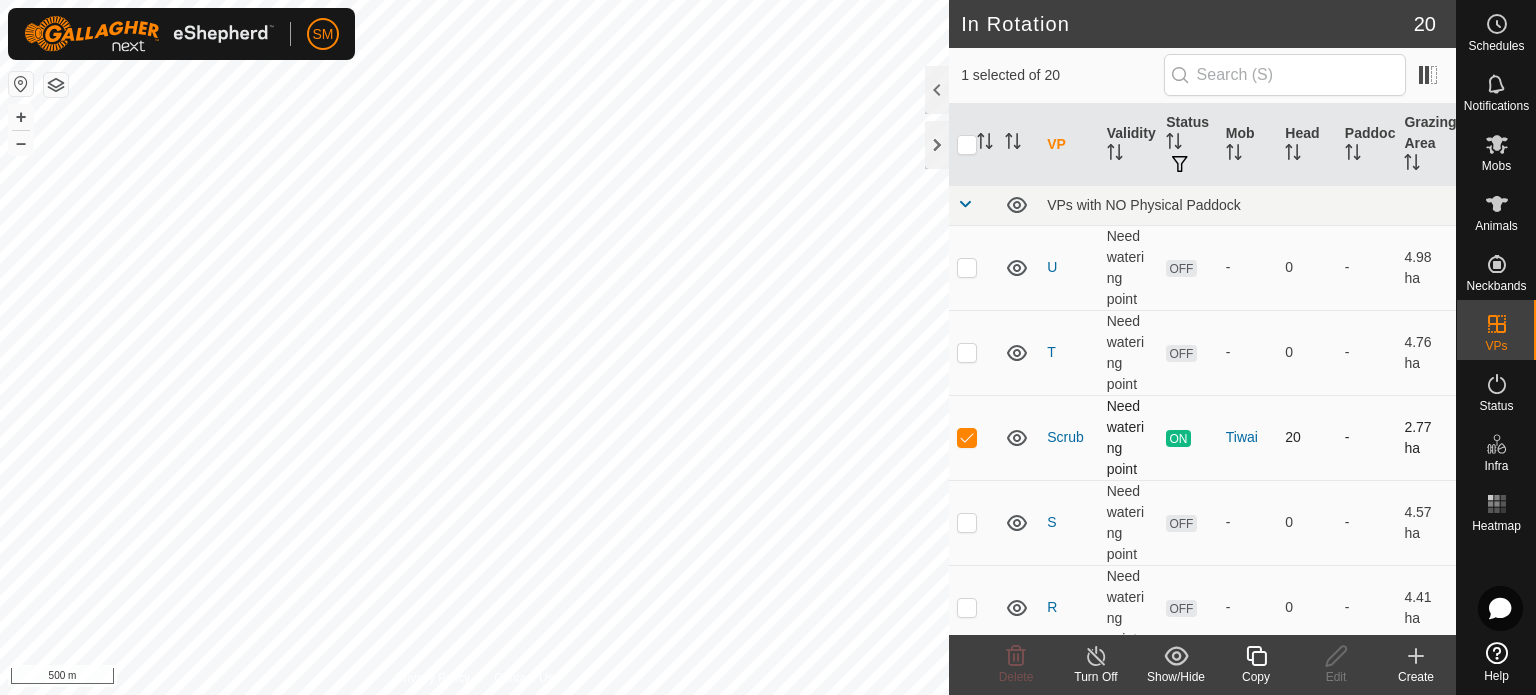 click at bounding box center (973, 437) 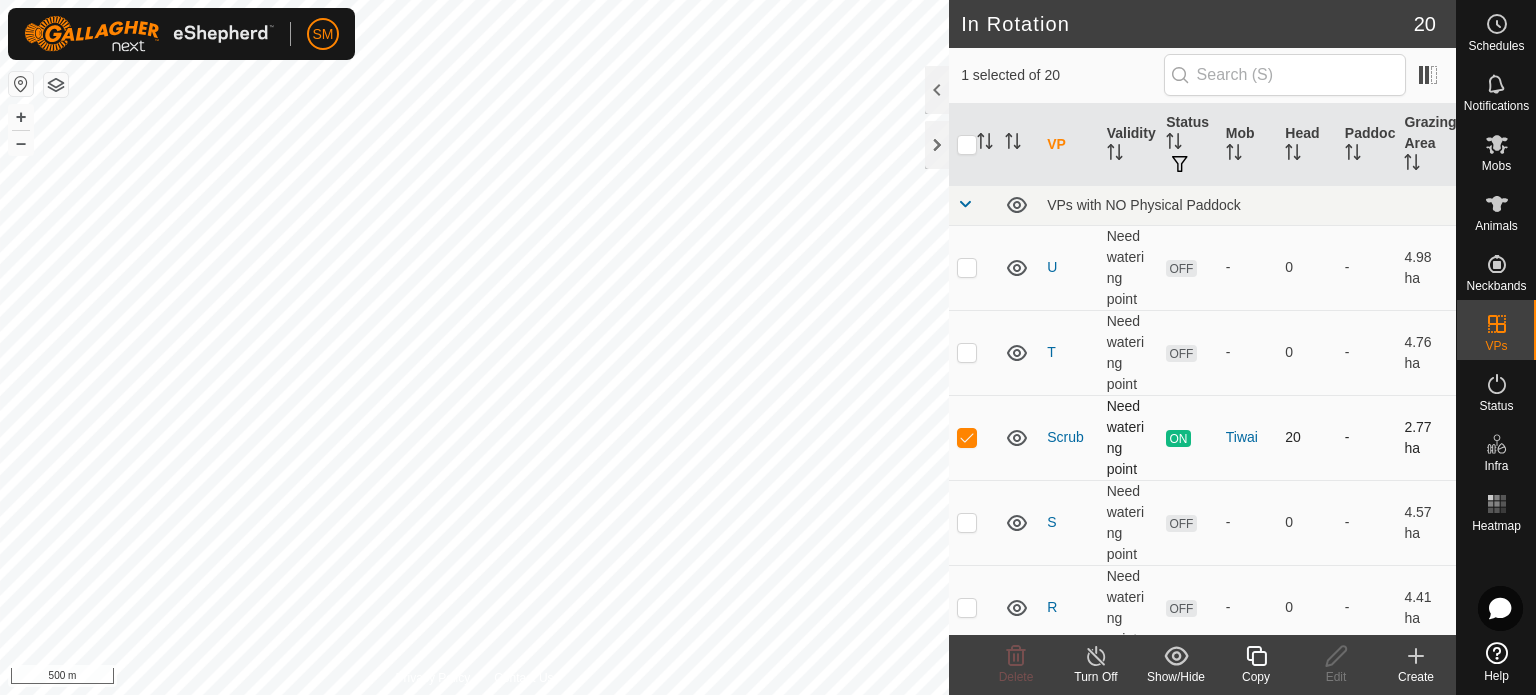 checkbox on "false" 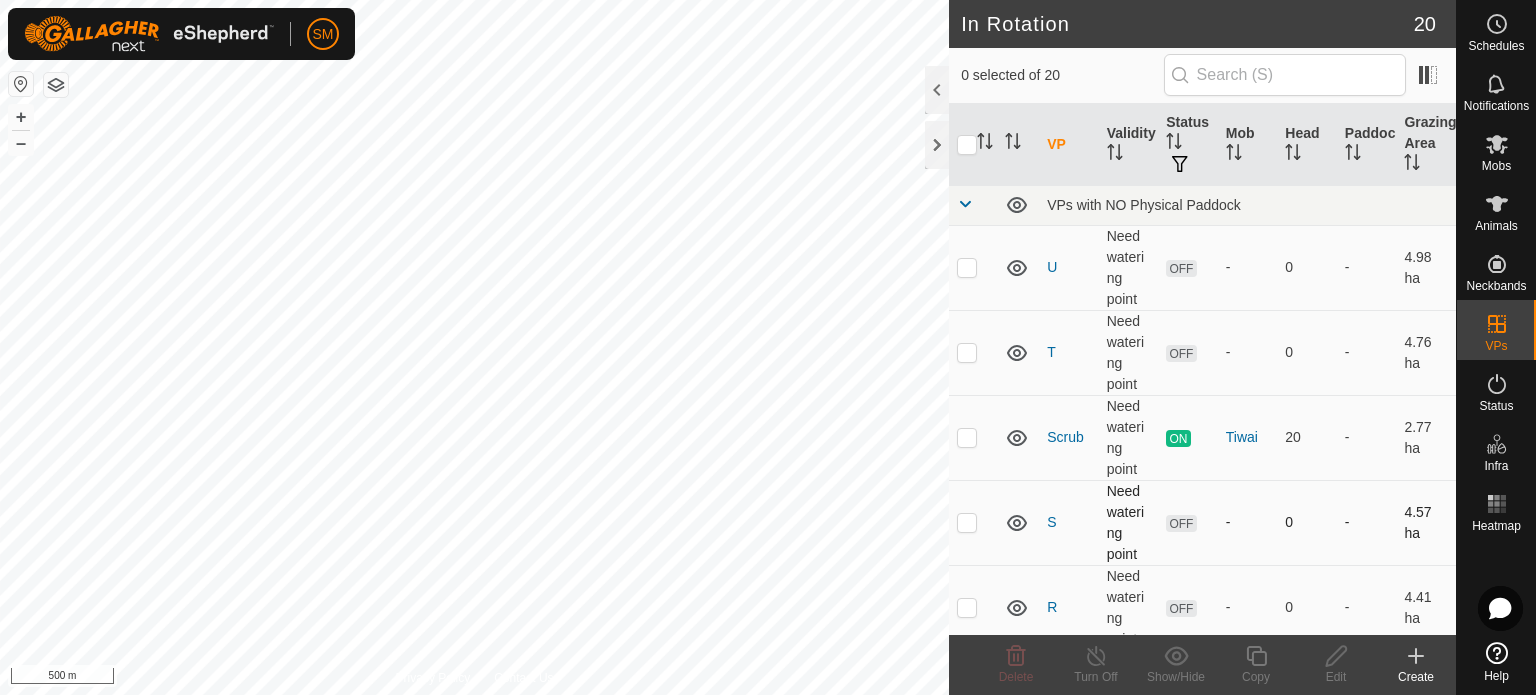 click at bounding box center [967, 522] 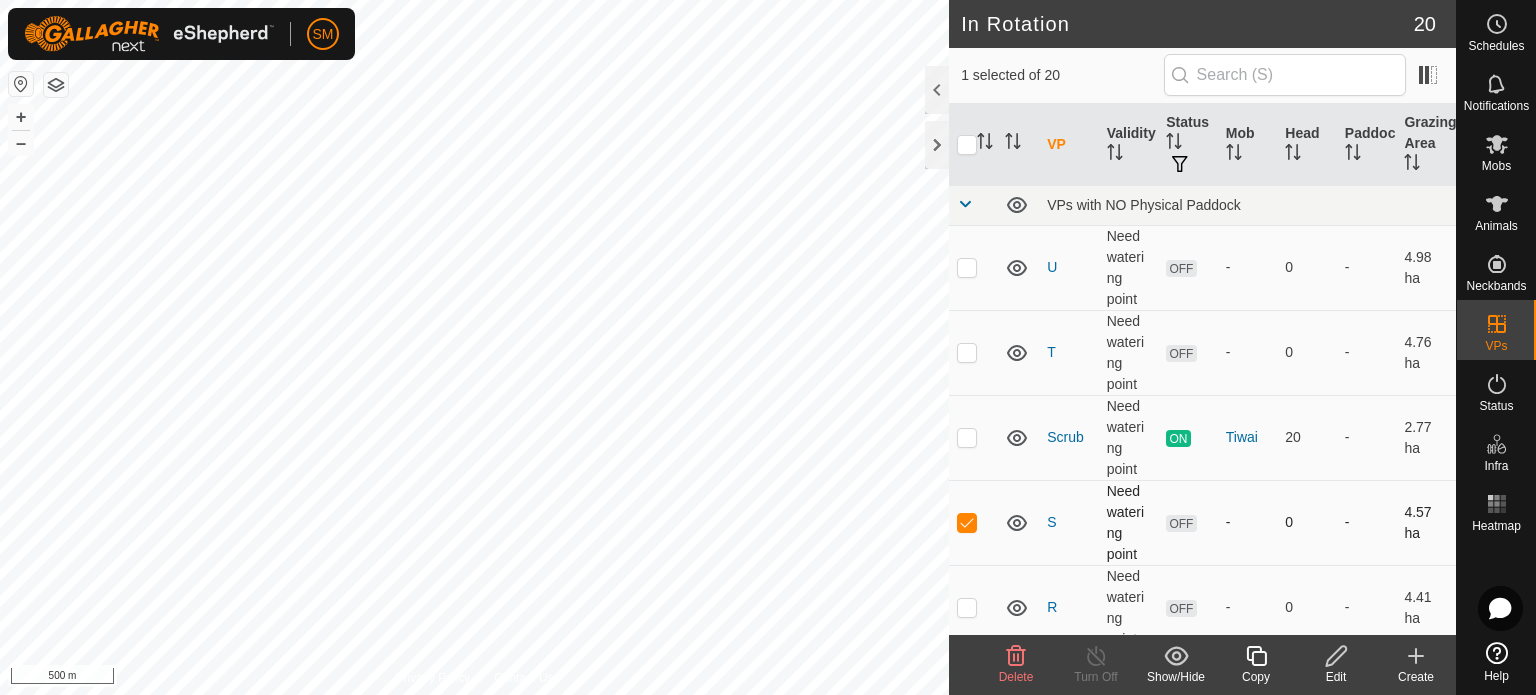 click at bounding box center (967, 522) 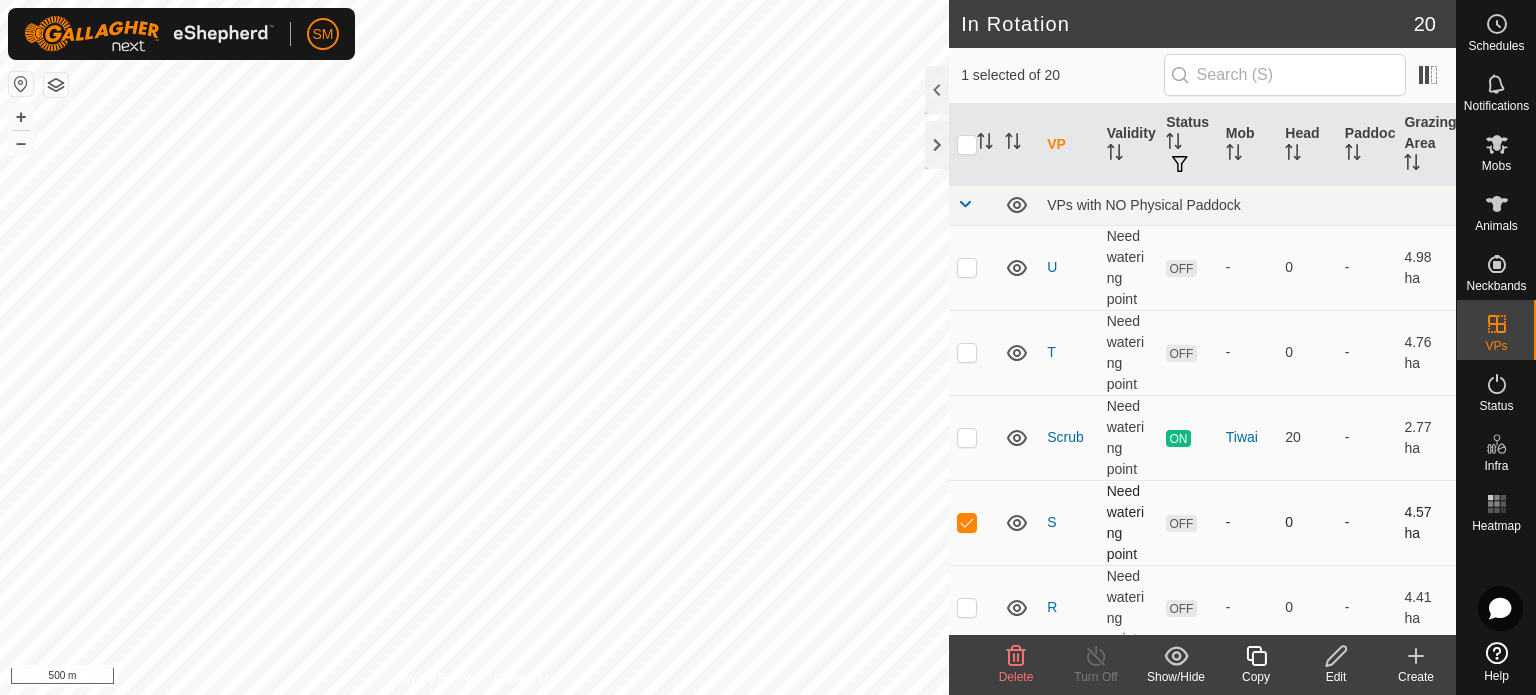 checkbox on "false" 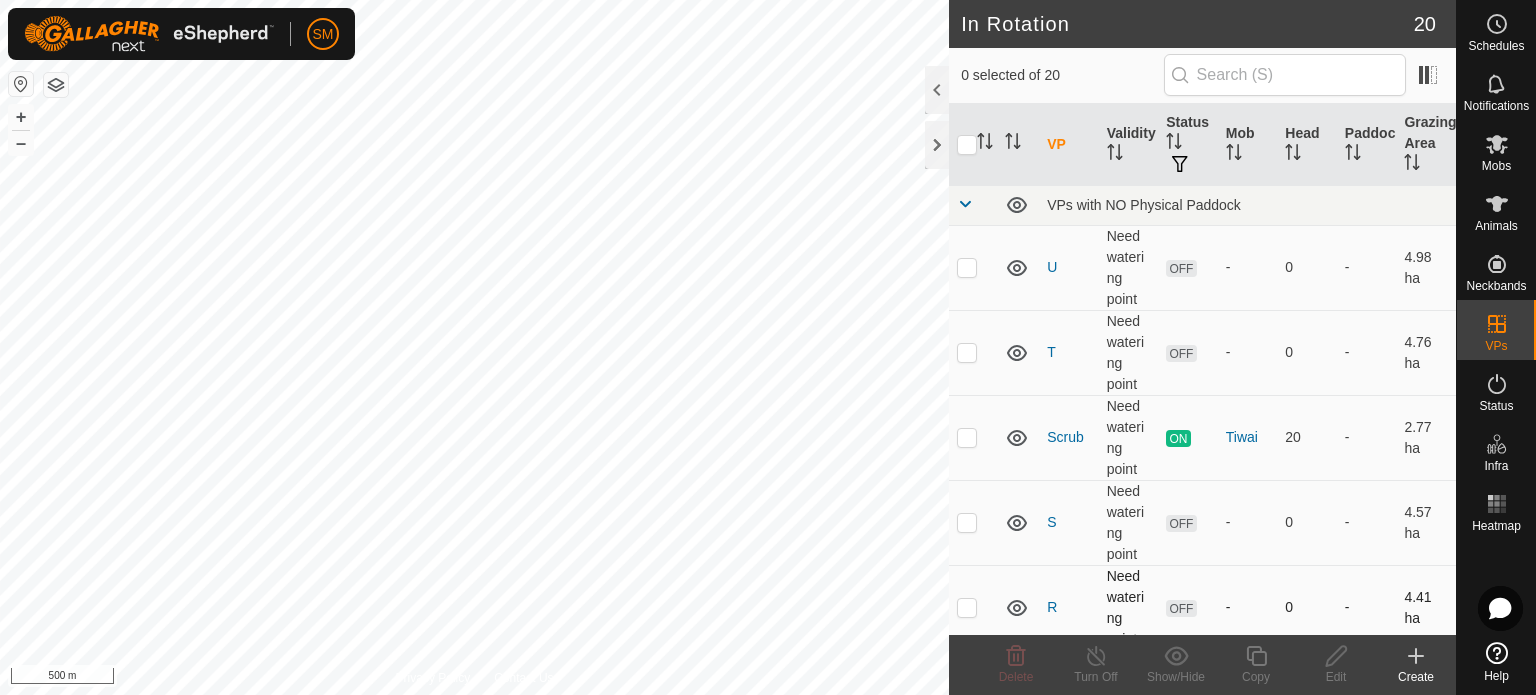 click at bounding box center (973, 607) 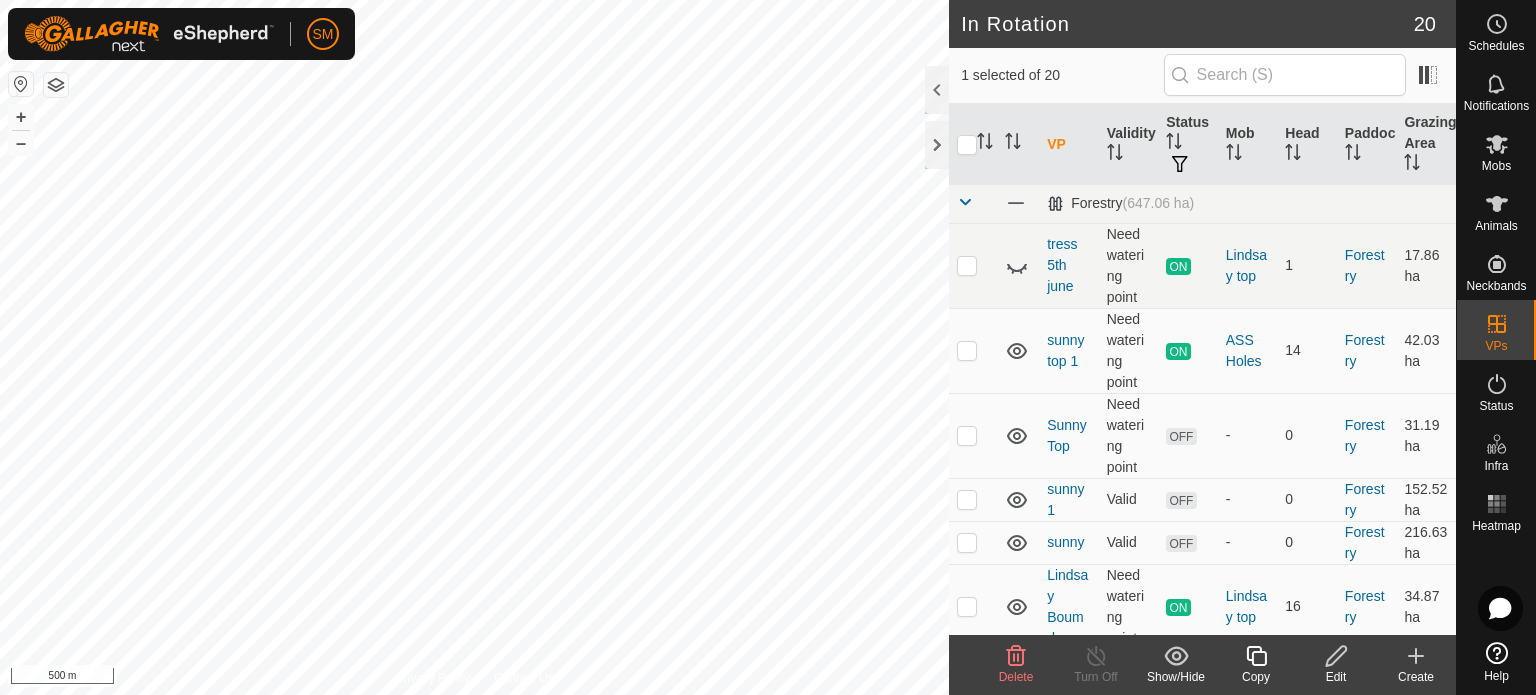 scroll, scrollTop: 898, scrollLeft: 0, axis: vertical 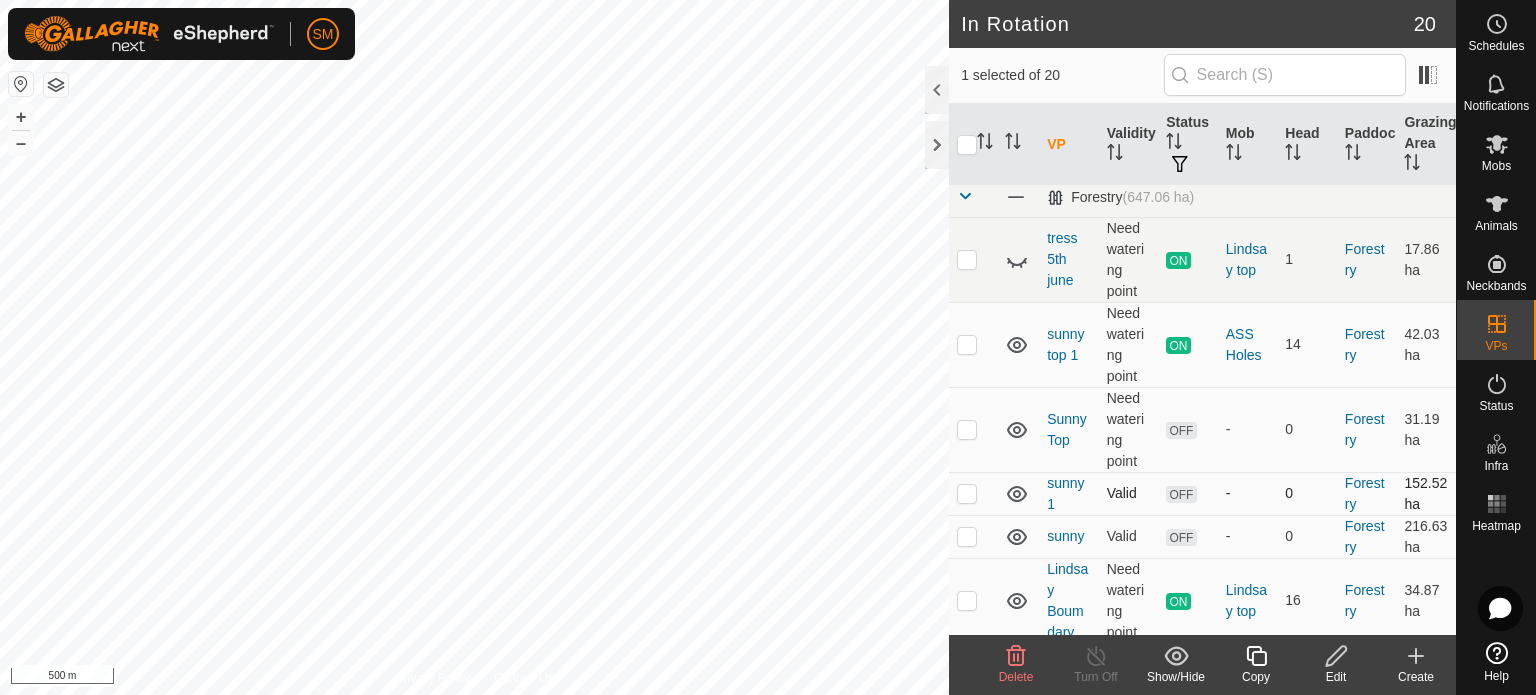 click at bounding box center [967, 493] 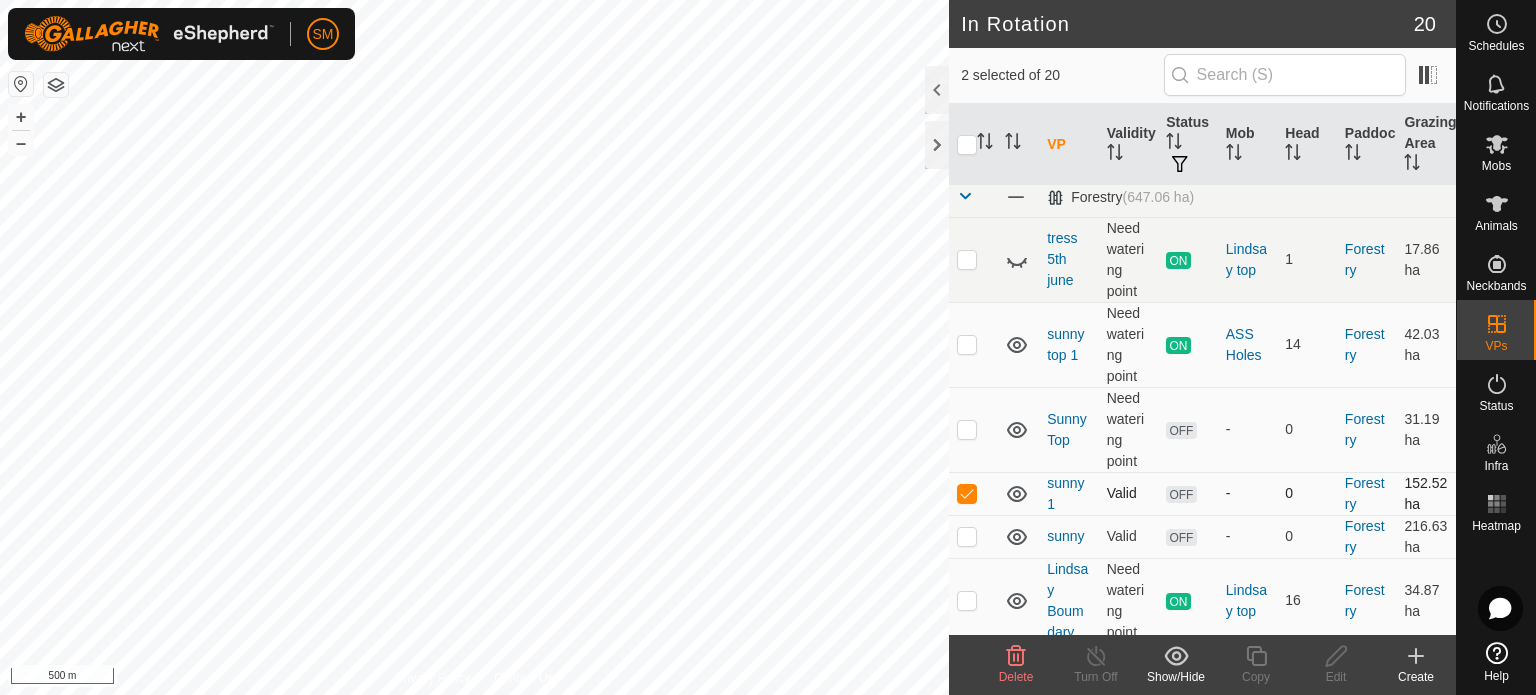 click at bounding box center (967, 493) 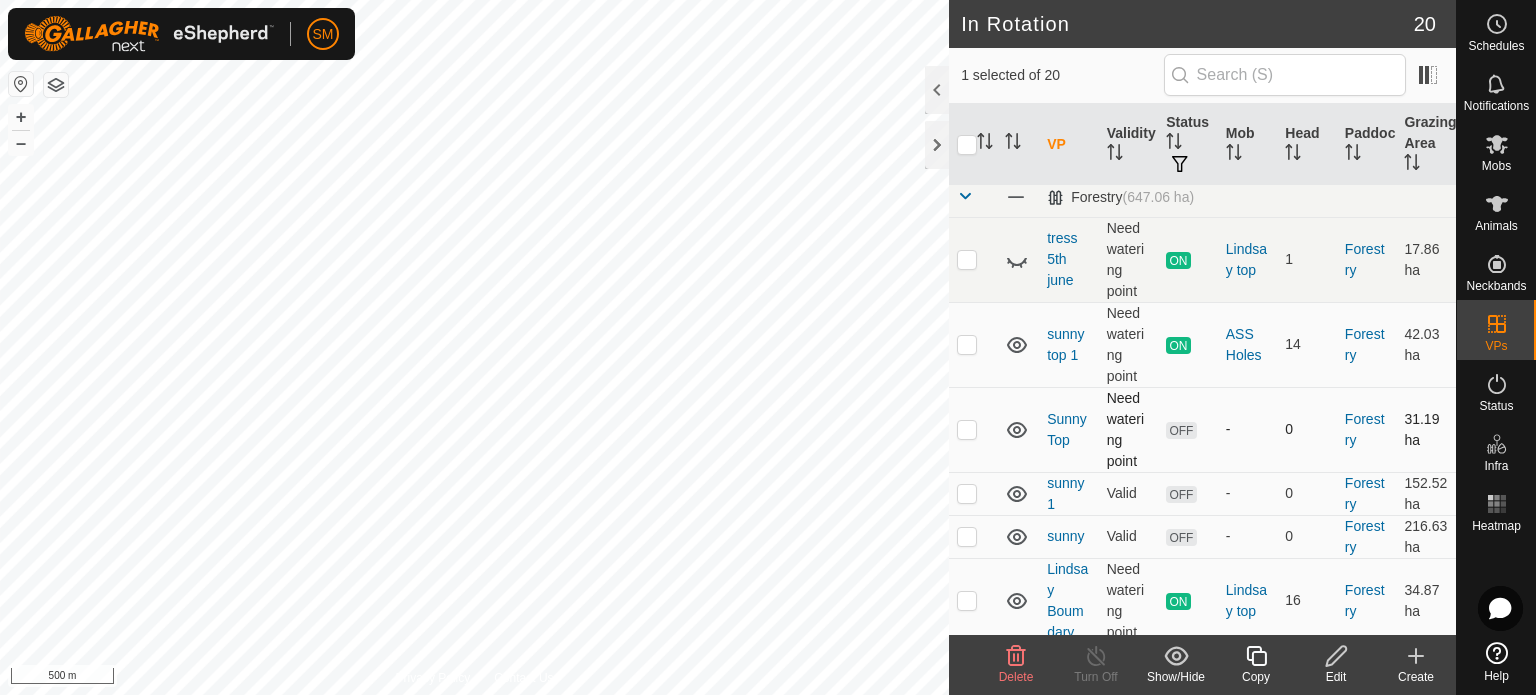 click at bounding box center [967, 429] 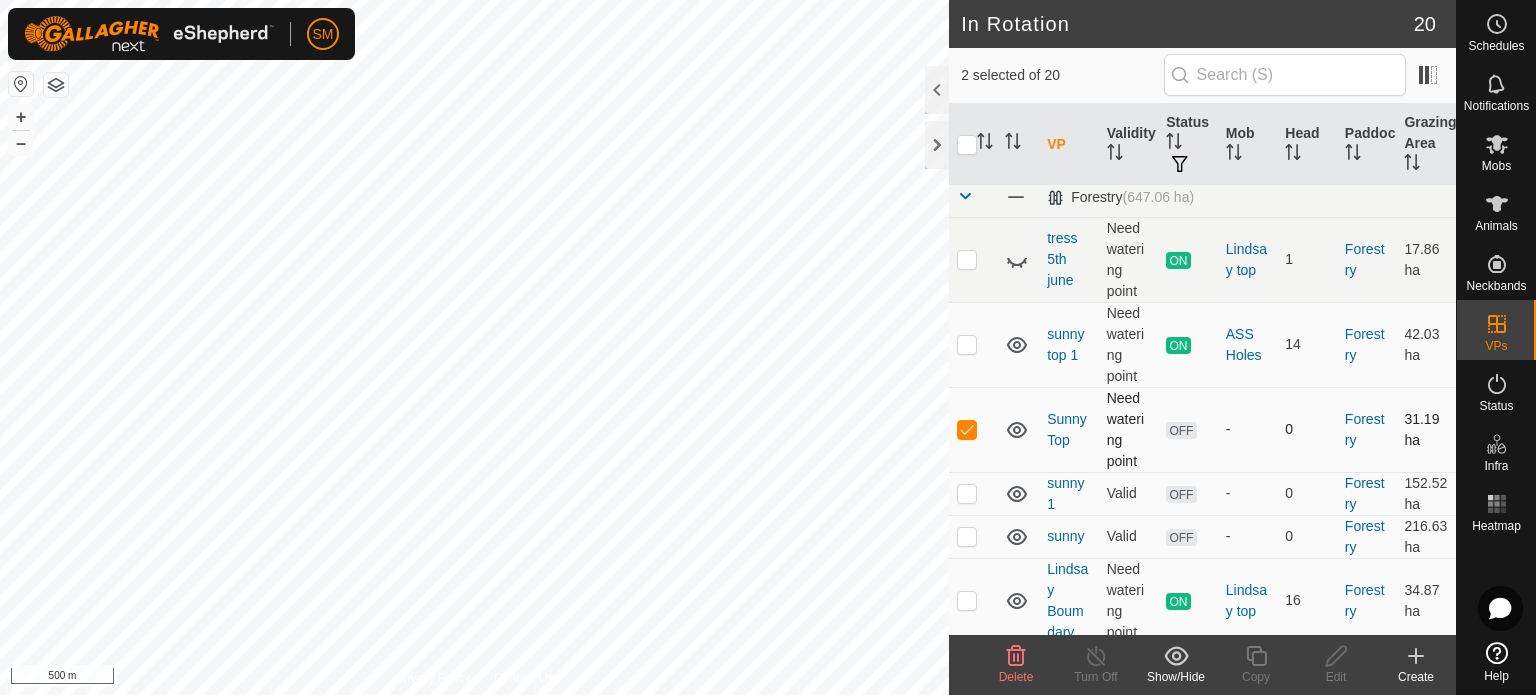 click at bounding box center [967, 429] 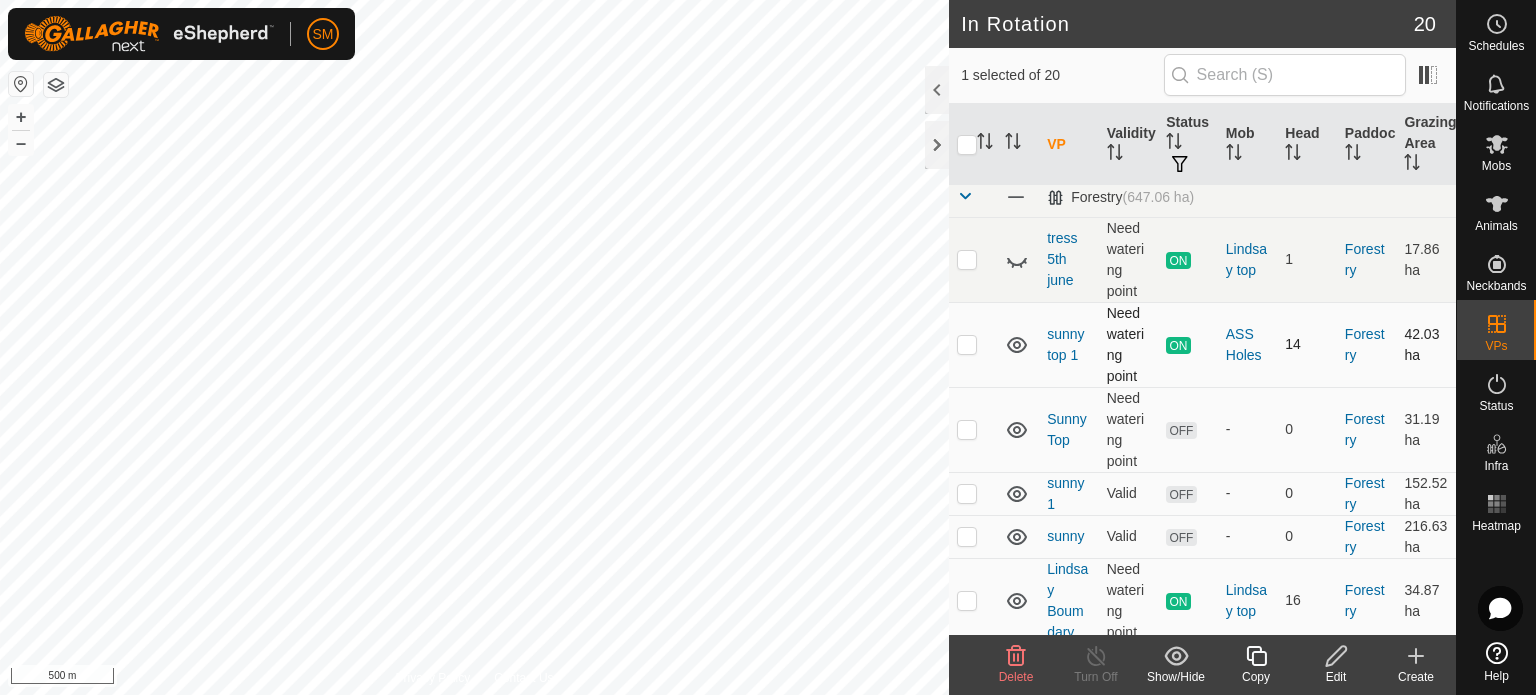 click at bounding box center (967, 344) 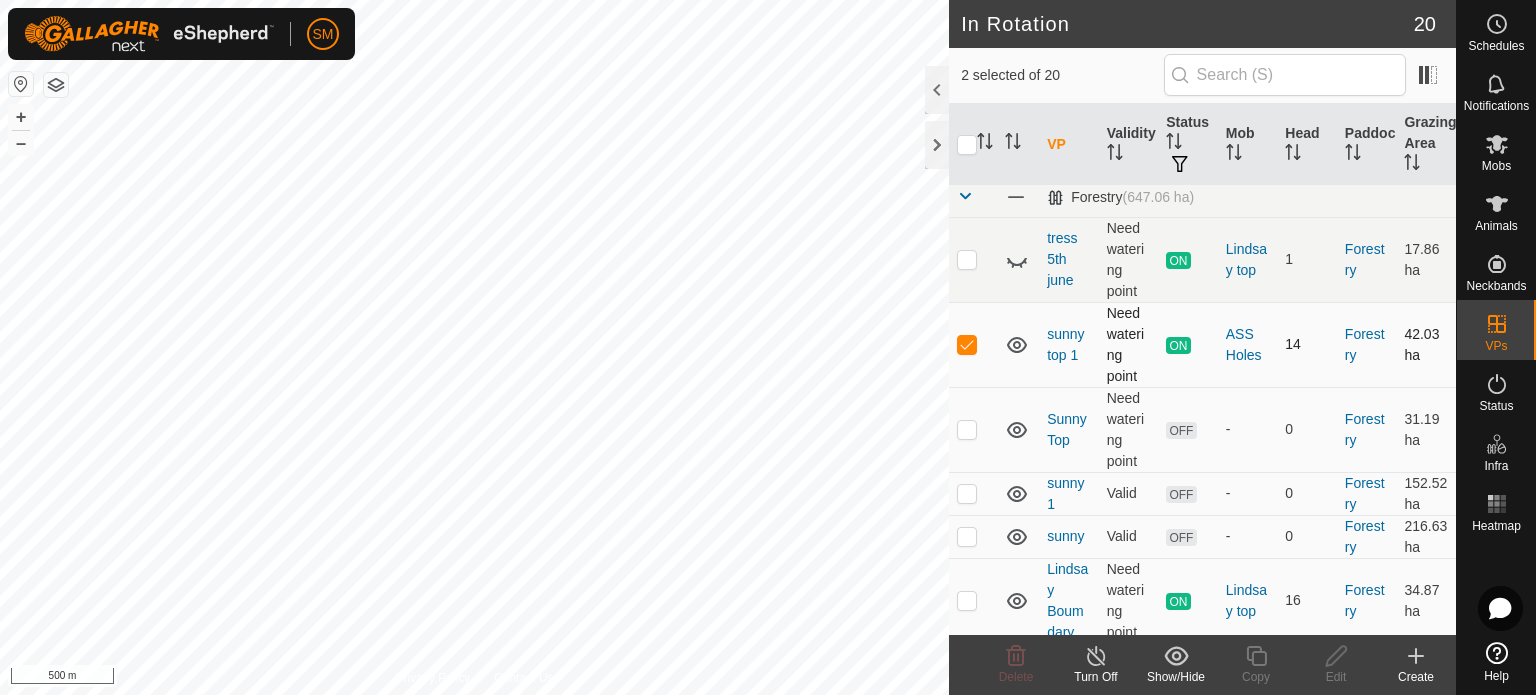 click at bounding box center (967, 344) 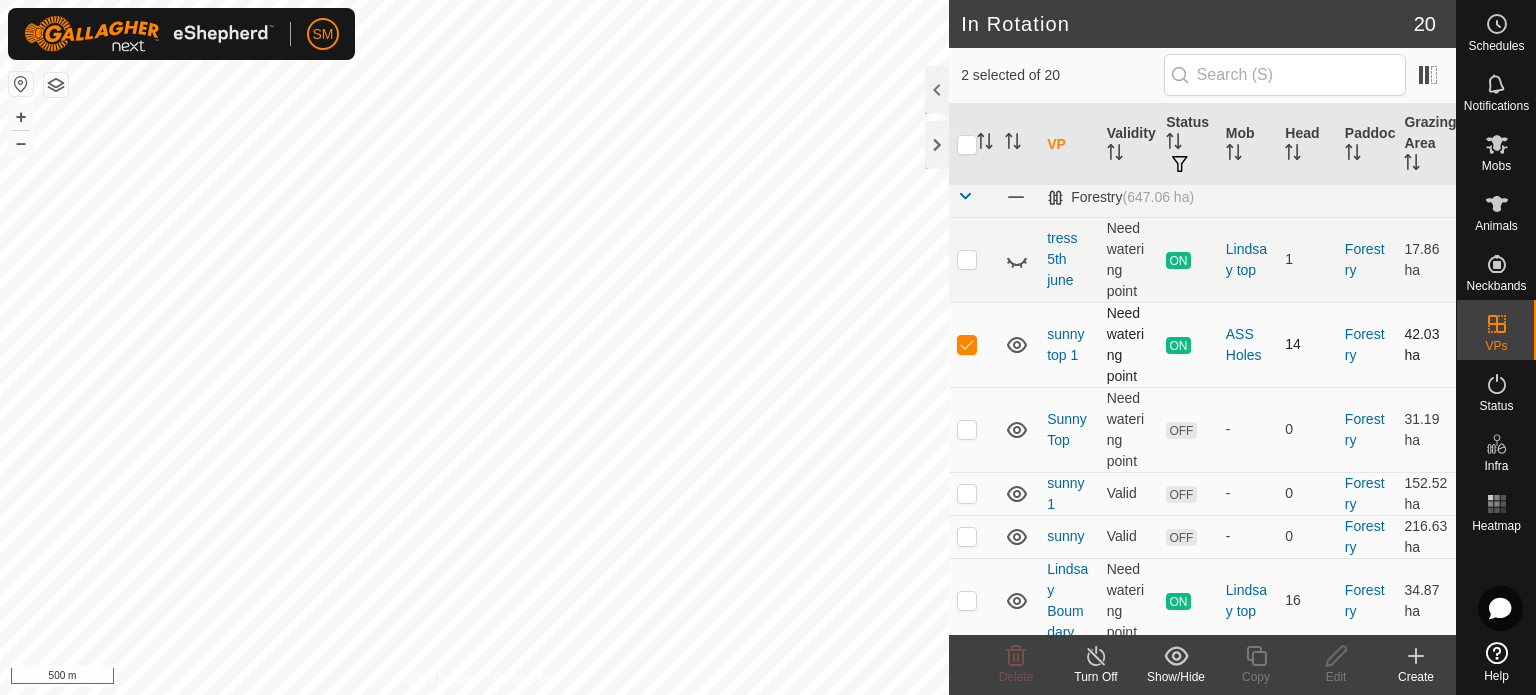 checkbox on "false" 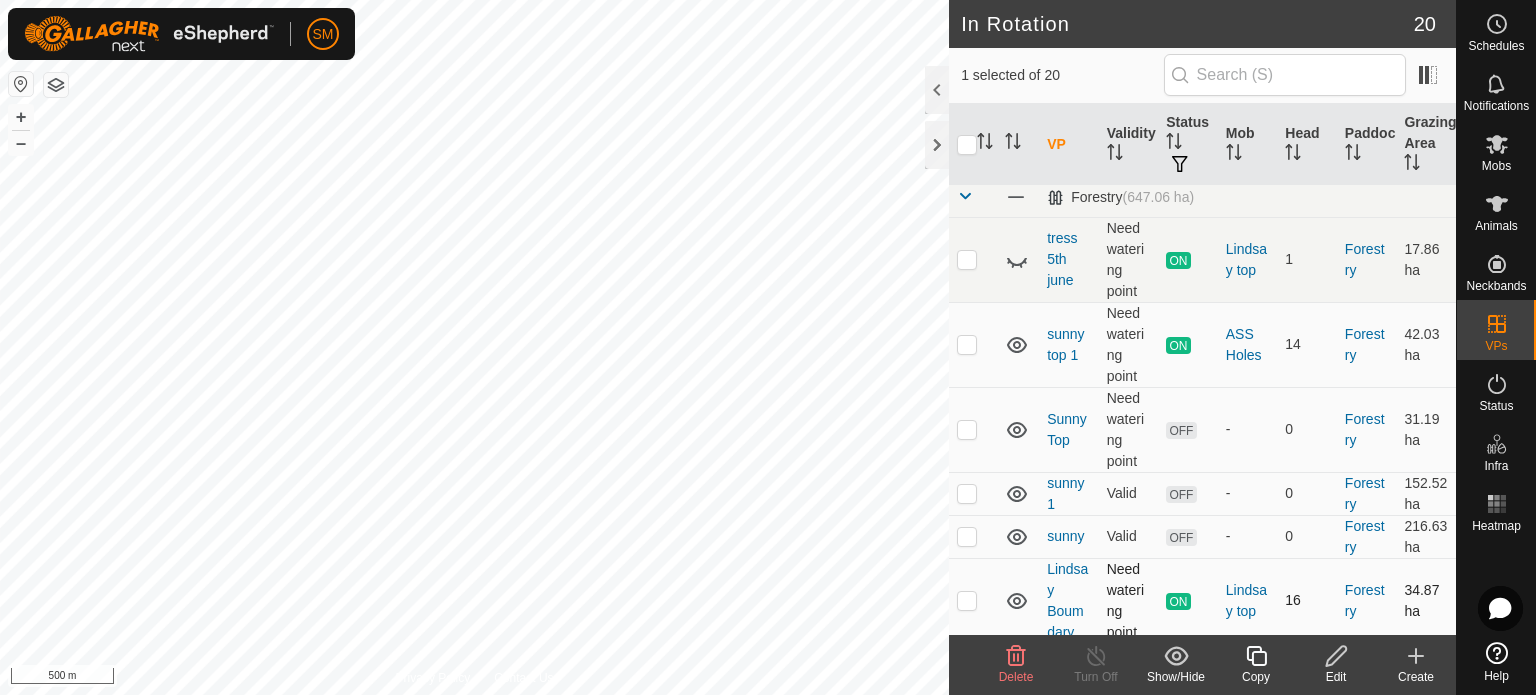 click at bounding box center (967, 600) 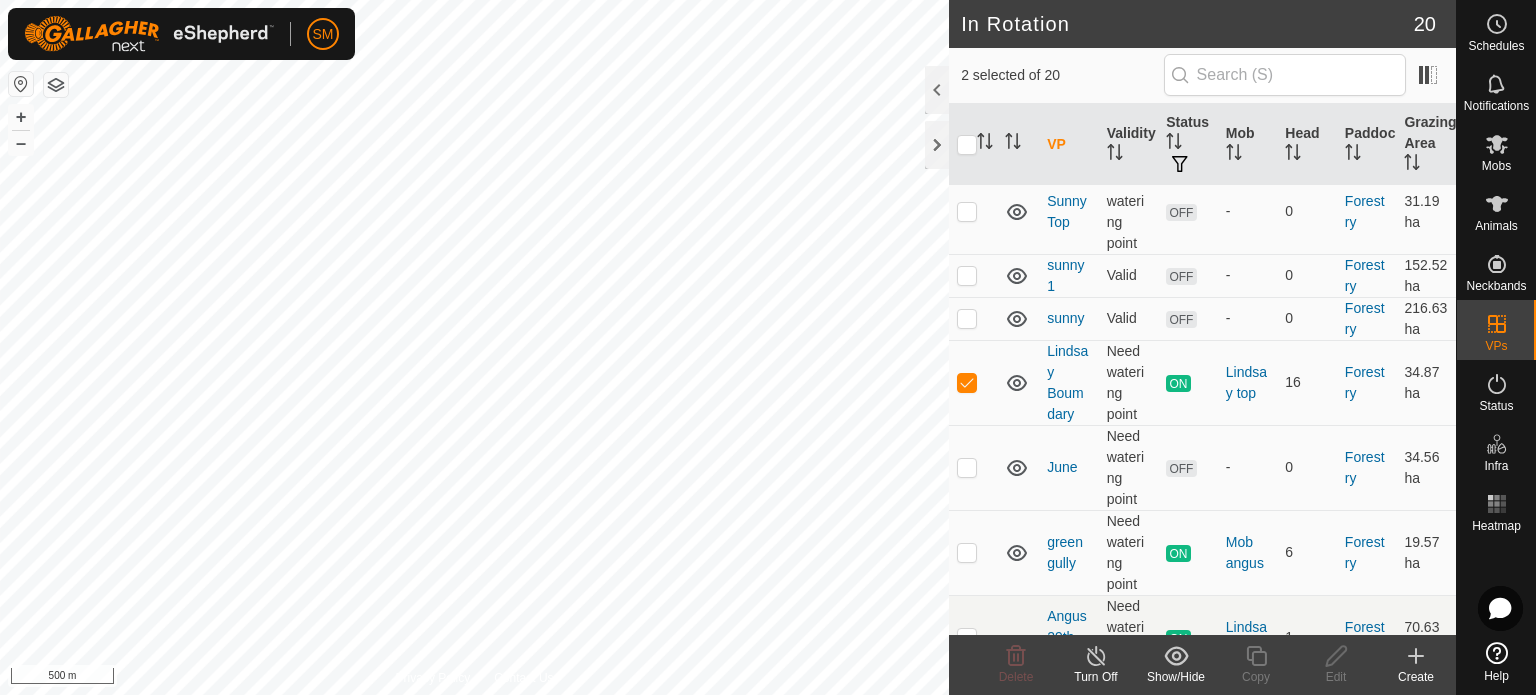 scroll, scrollTop: 1180, scrollLeft: 0, axis: vertical 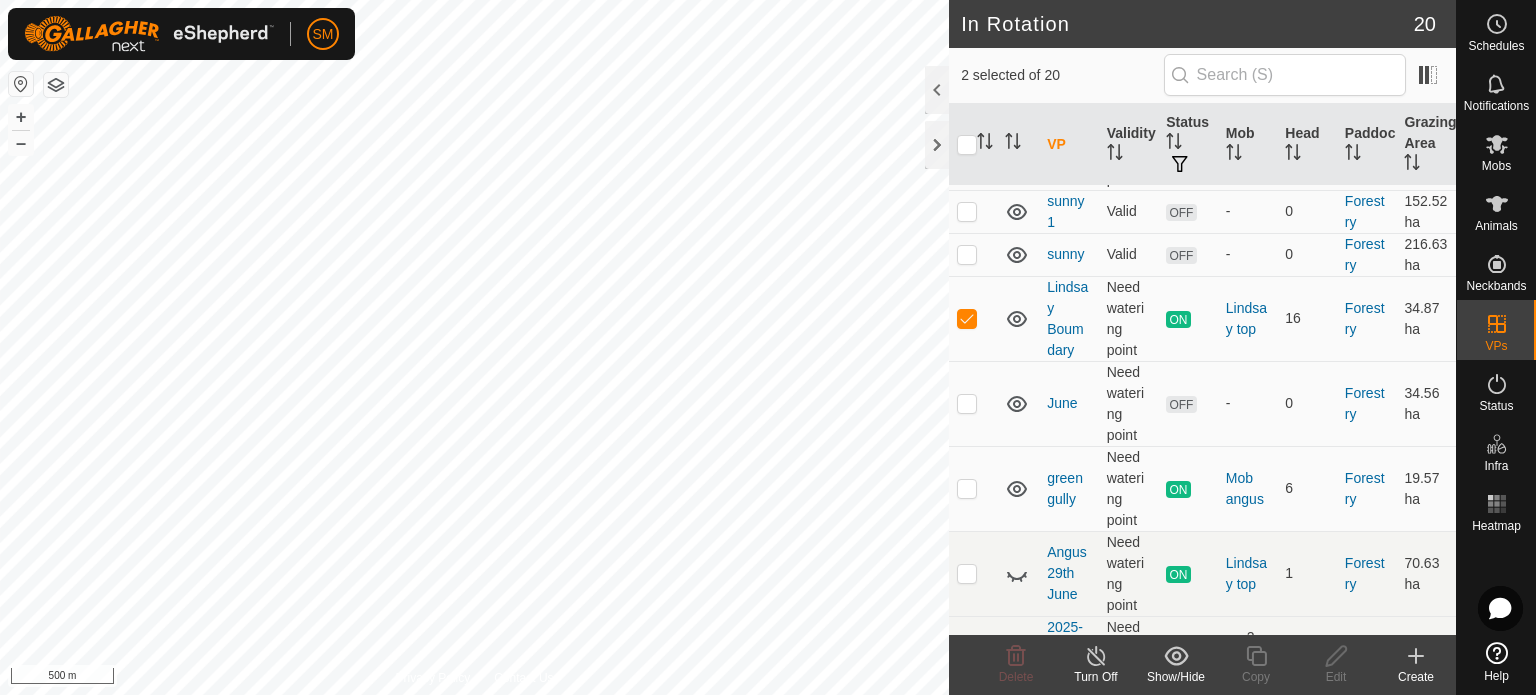 click 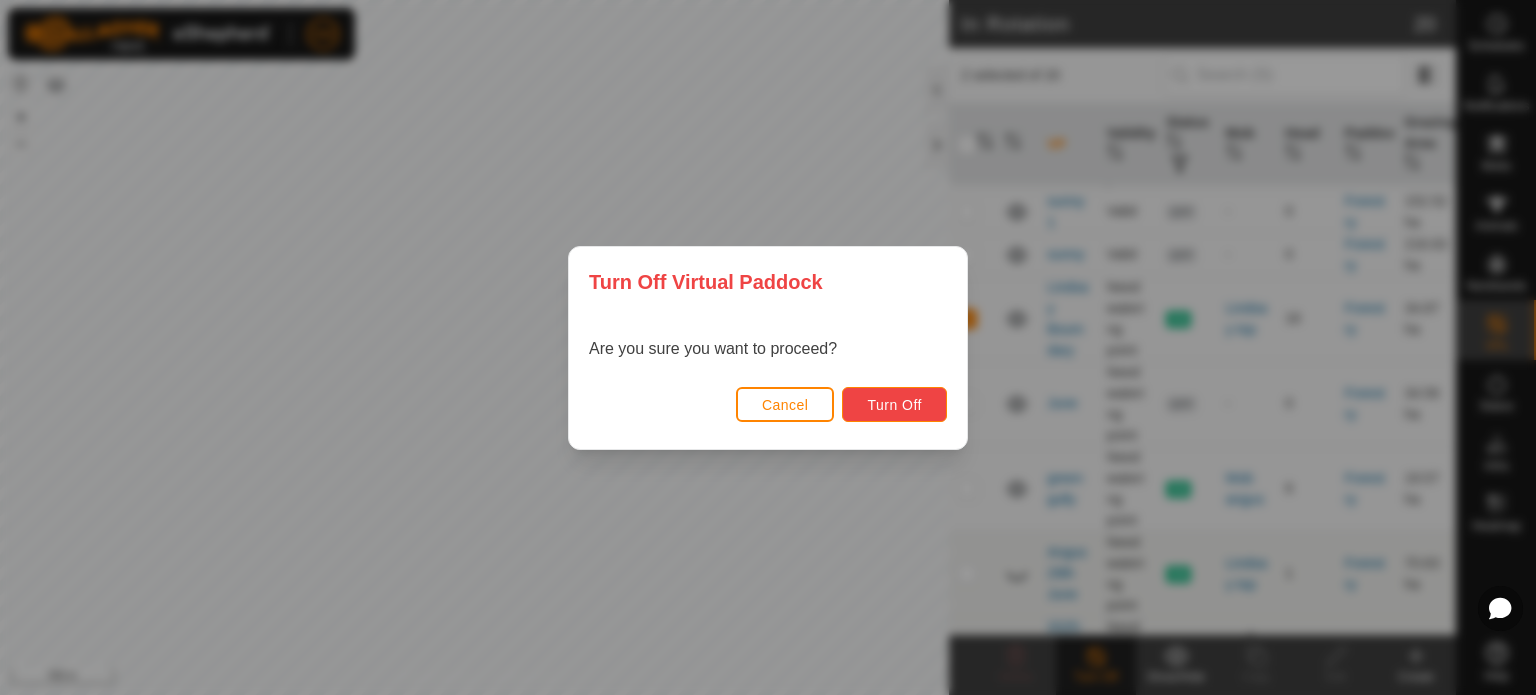 click on "Turn Off" at bounding box center (894, 405) 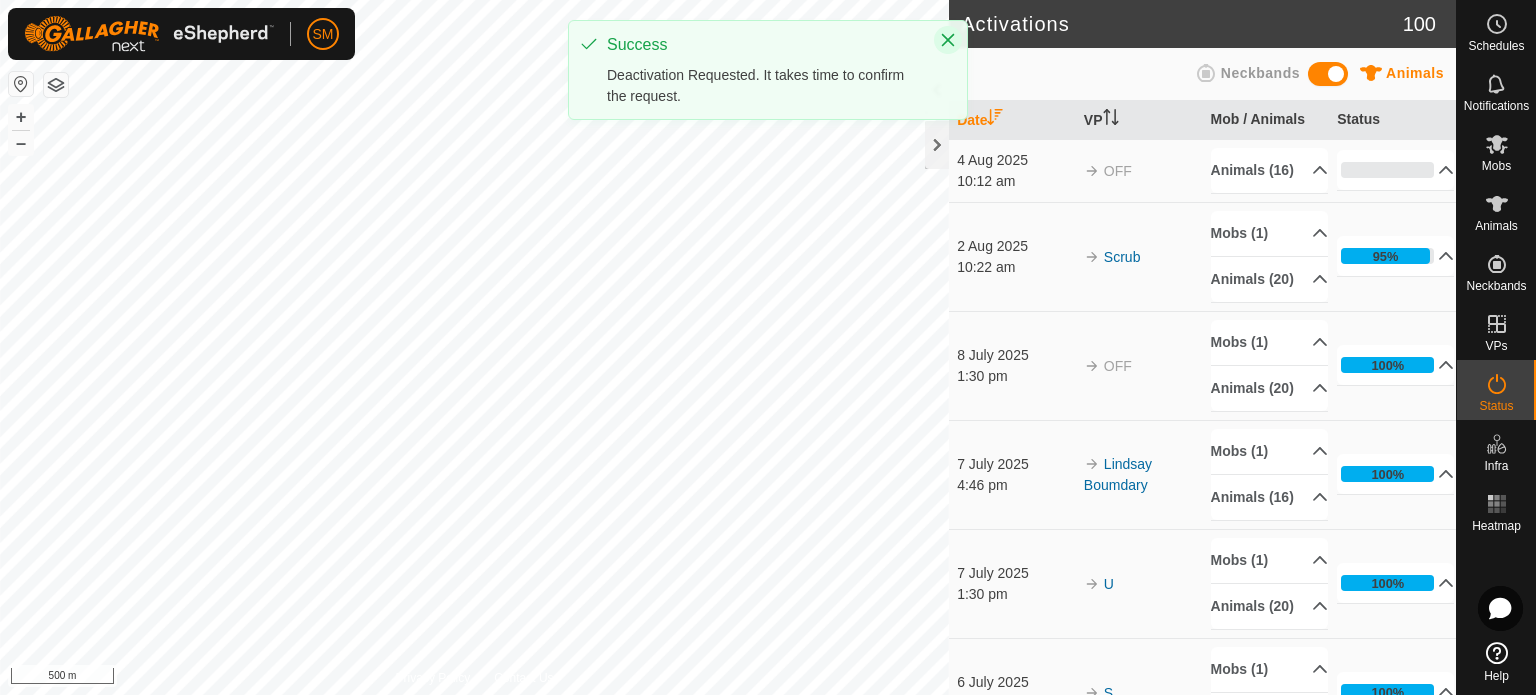 click 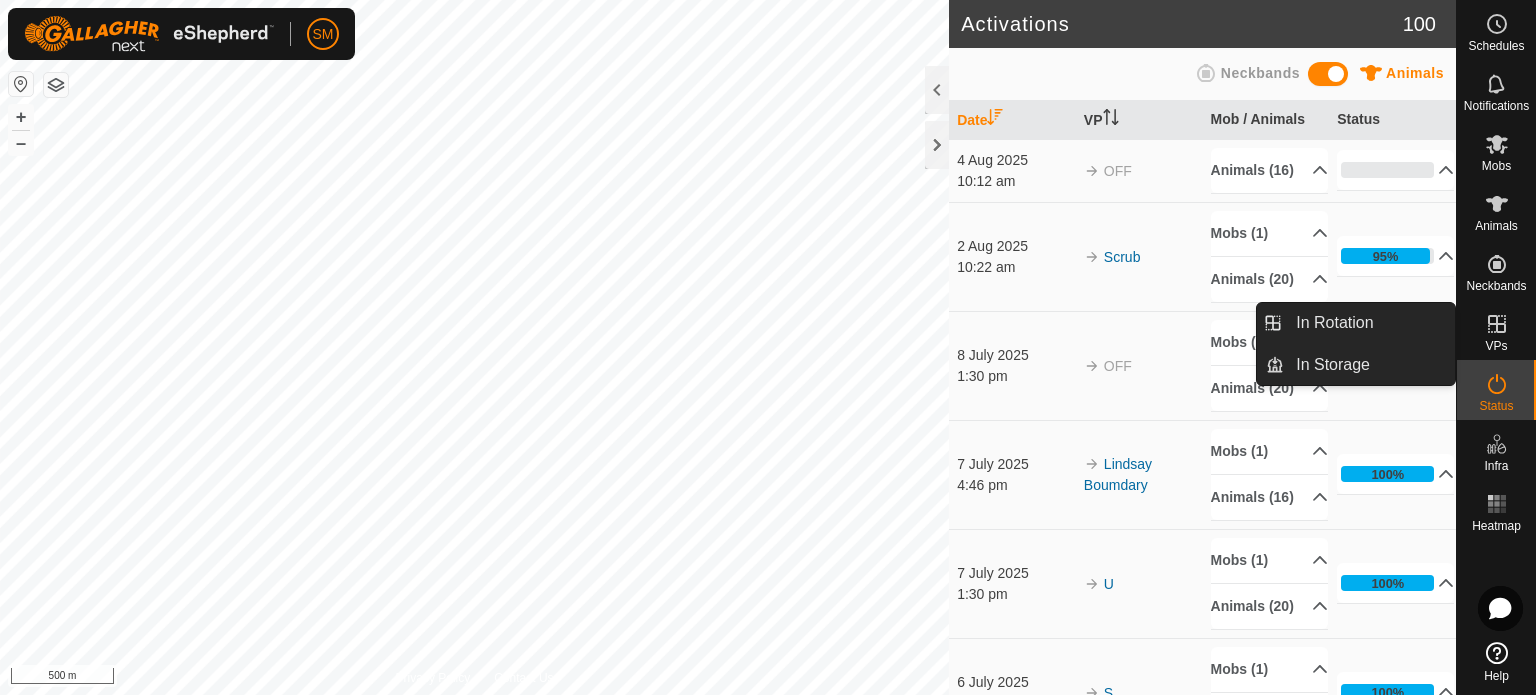 click 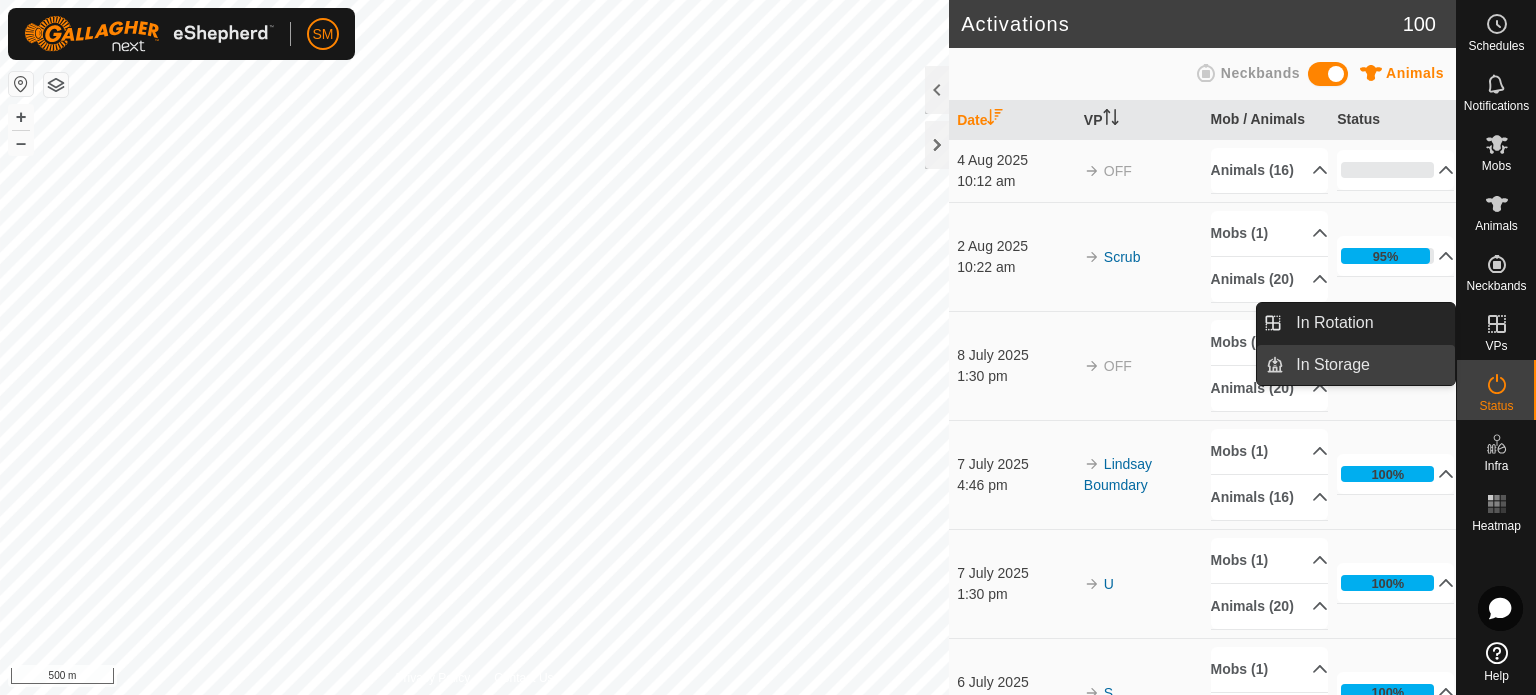 click on "In Storage" at bounding box center [1369, 365] 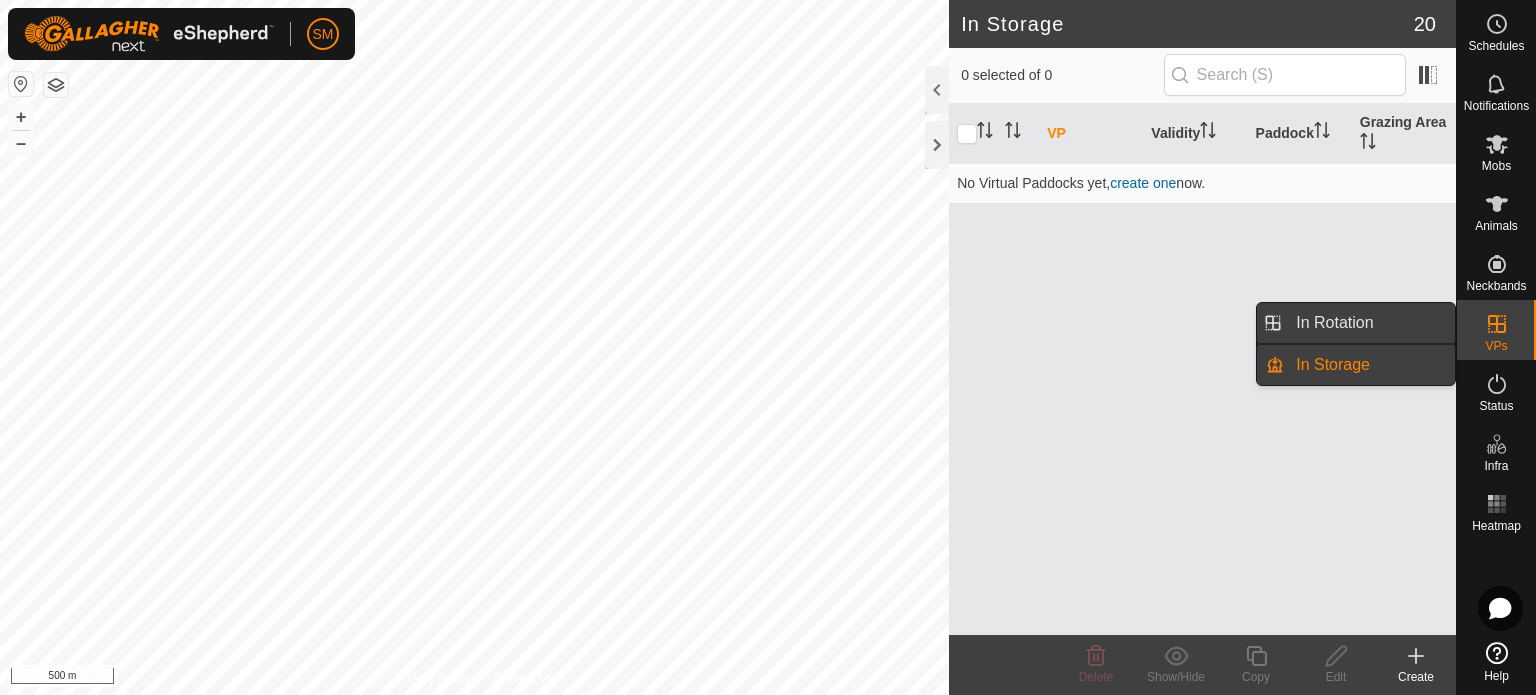 click on "In Rotation" at bounding box center [1369, 323] 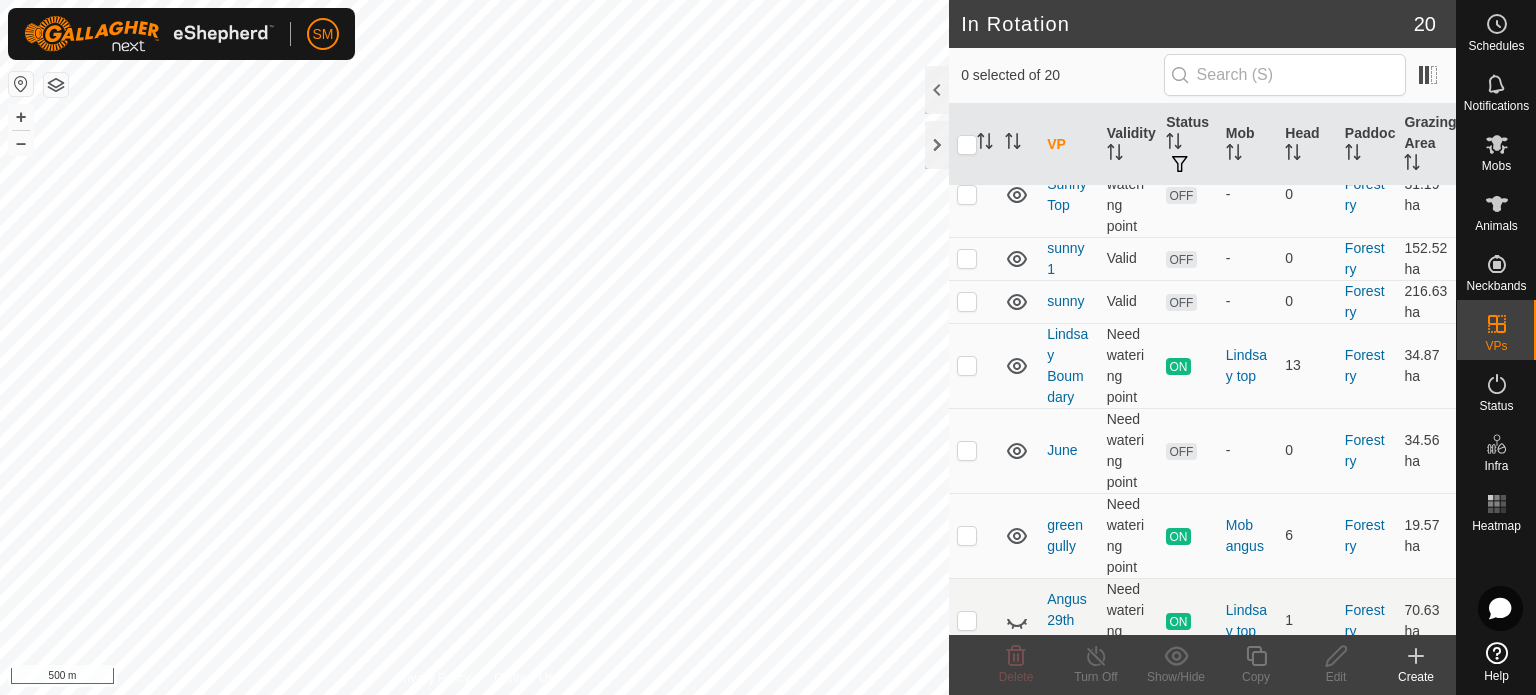 scroll, scrollTop: 1241, scrollLeft: 0, axis: vertical 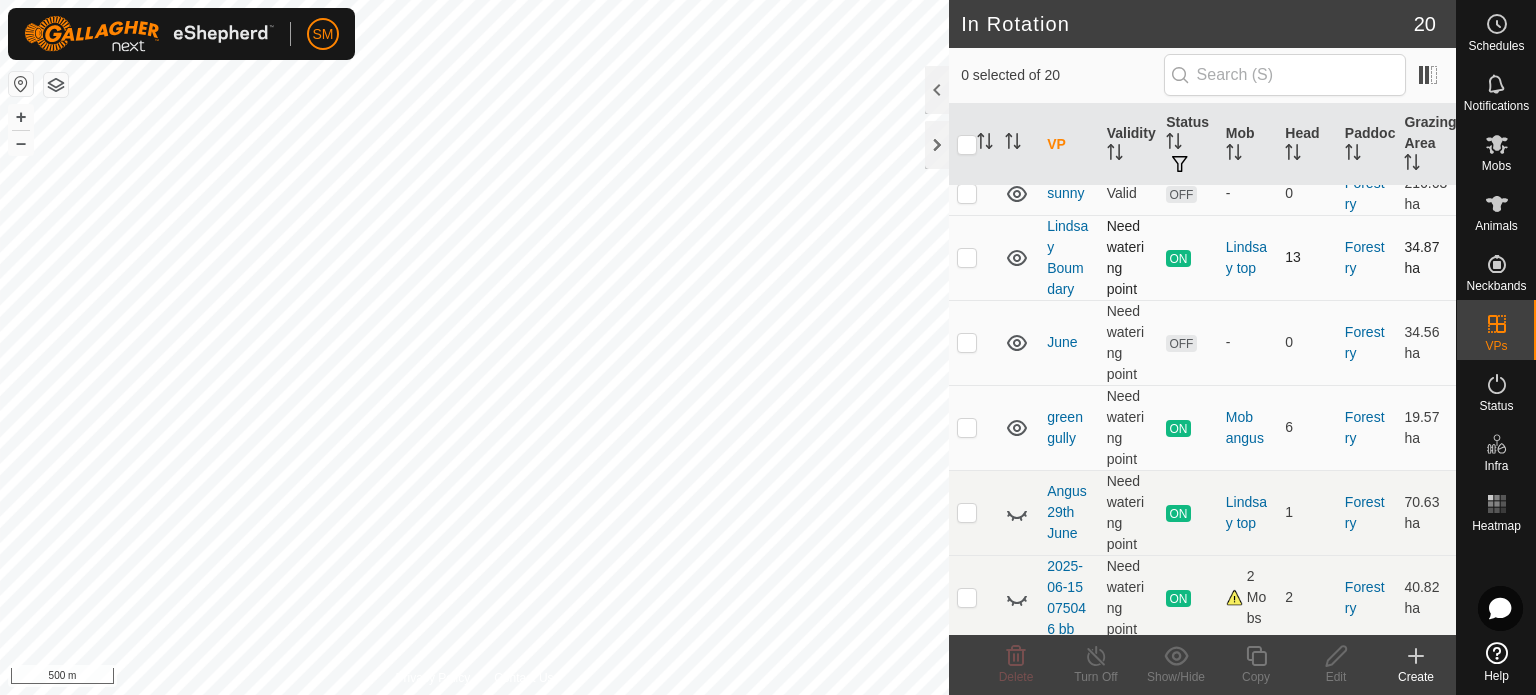 click at bounding box center (967, 257) 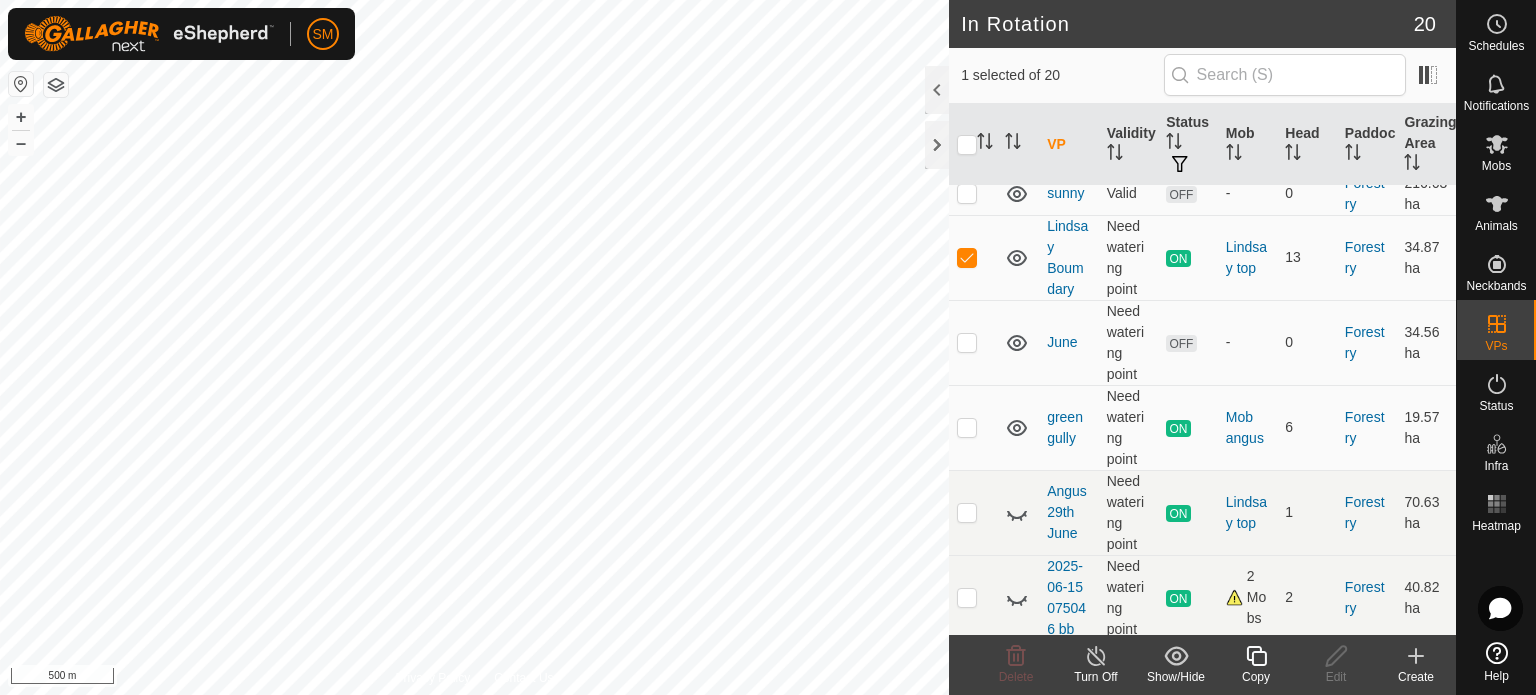 click 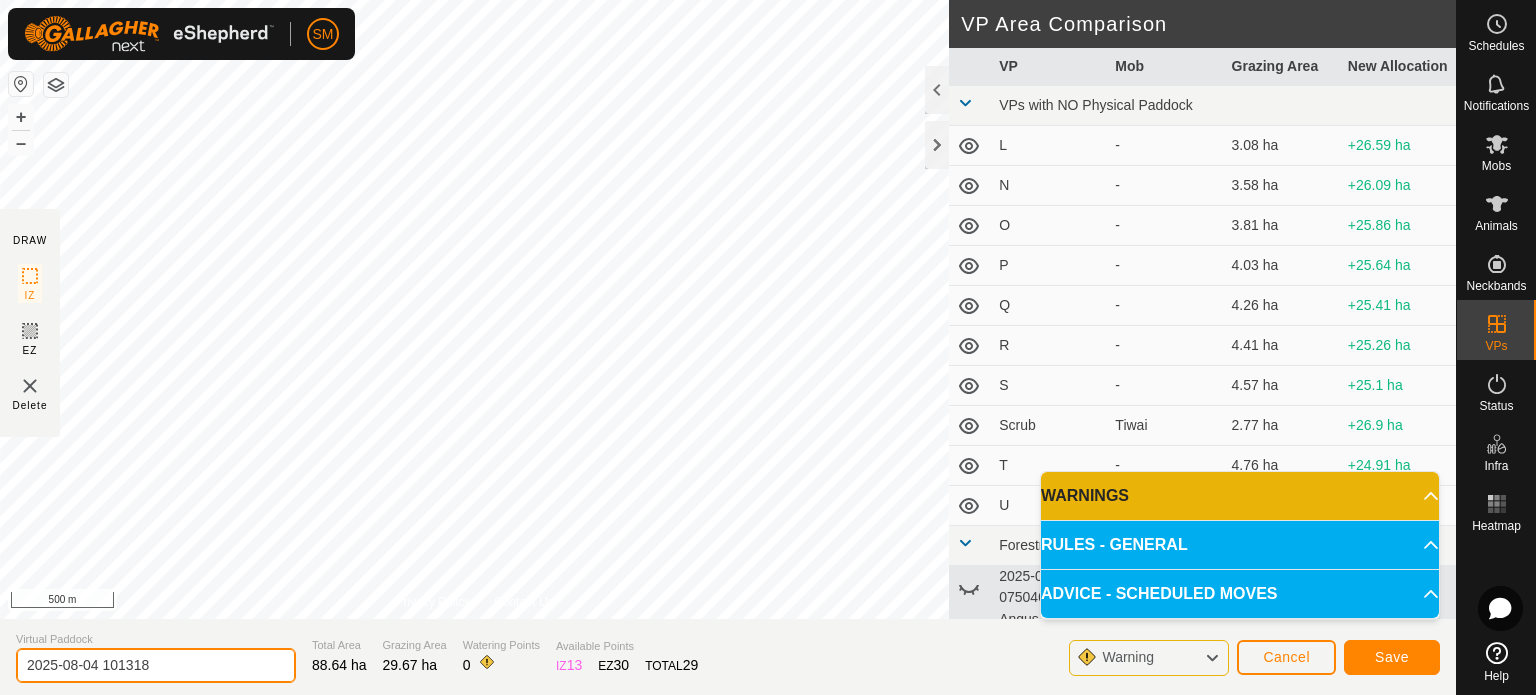 click on "2025-08-04 101318" 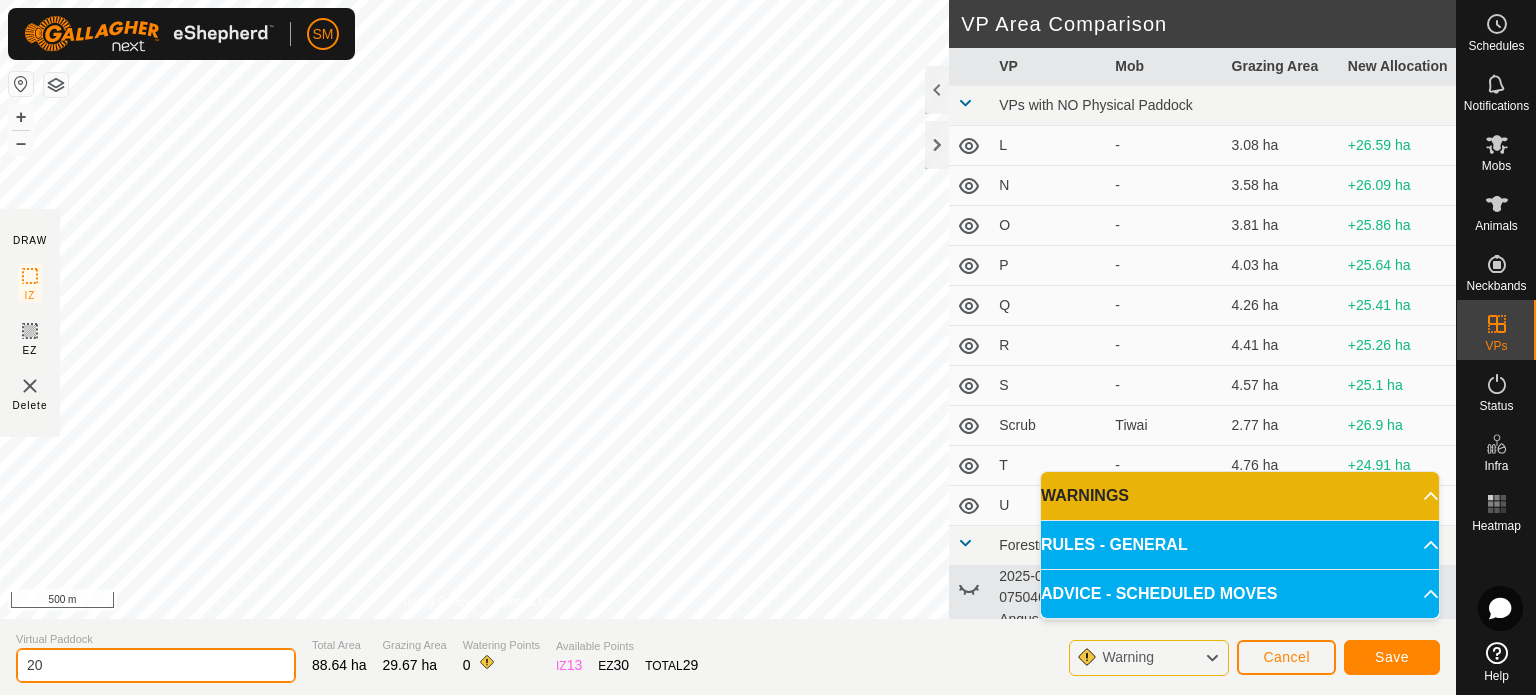 type on "2" 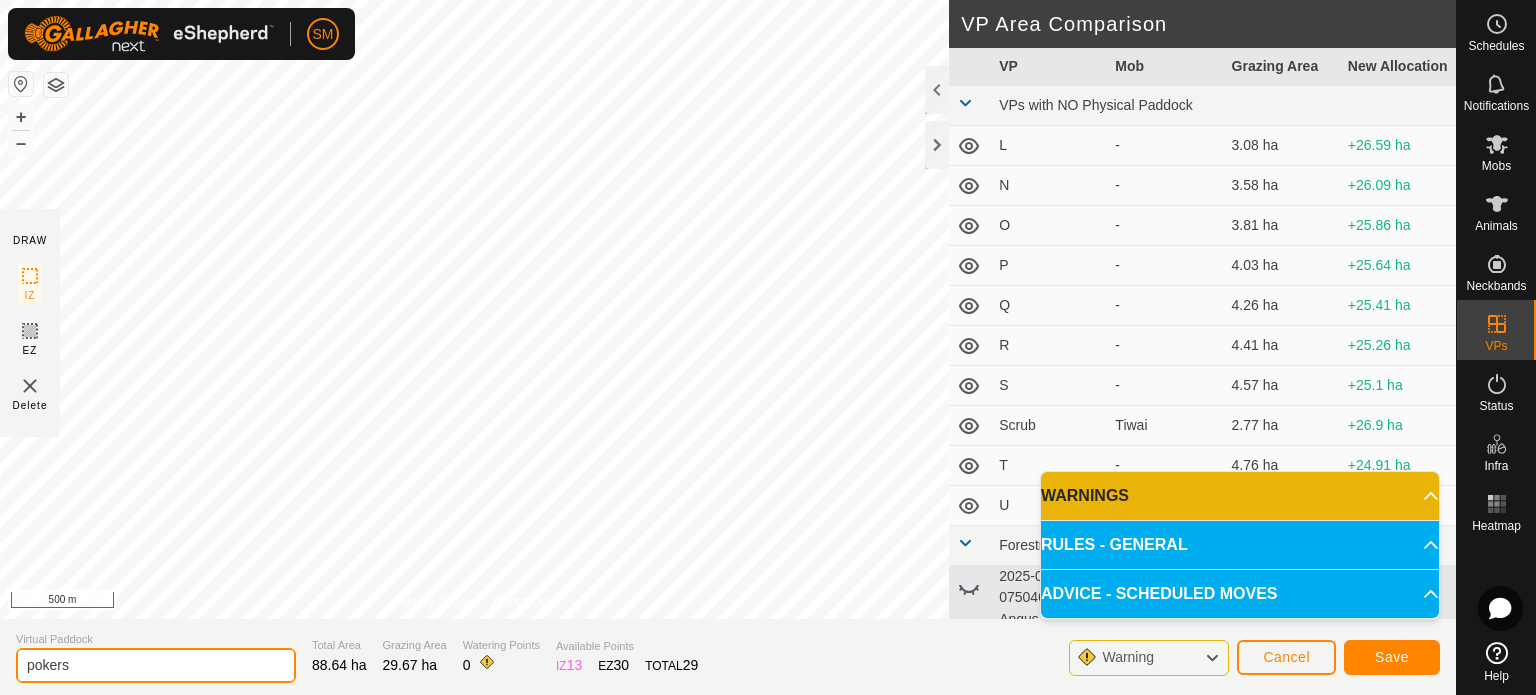 type on "pokers" 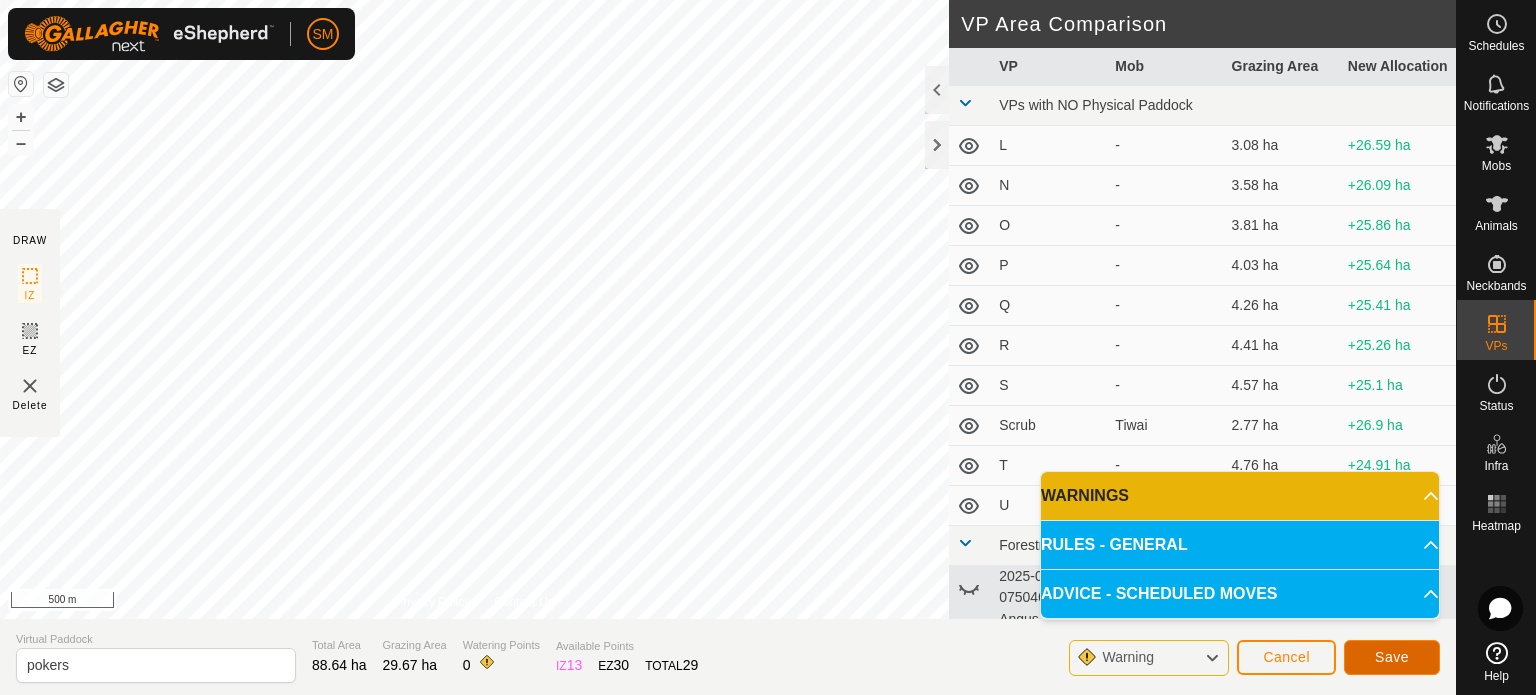 click on "Save" 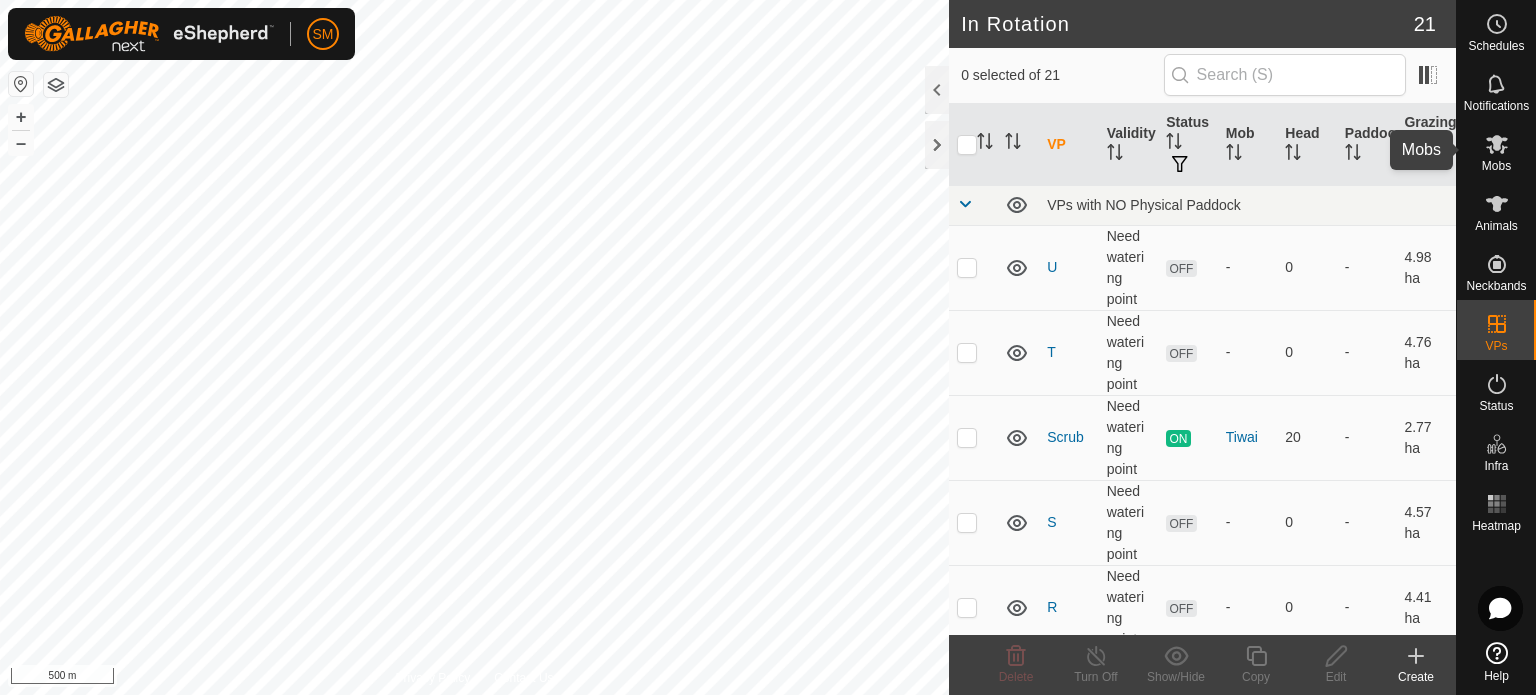 click 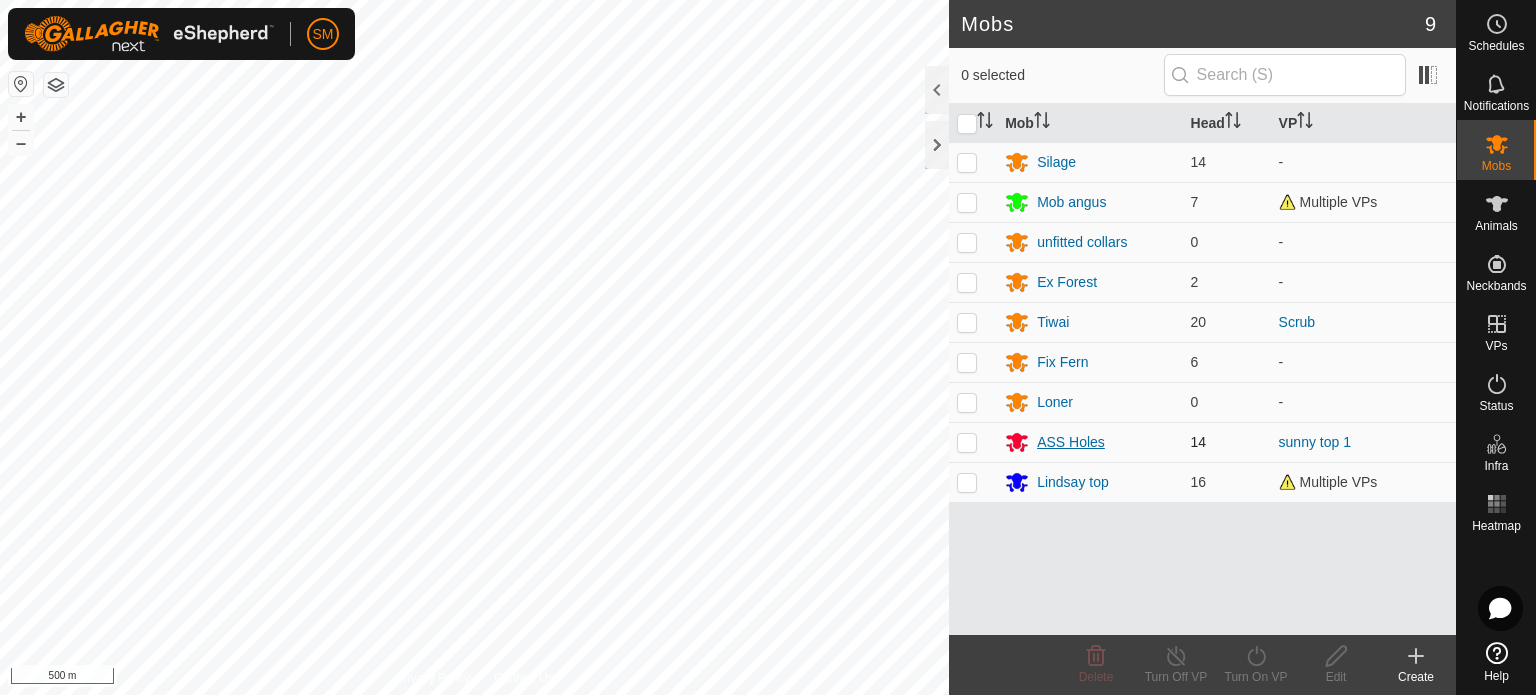 click on "ASS  Holes" at bounding box center [1071, 442] 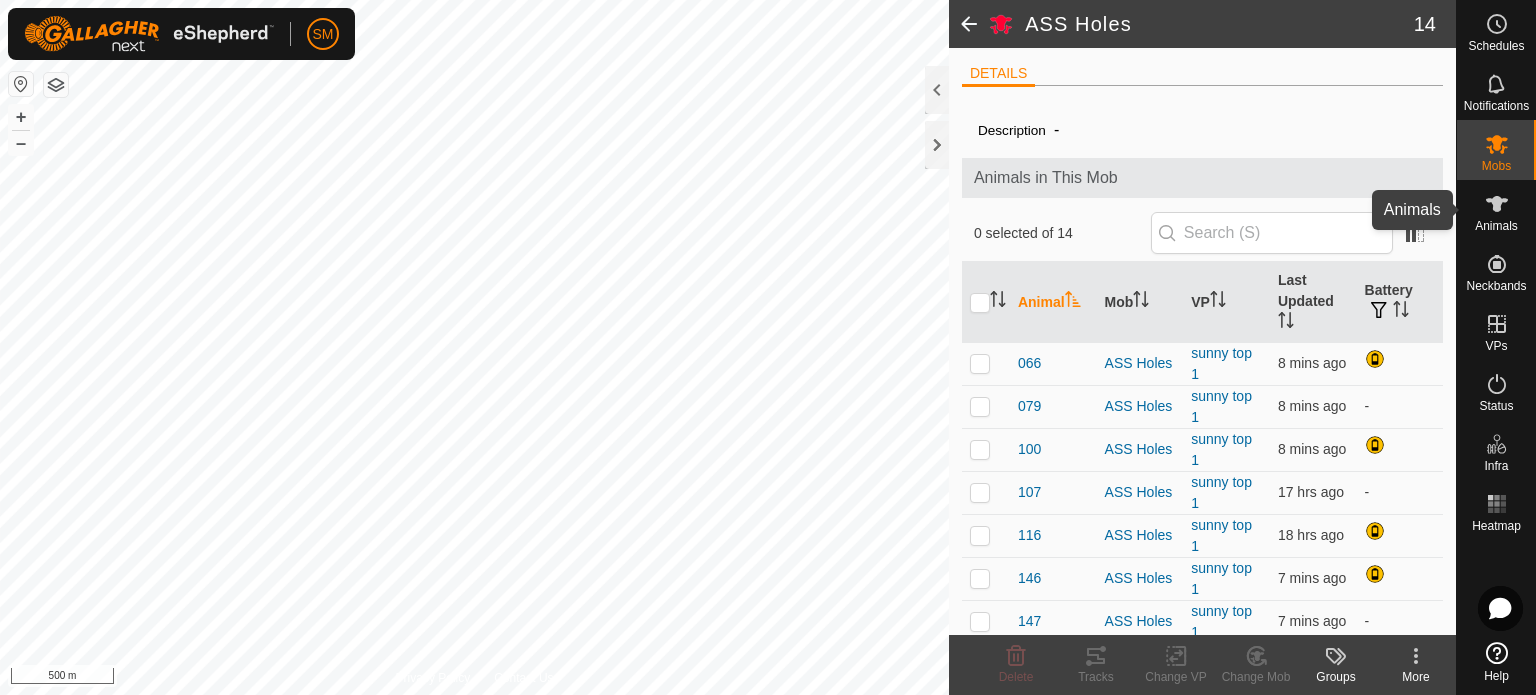 click 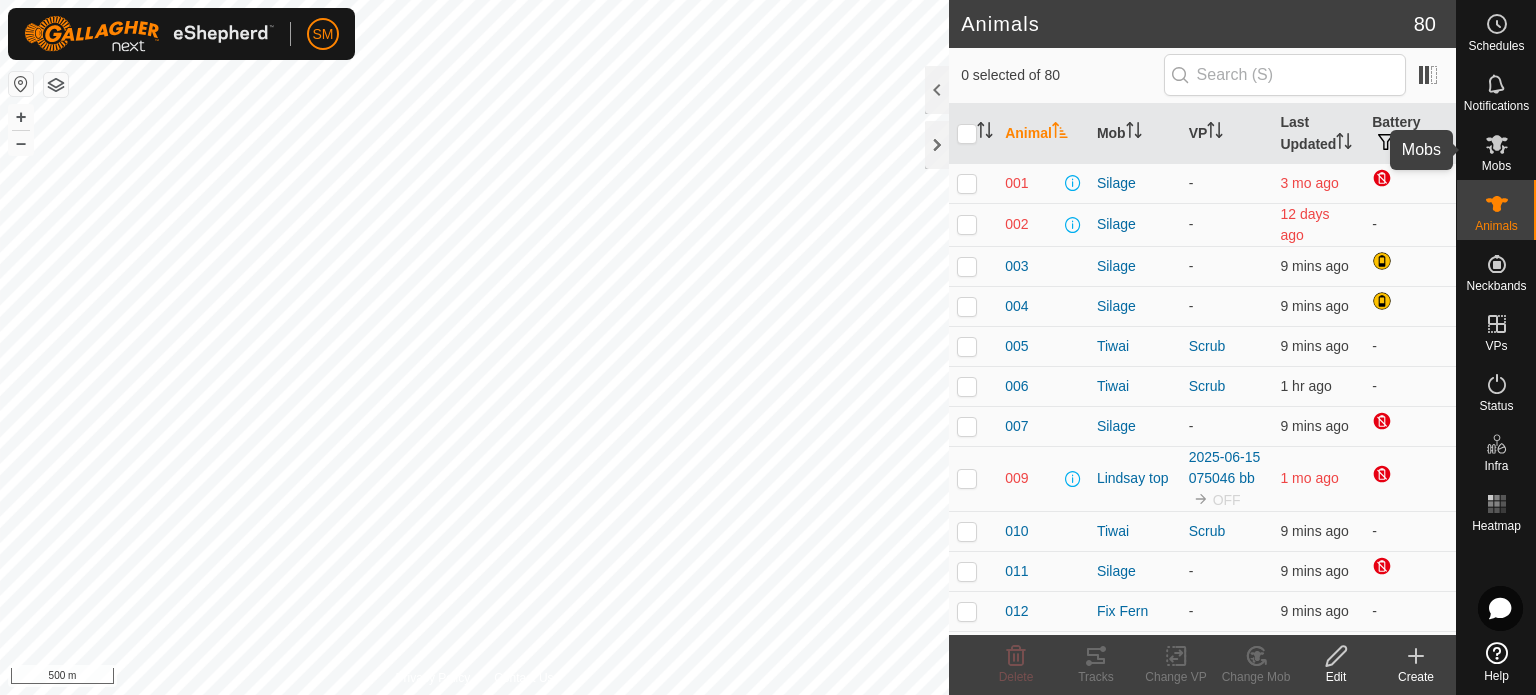 click 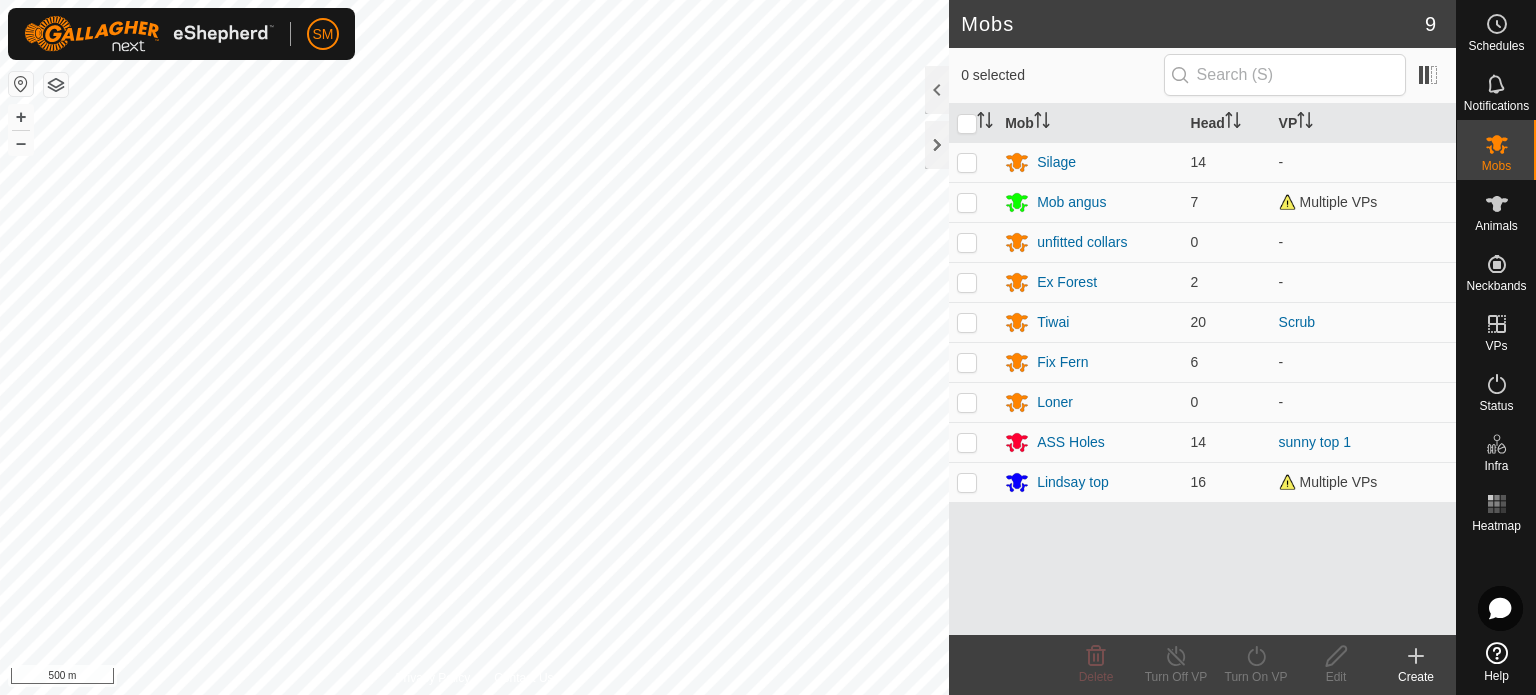 click 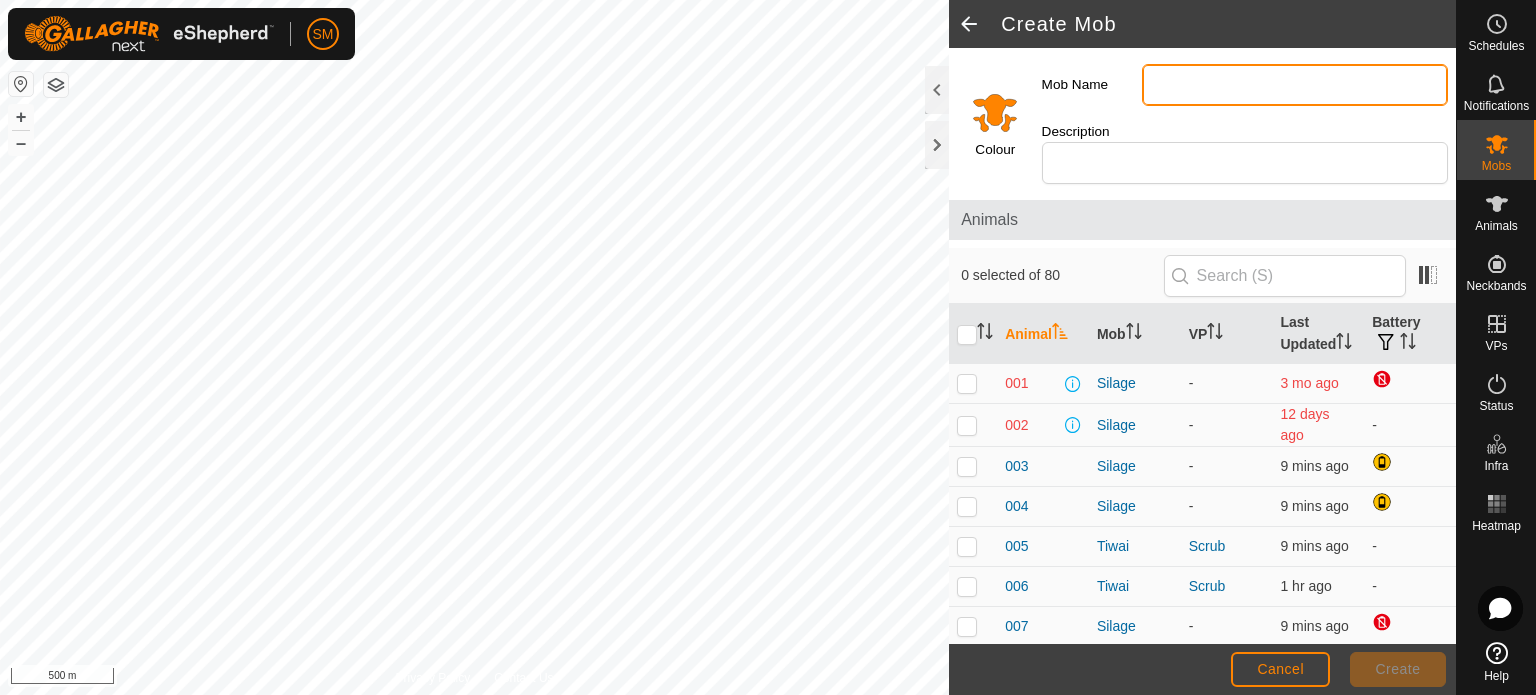 click on "Mob Name" at bounding box center (1295, 85) 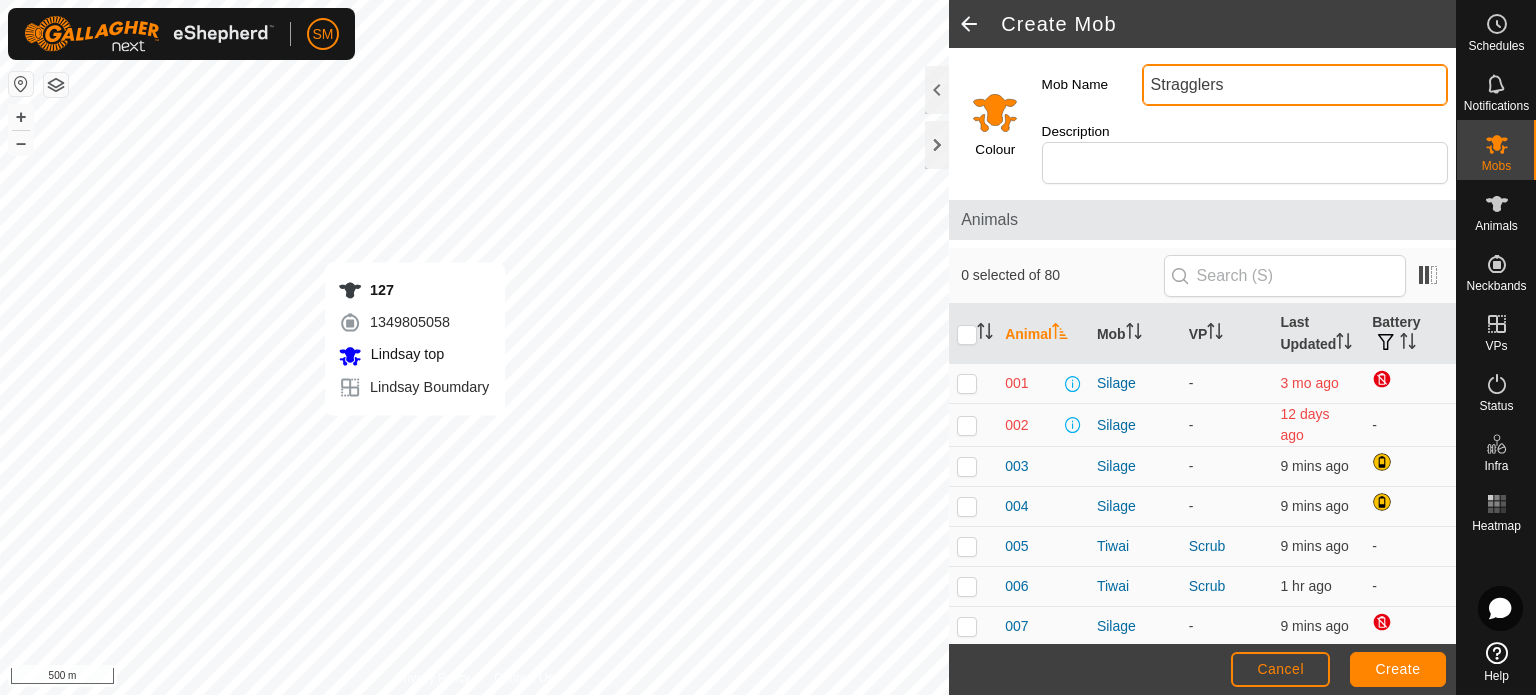 type on "Stragglers" 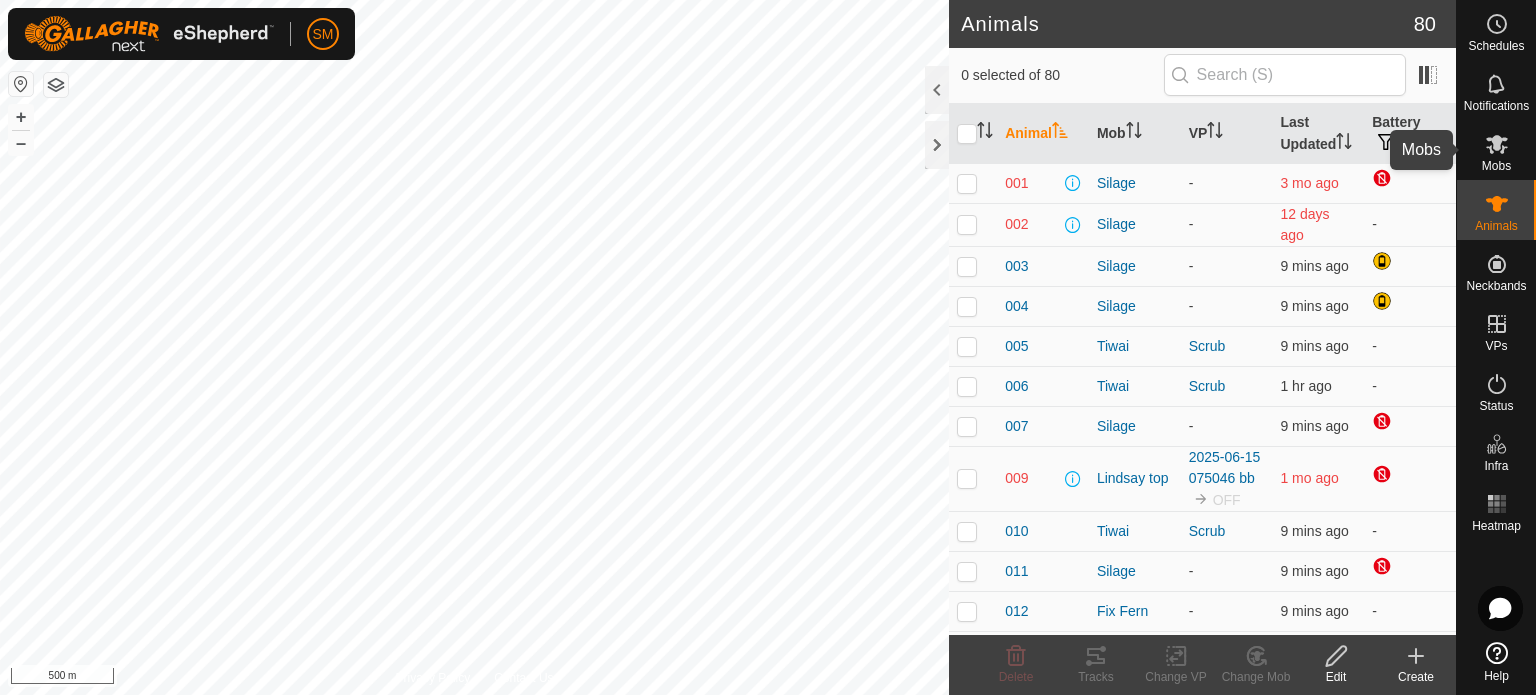 click 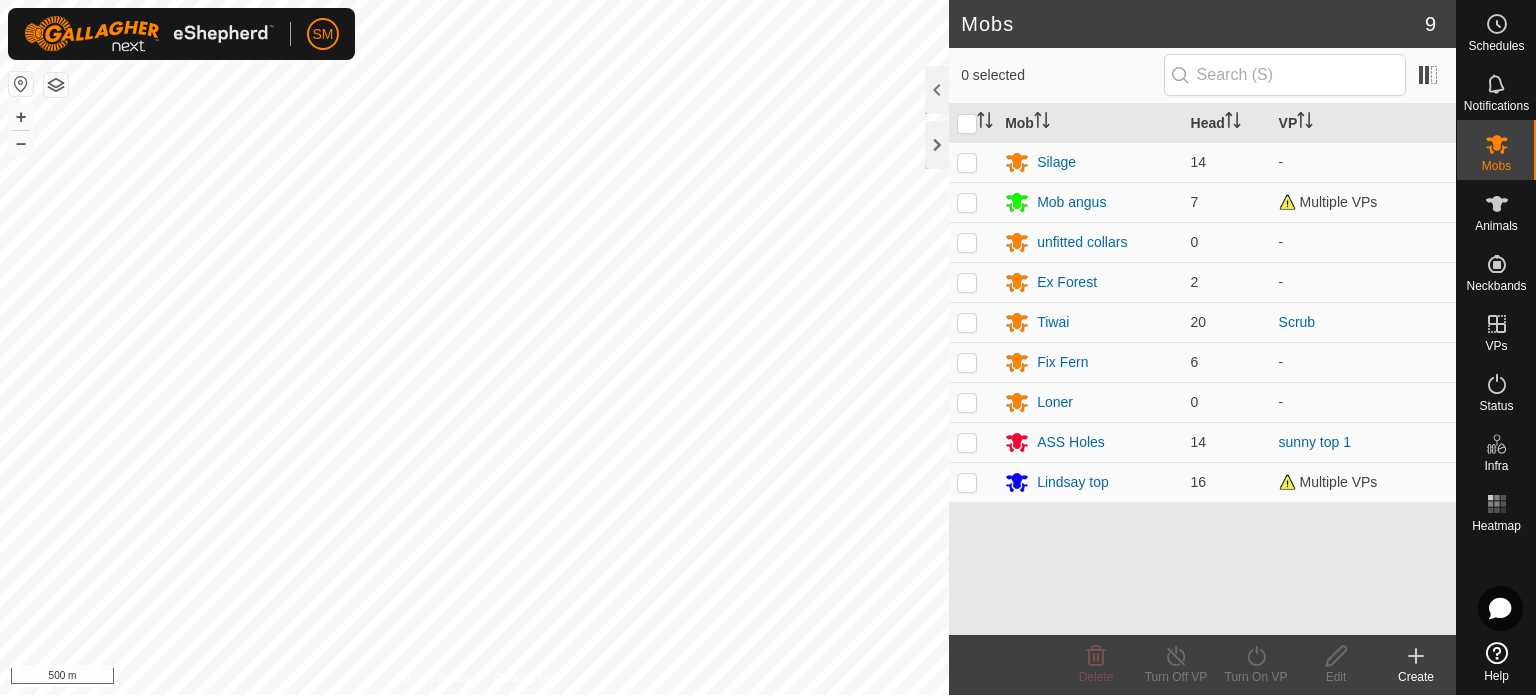 click 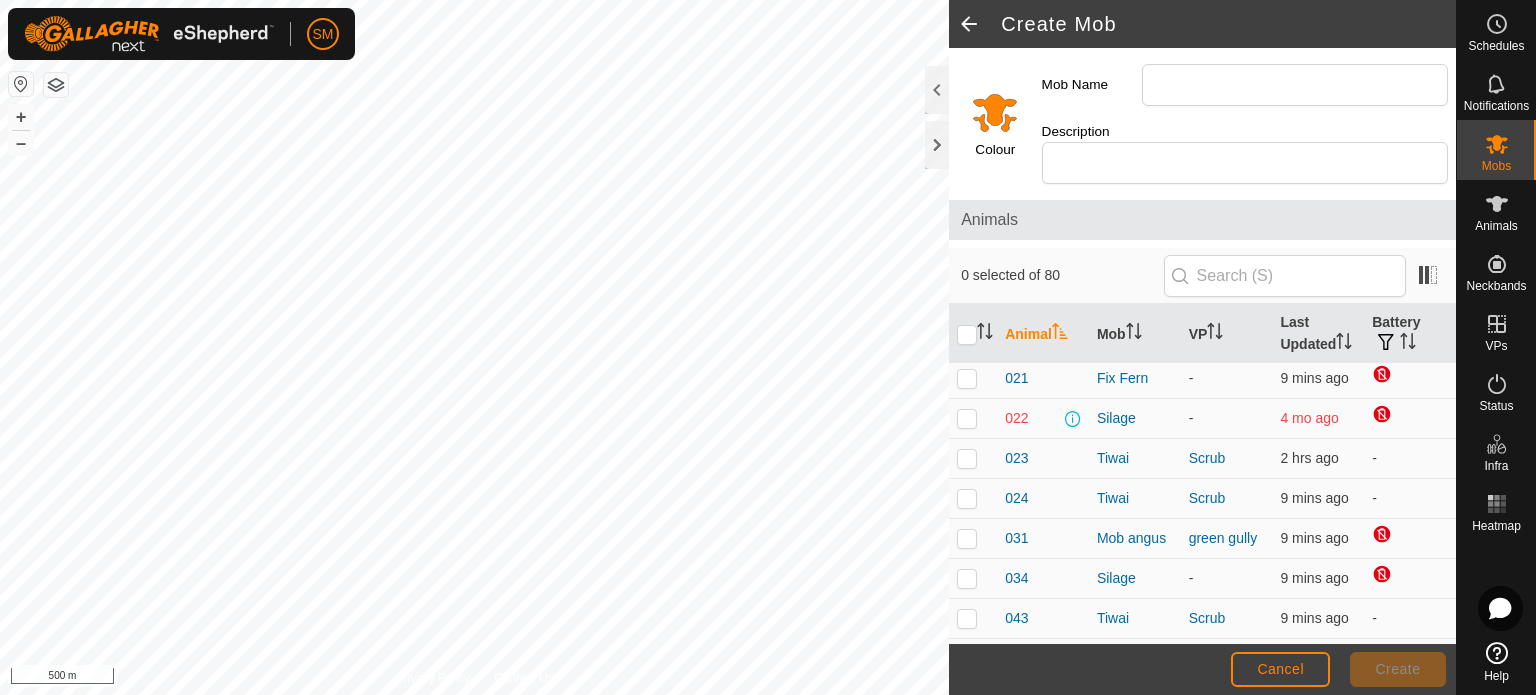scroll, scrollTop: 866, scrollLeft: 0, axis: vertical 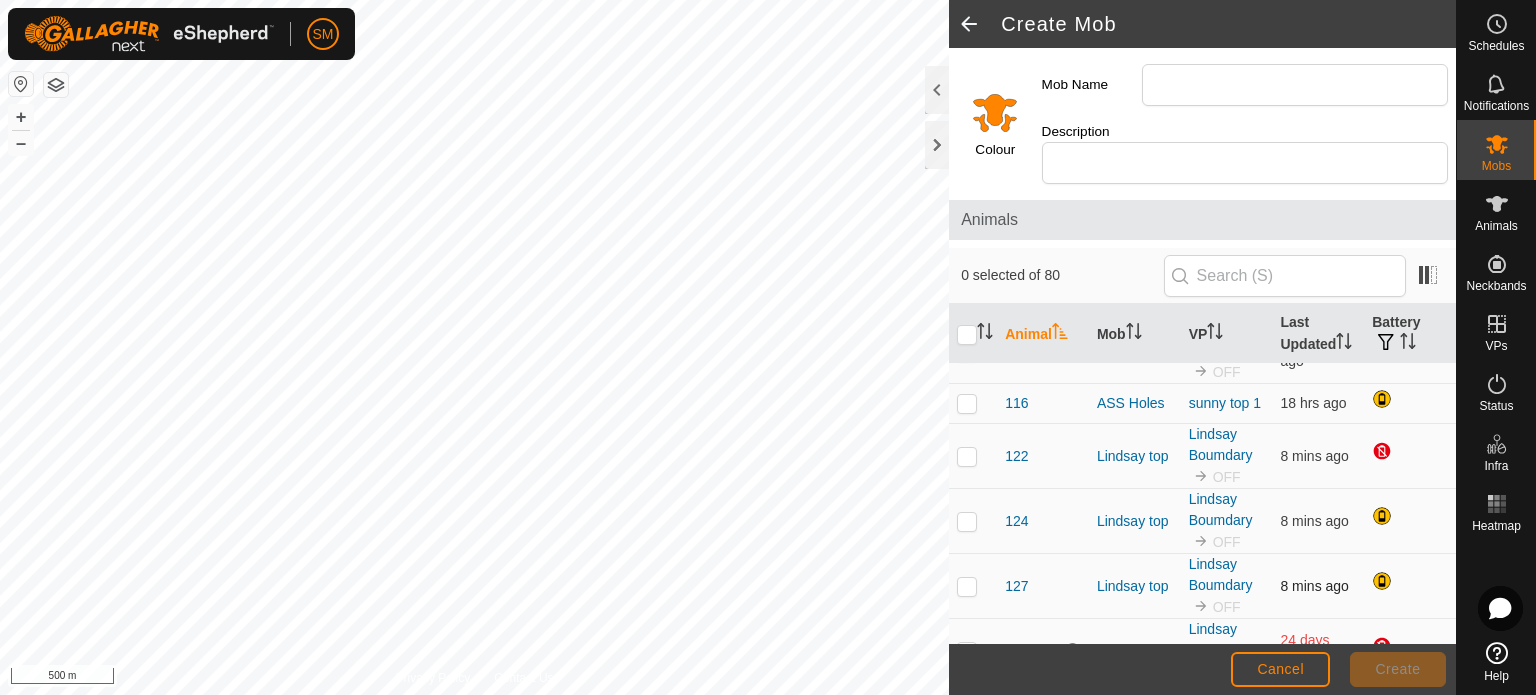 click at bounding box center [967, 586] 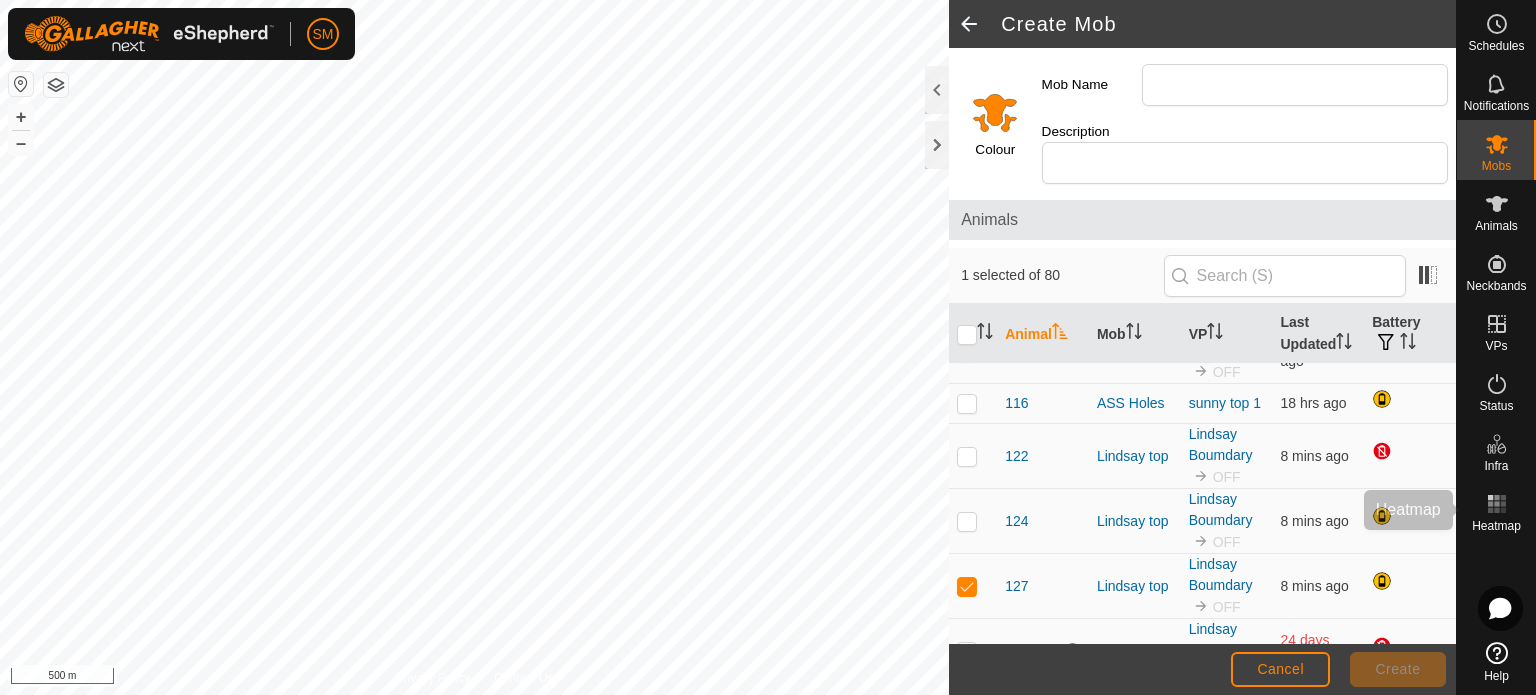 click on "Heatmap" at bounding box center [1496, 510] 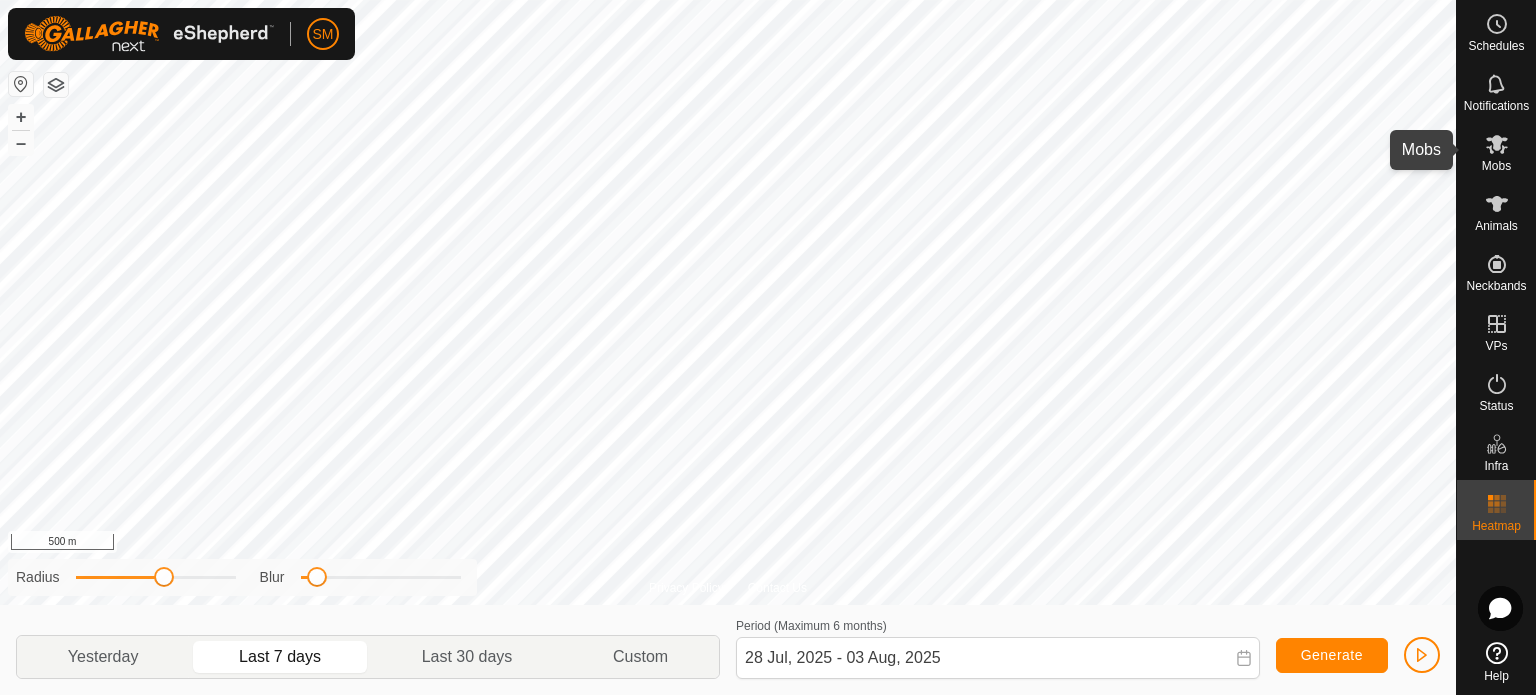 click 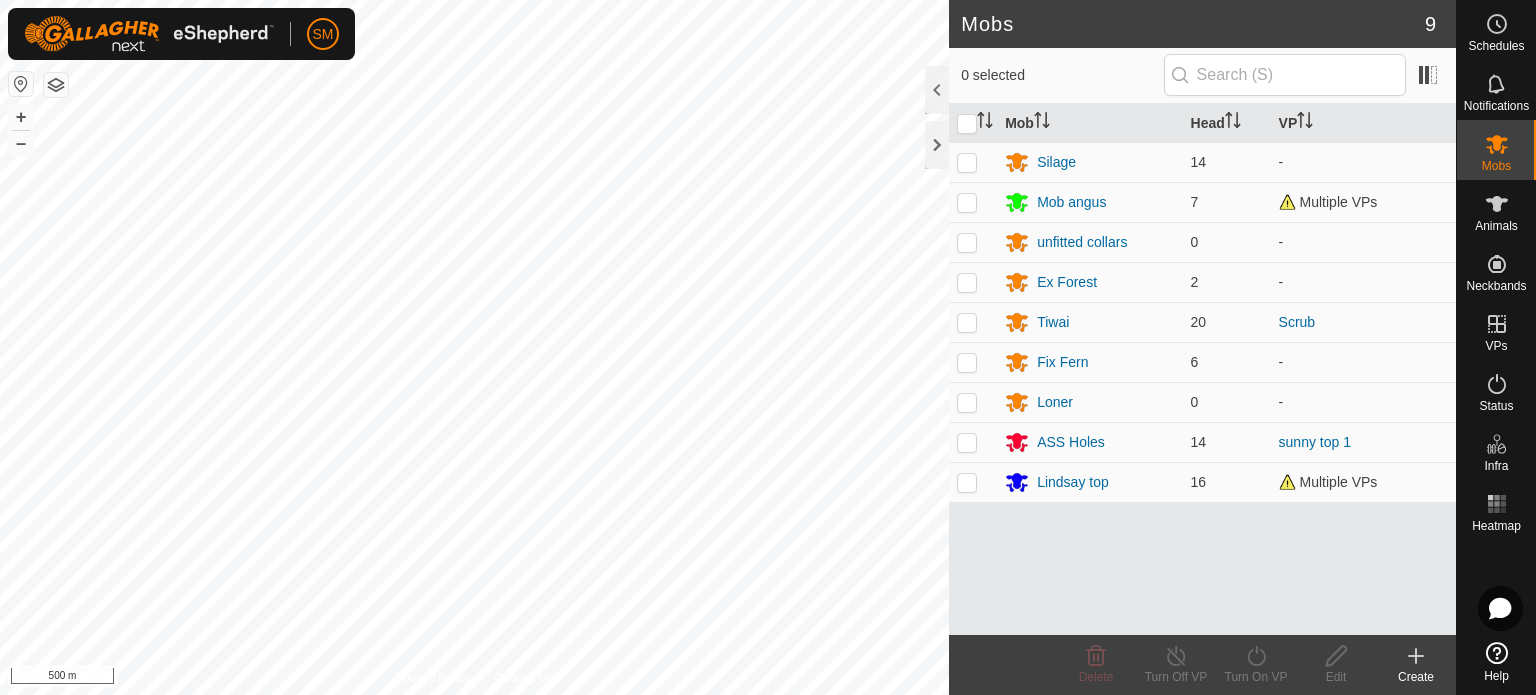 click 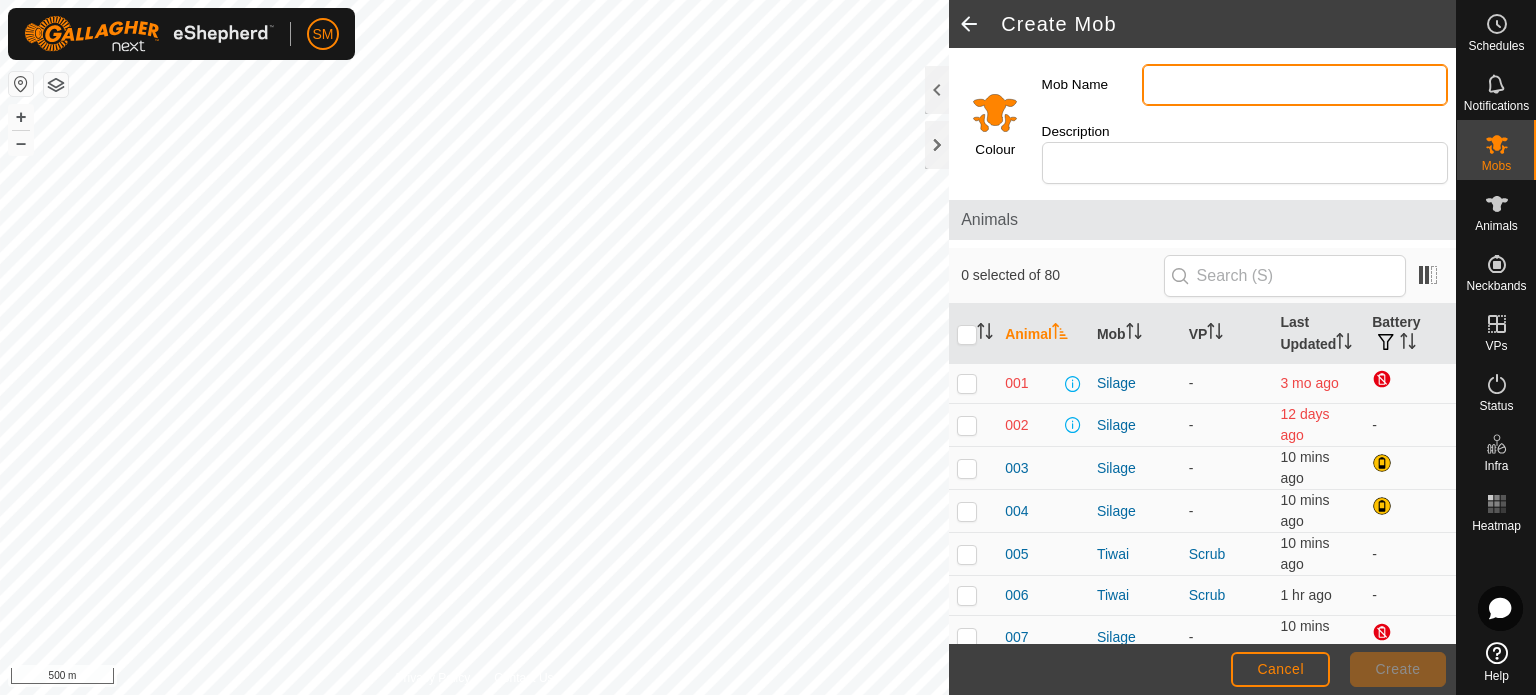 click on "Mob Name" at bounding box center (1295, 85) 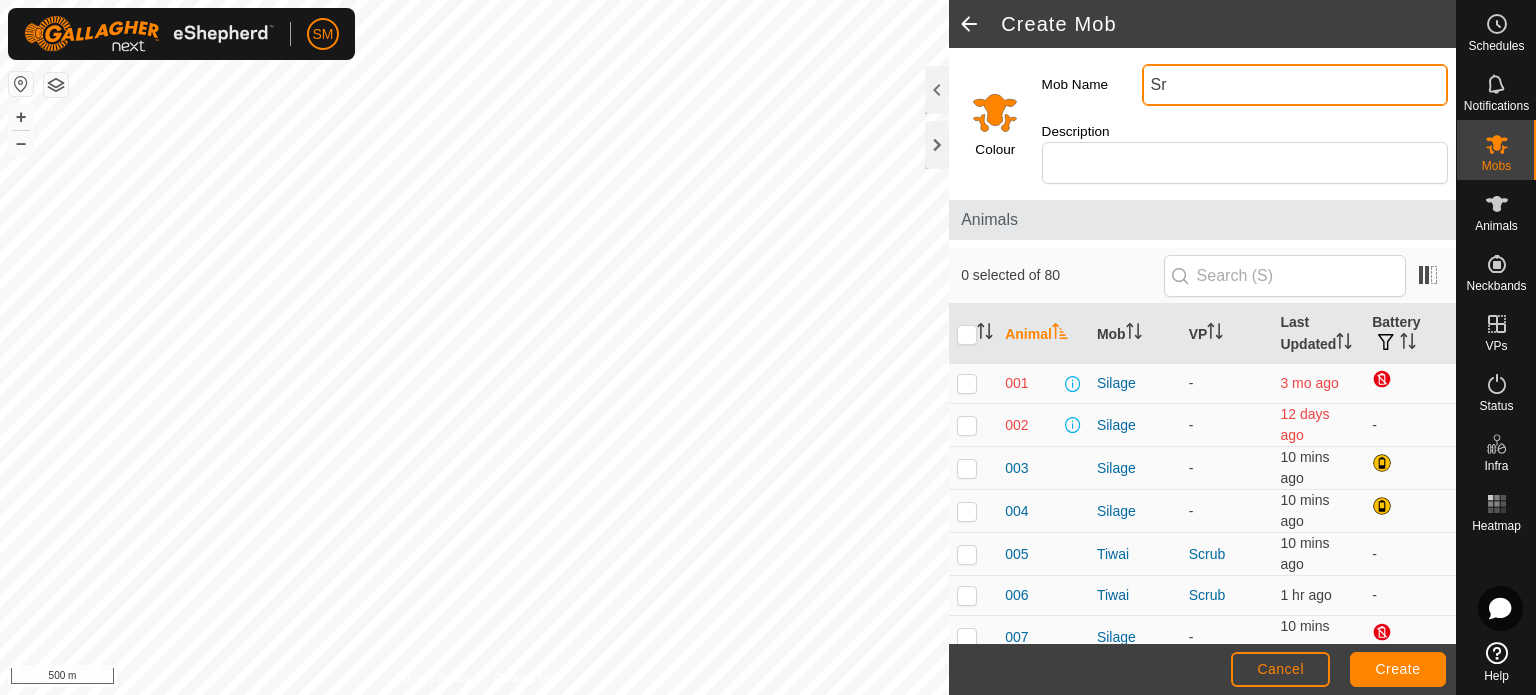 type on "S" 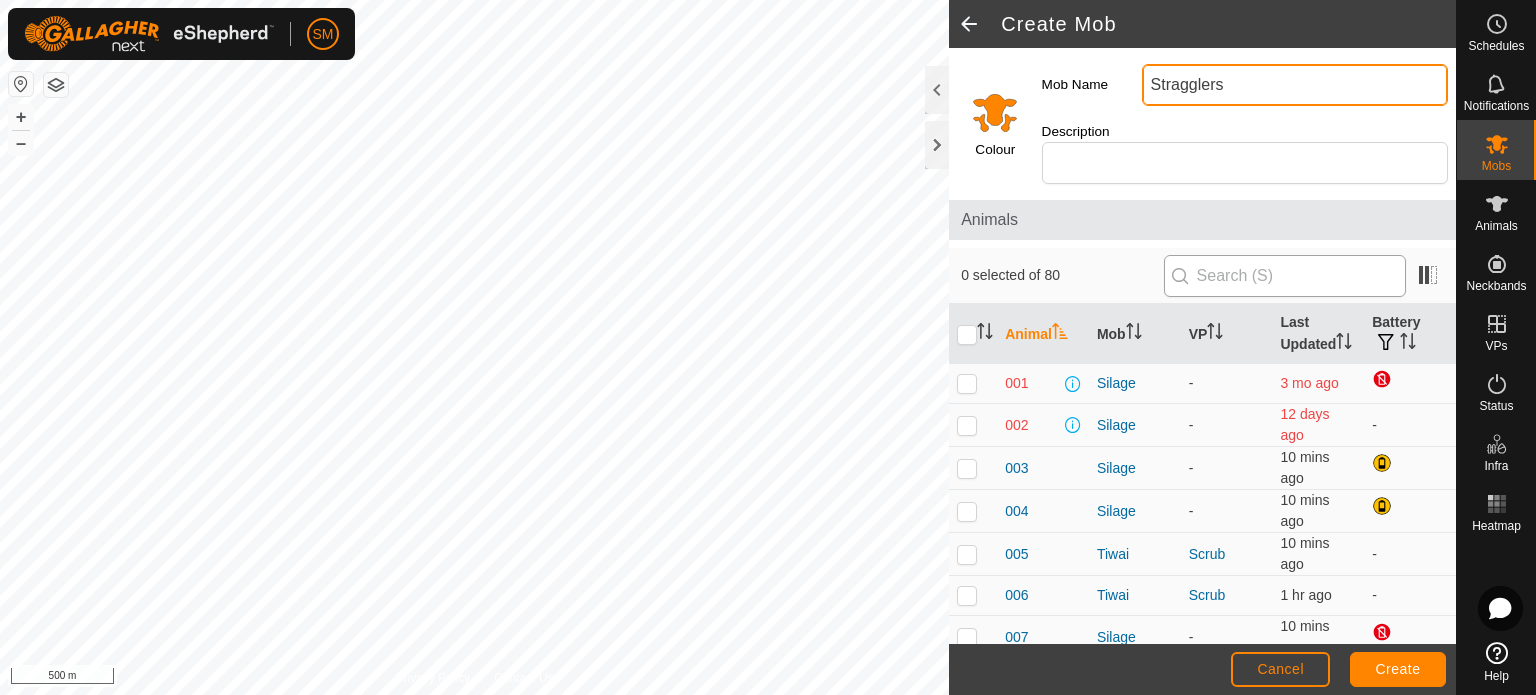 type on "Stragglers" 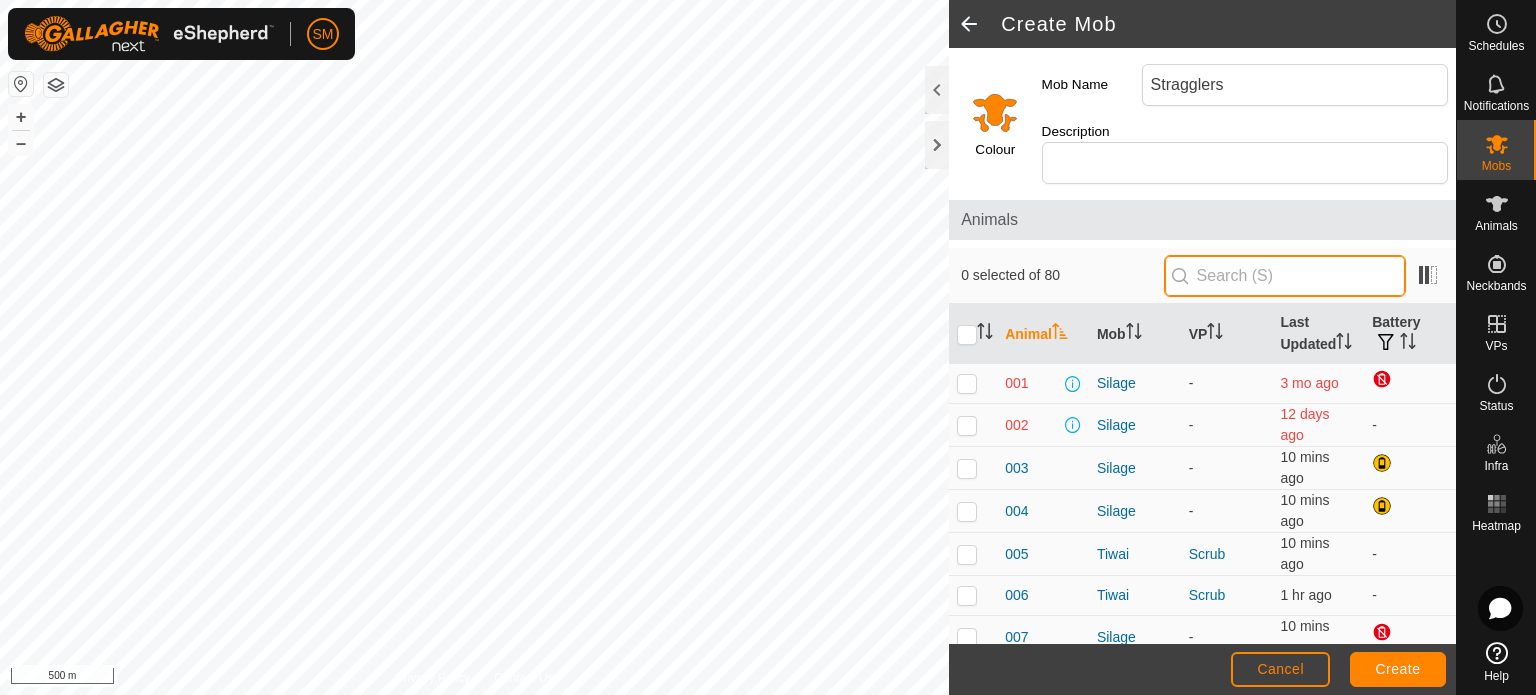 click at bounding box center (1285, 276) 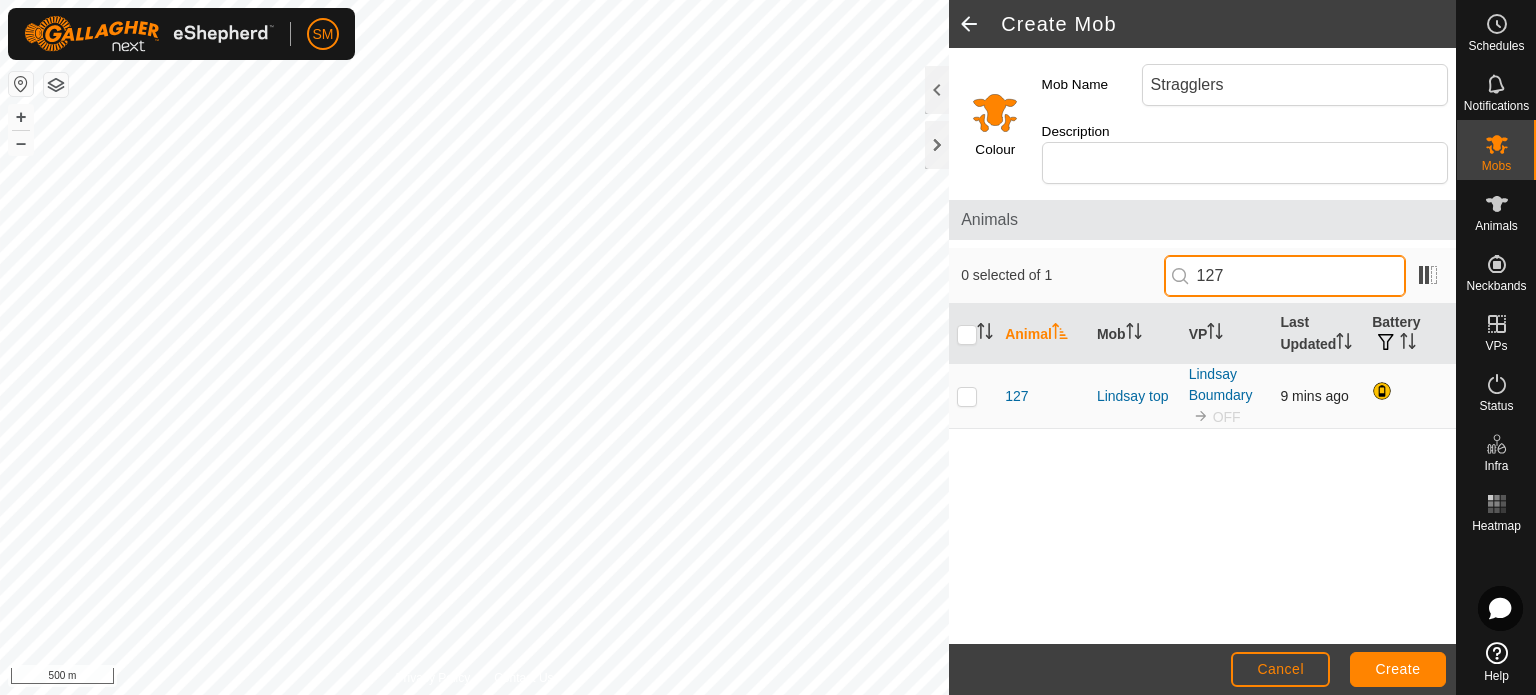 type on "127" 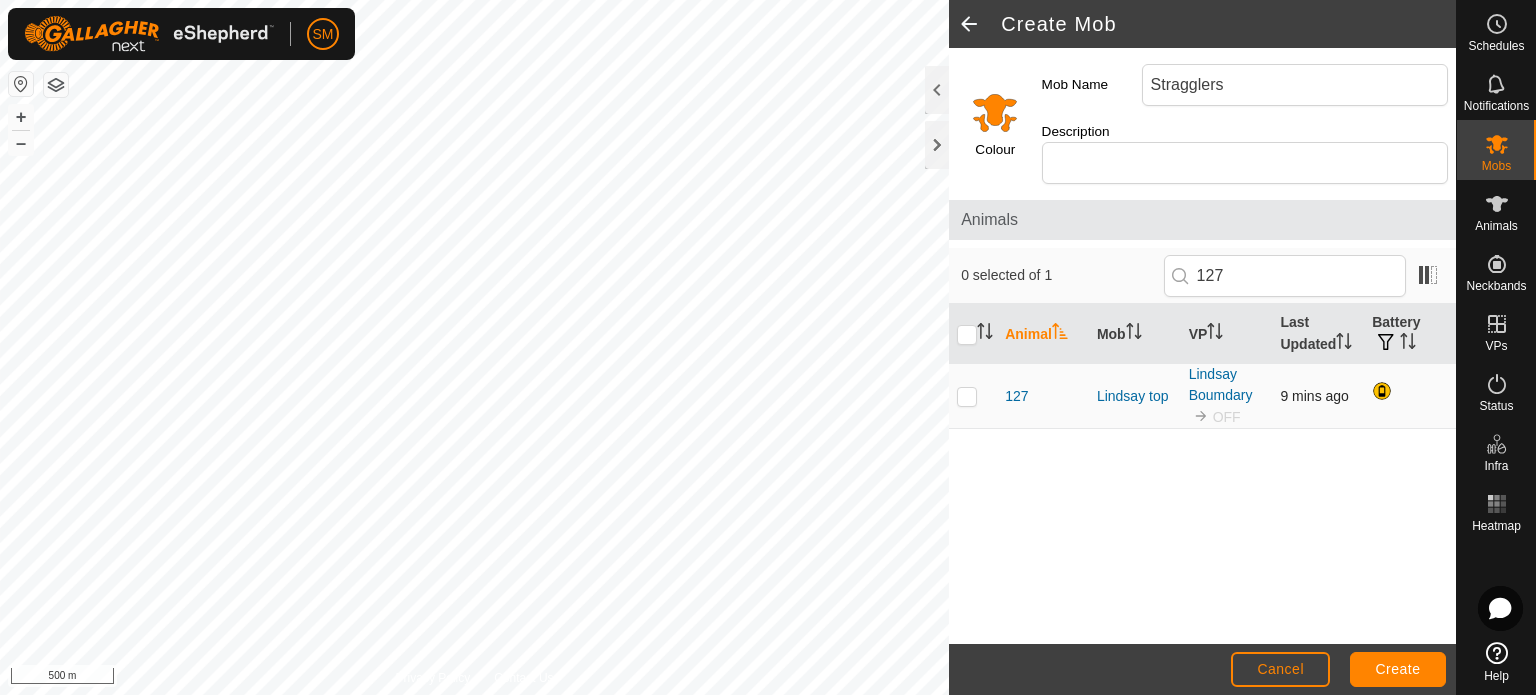 click at bounding box center [967, 396] 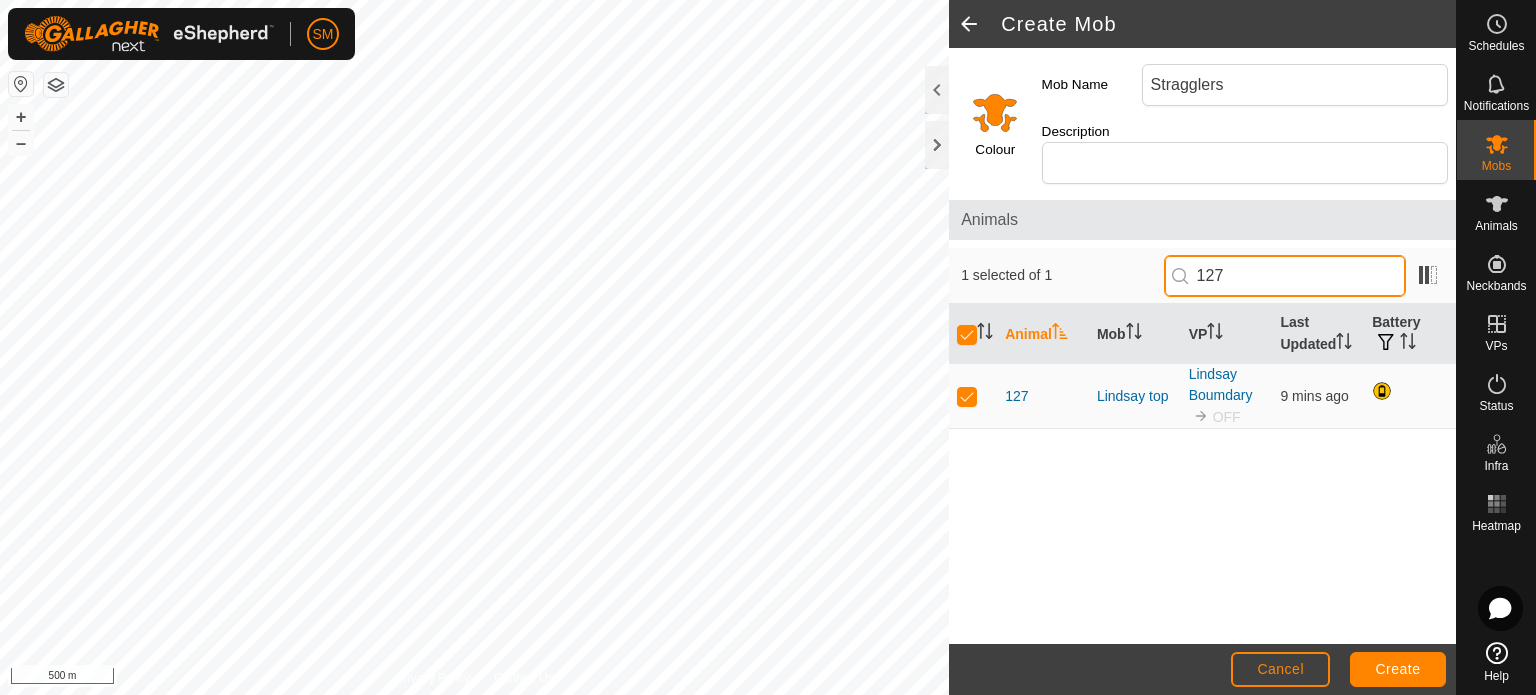 click on "127" at bounding box center [1285, 276] 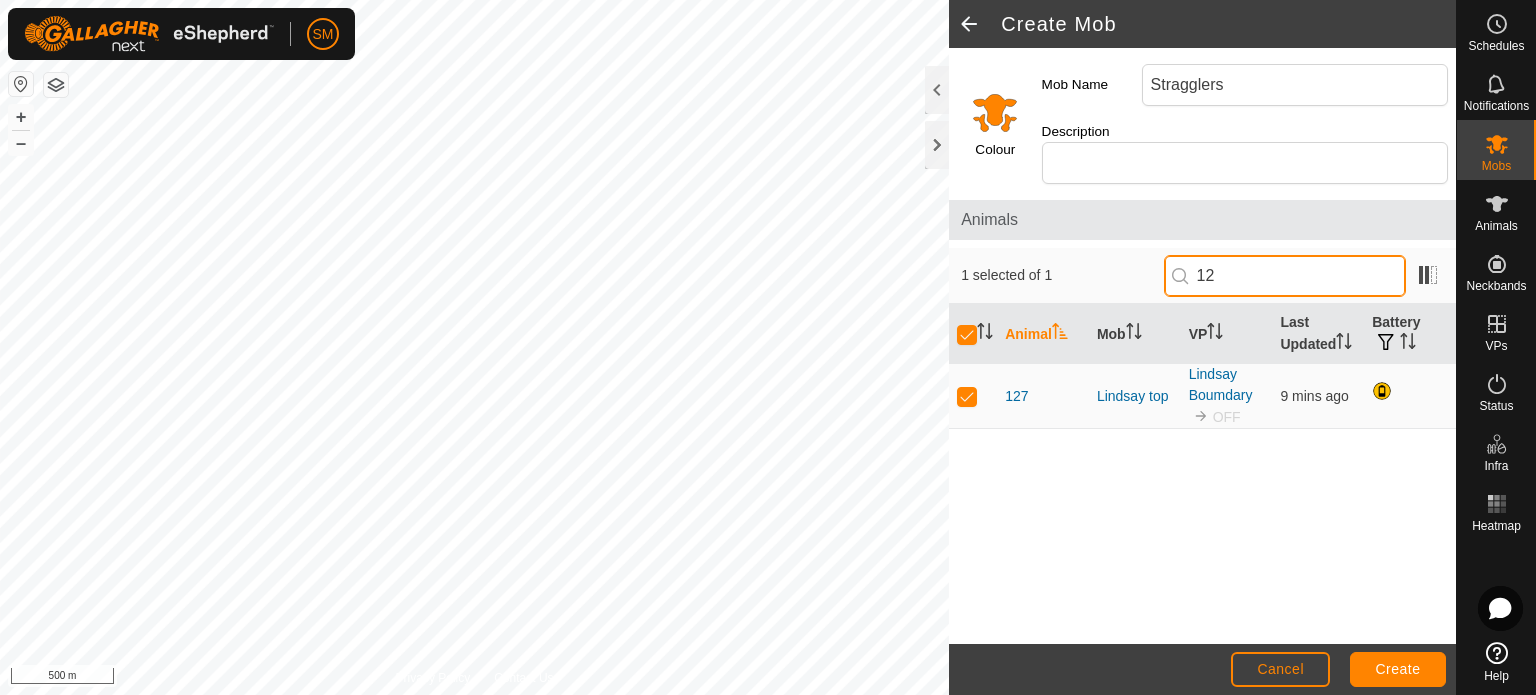 type on "1" 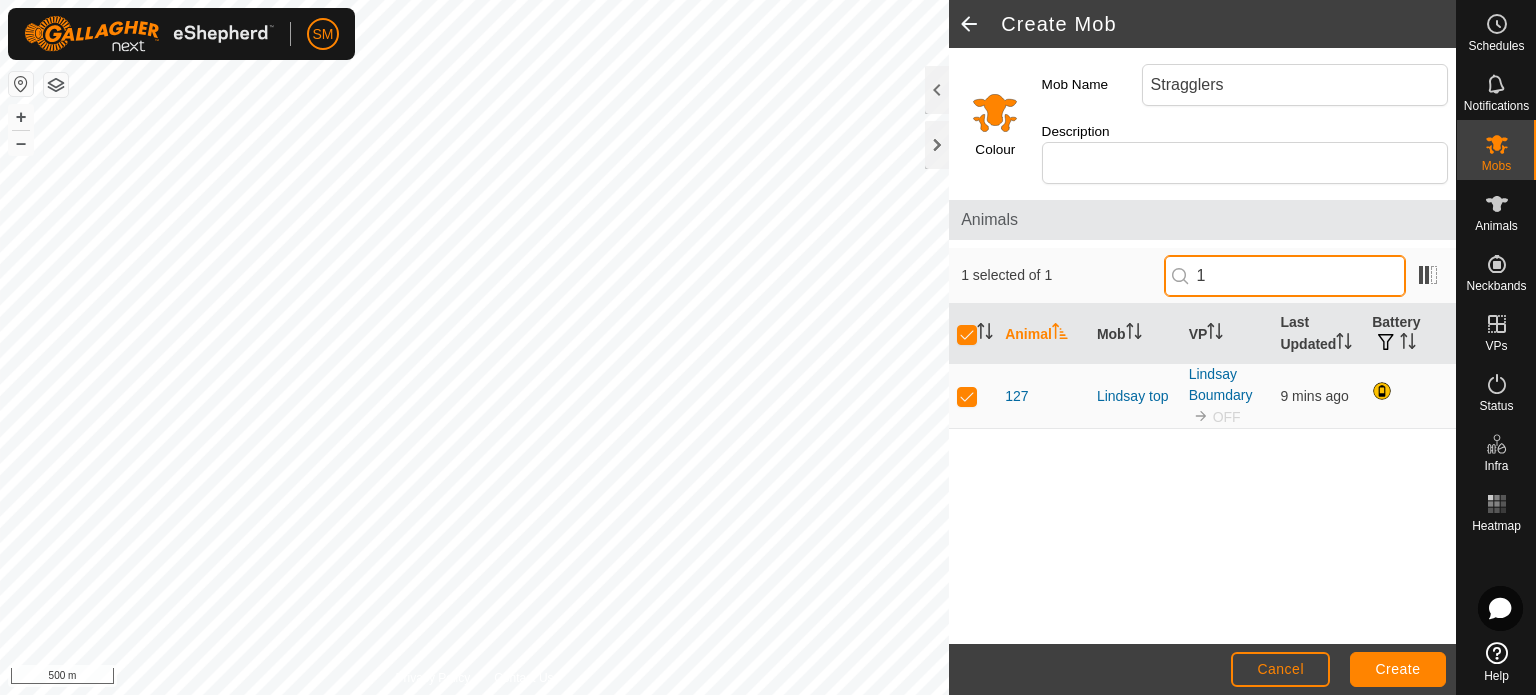 type 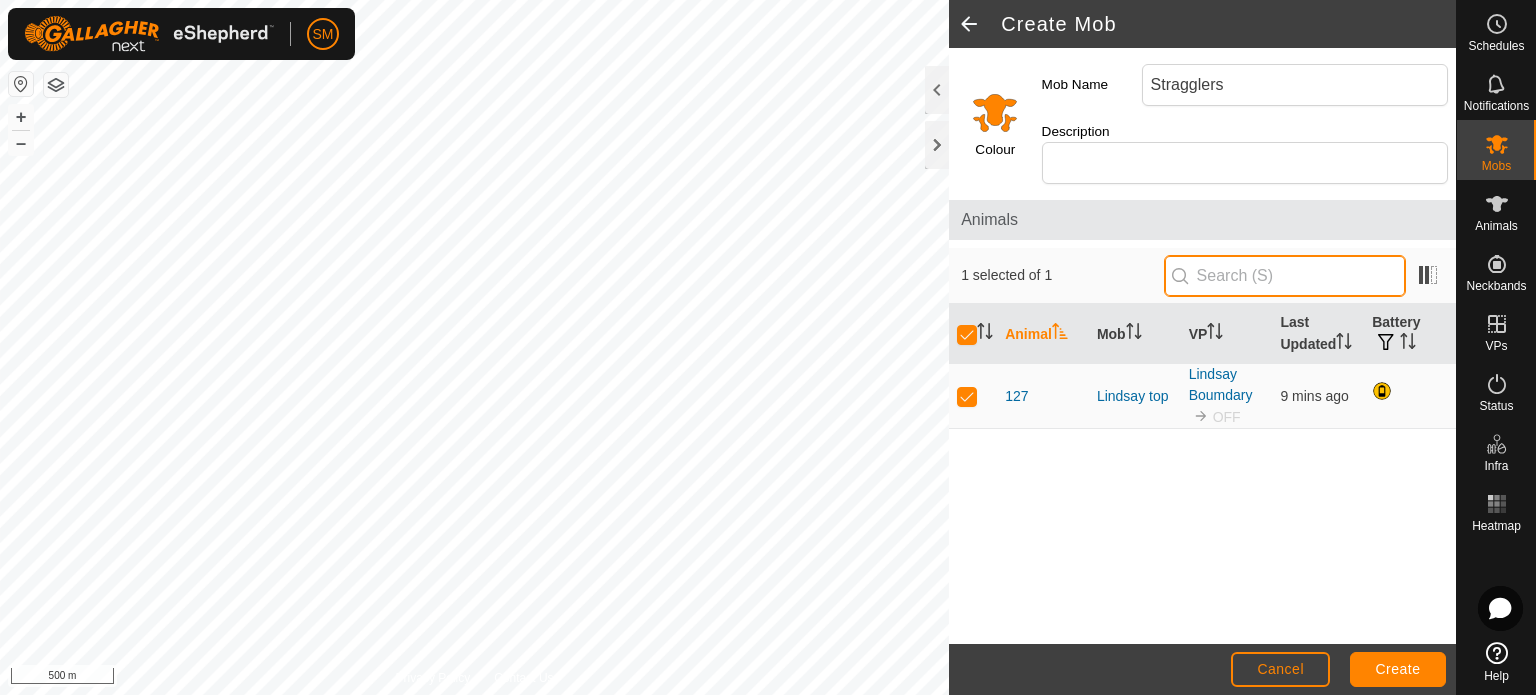 checkbox on "false" 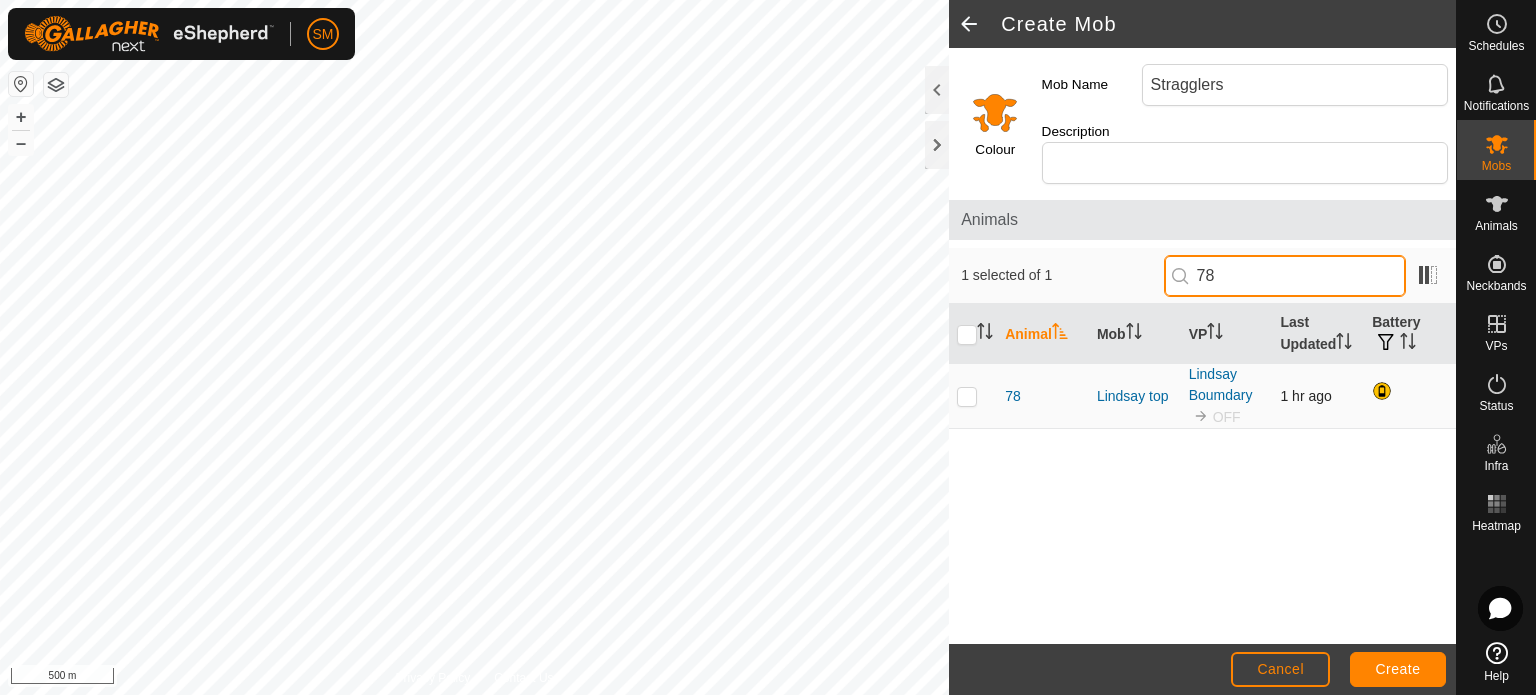 type on "78" 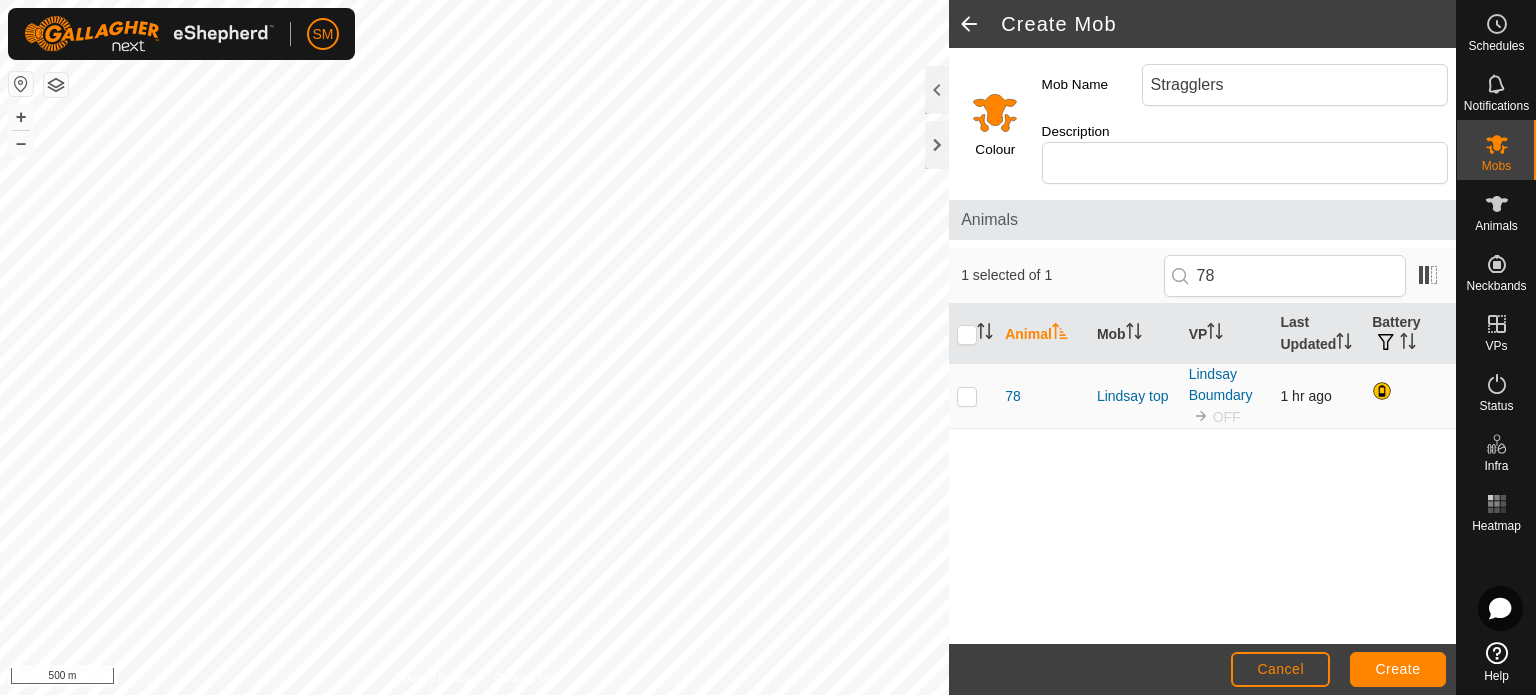 click at bounding box center [967, 396] 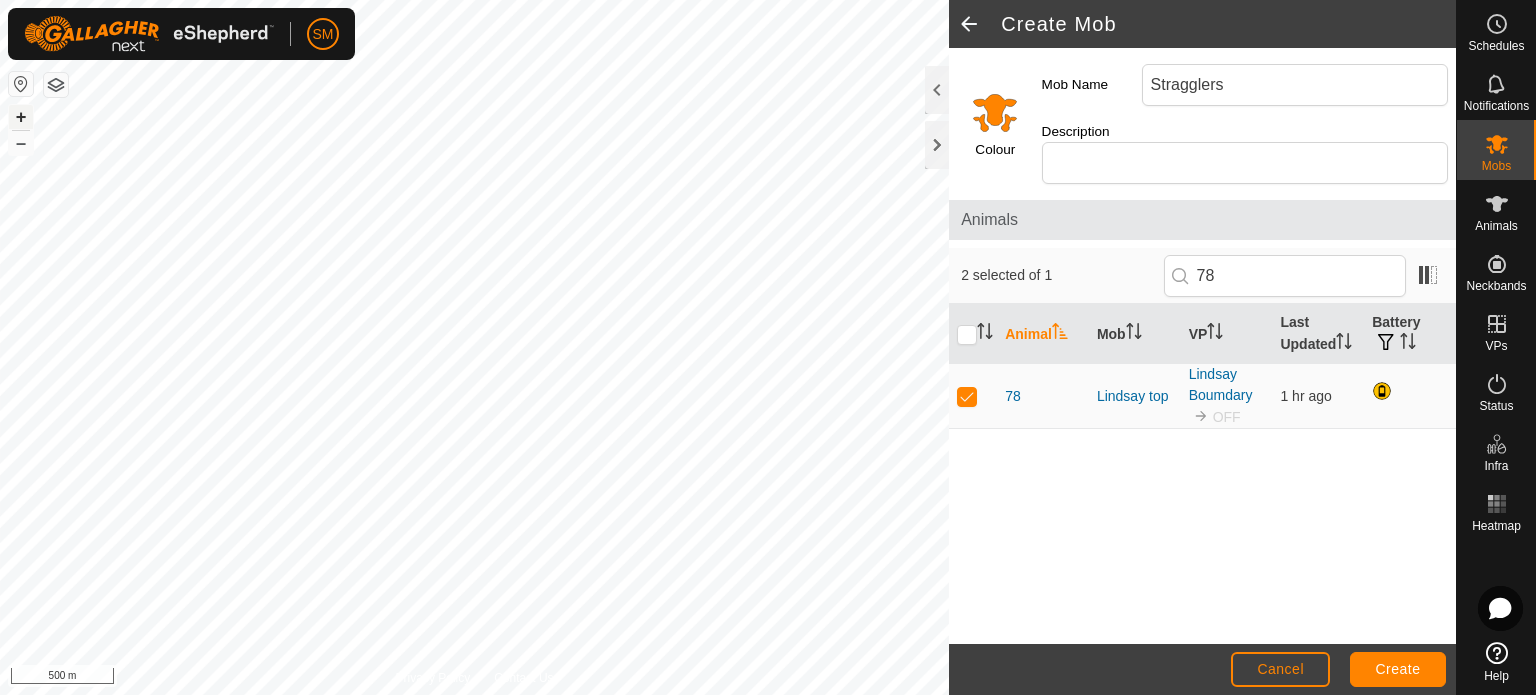 click on "+" at bounding box center (21, 117) 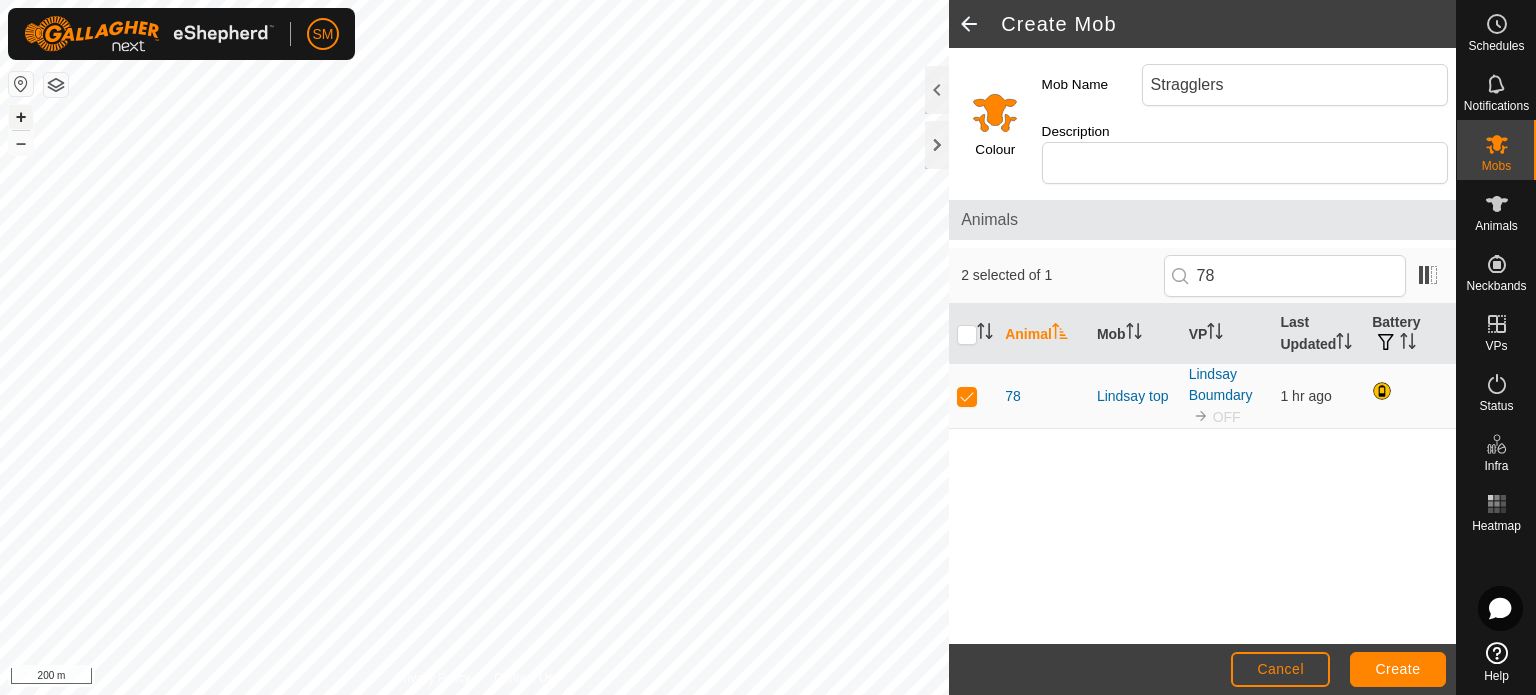 click on "+" at bounding box center (21, 117) 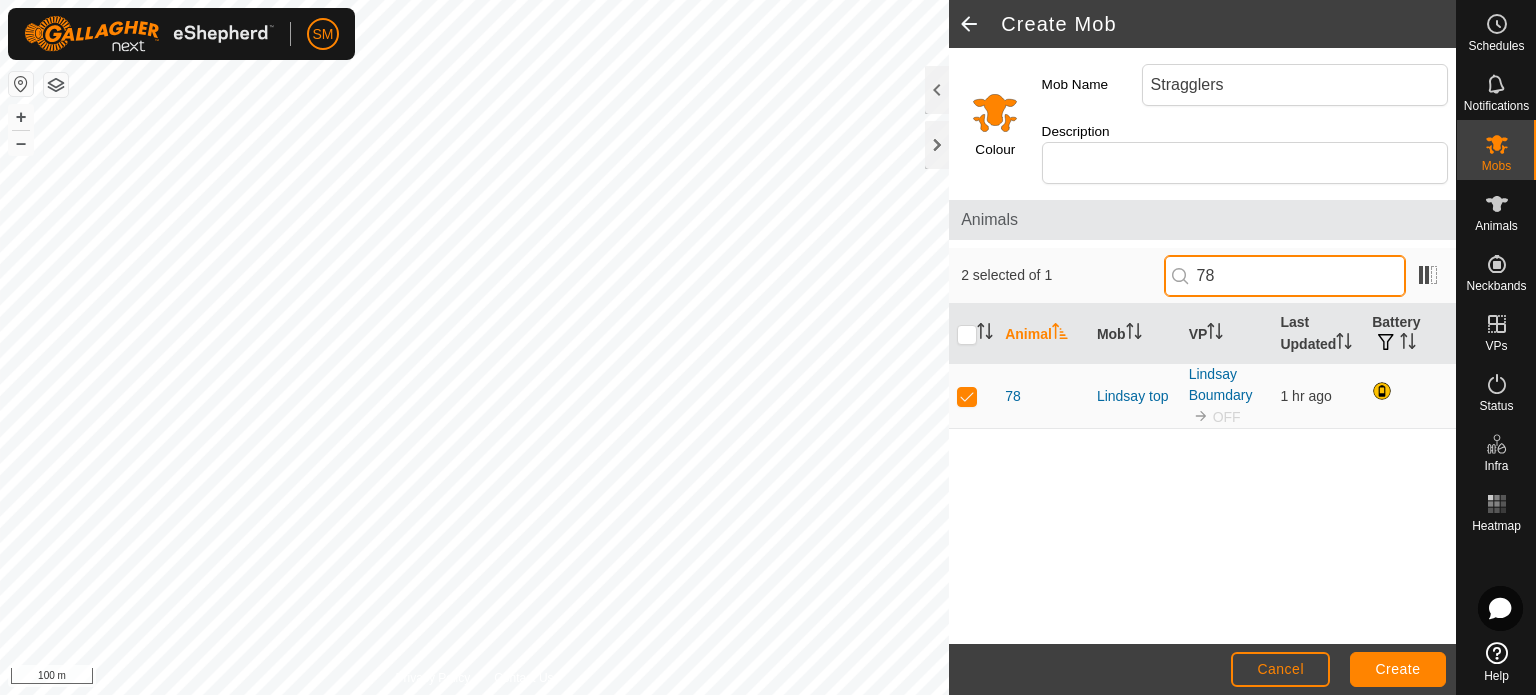 click on "78" at bounding box center [1285, 276] 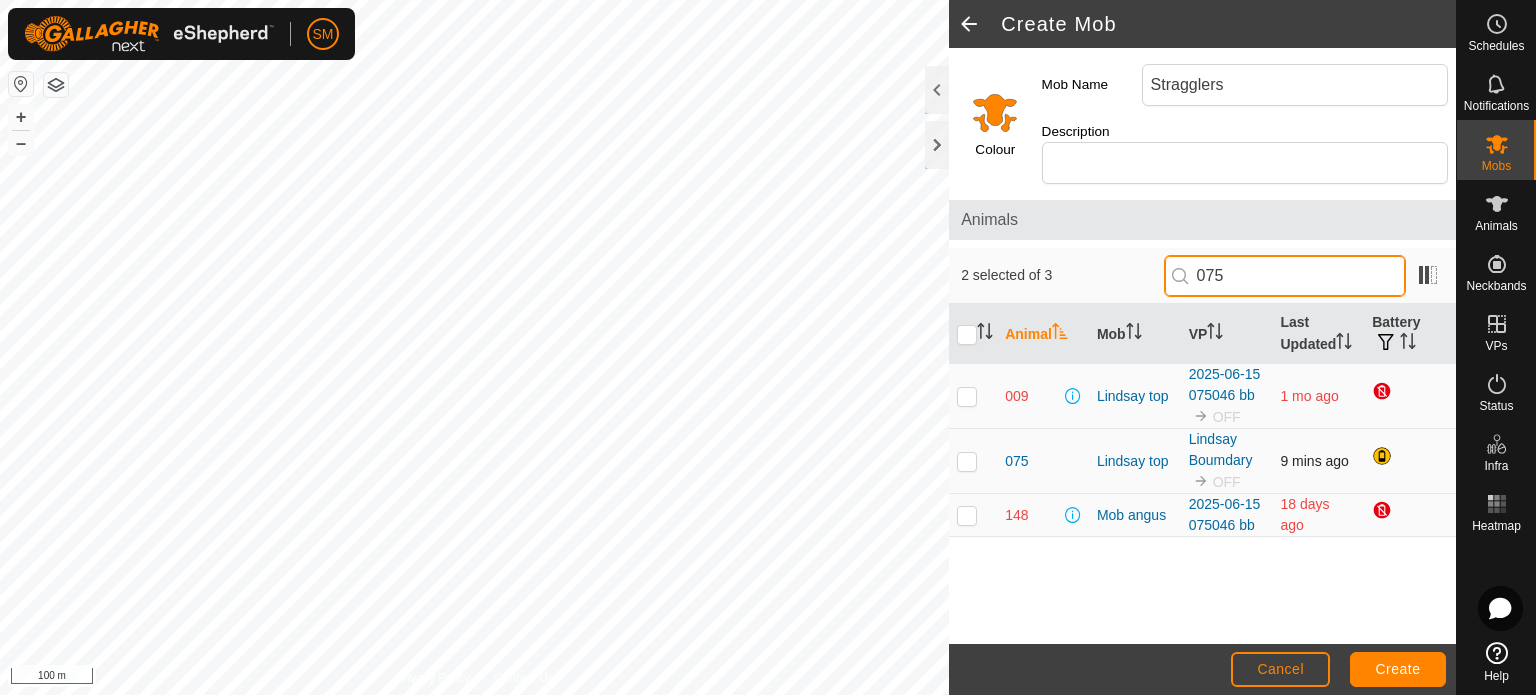 type on "075" 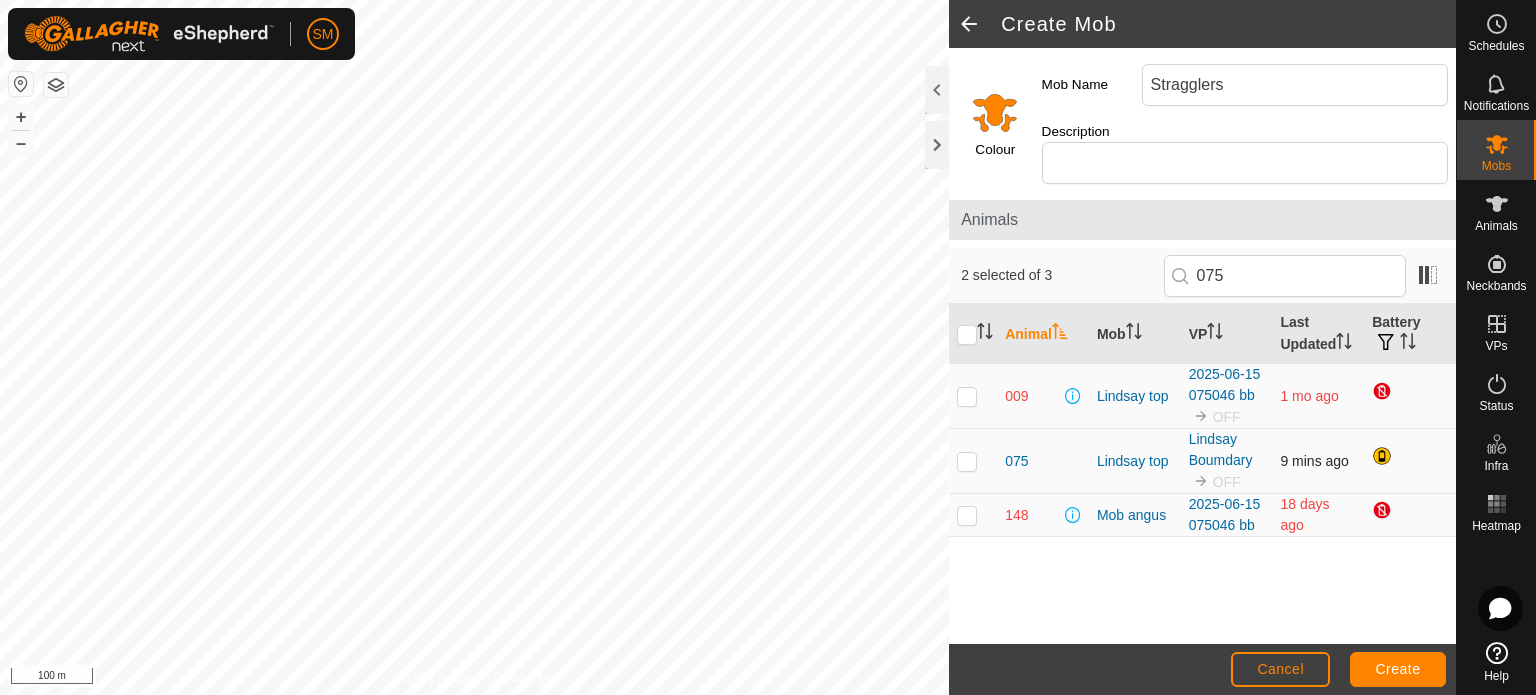 click at bounding box center [967, 461] 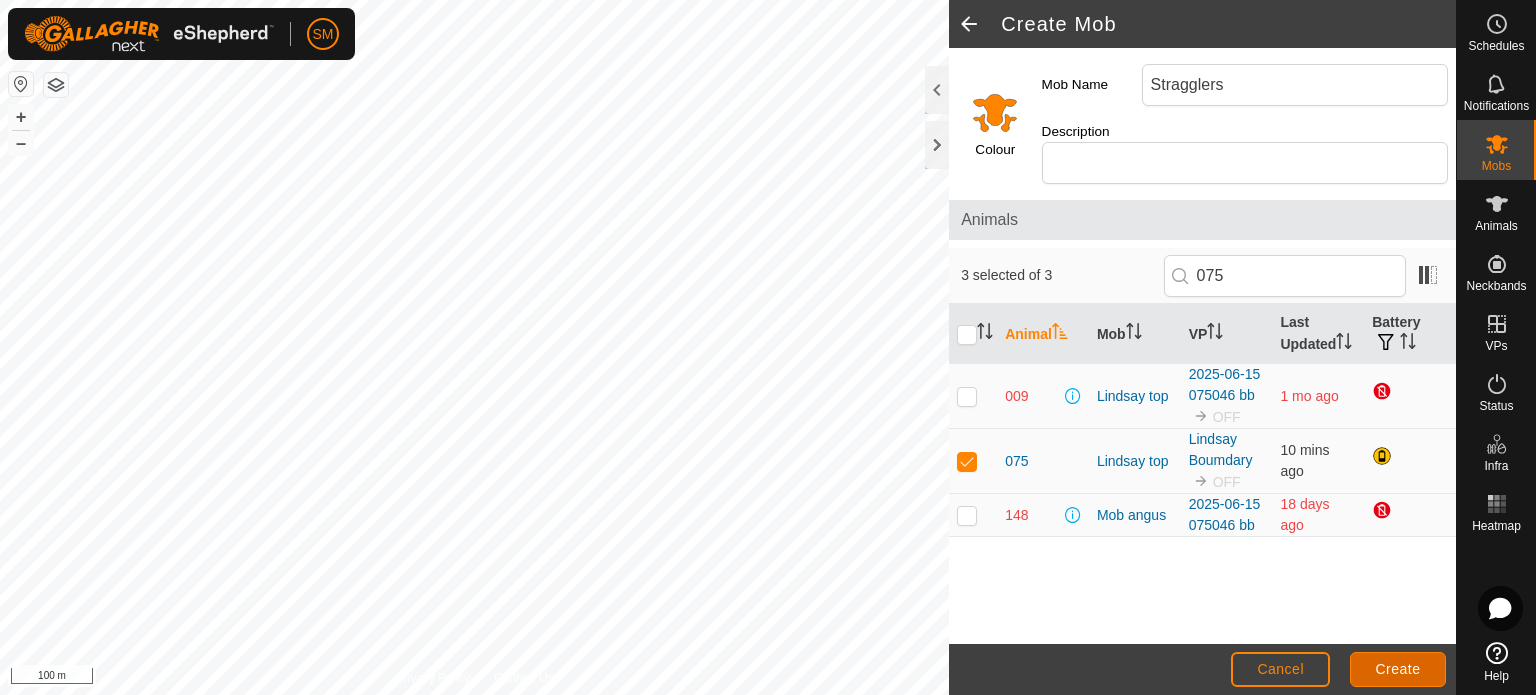 click on "Create" at bounding box center (1398, 669) 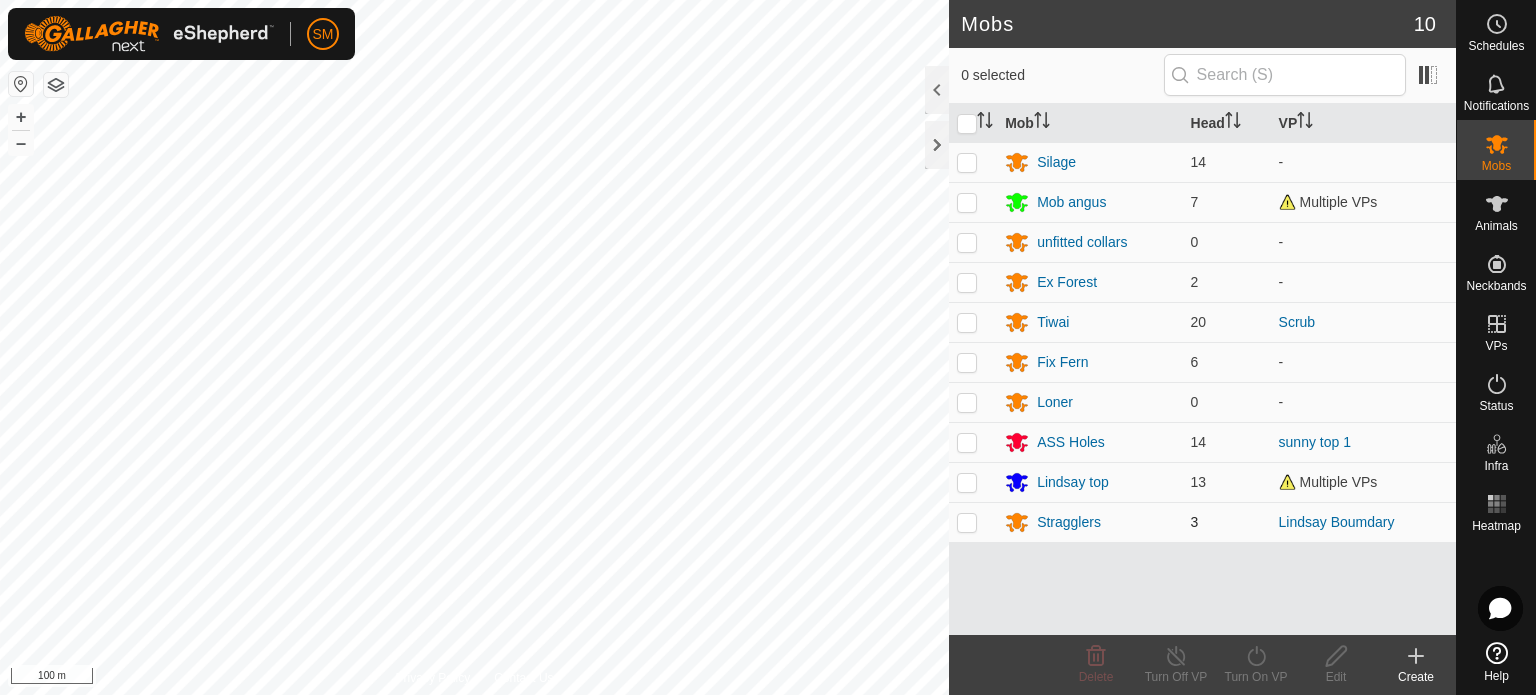 click at bounding box center [967, 522] 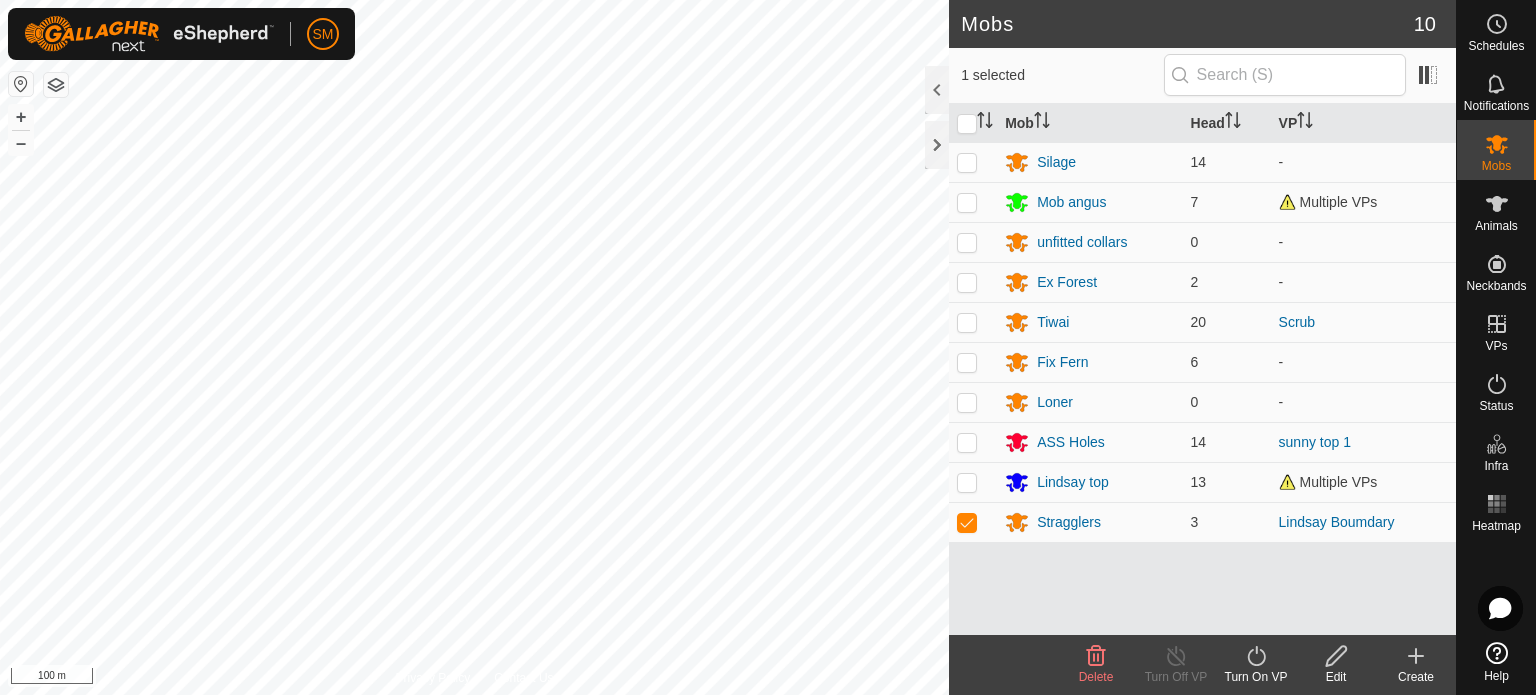 click 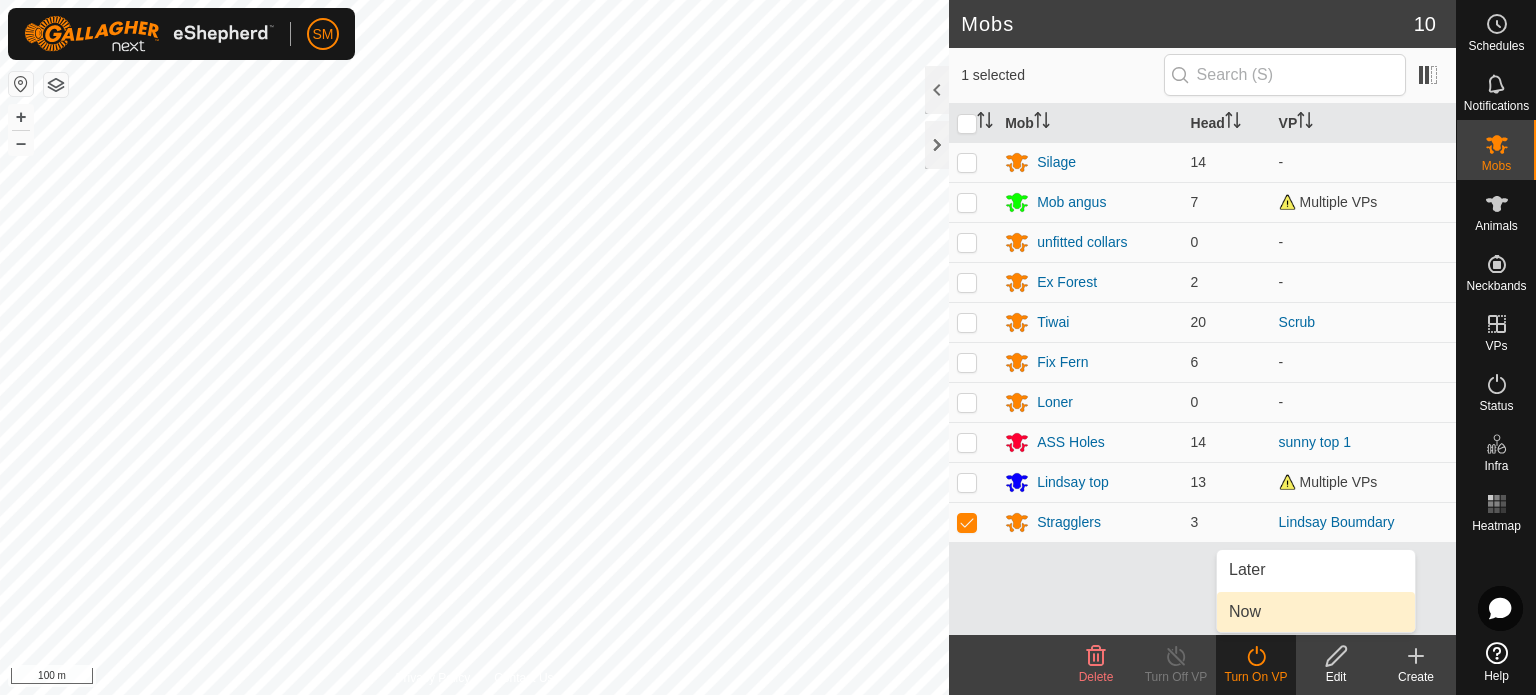 click on "Now" at bounding box center (1316, 612) 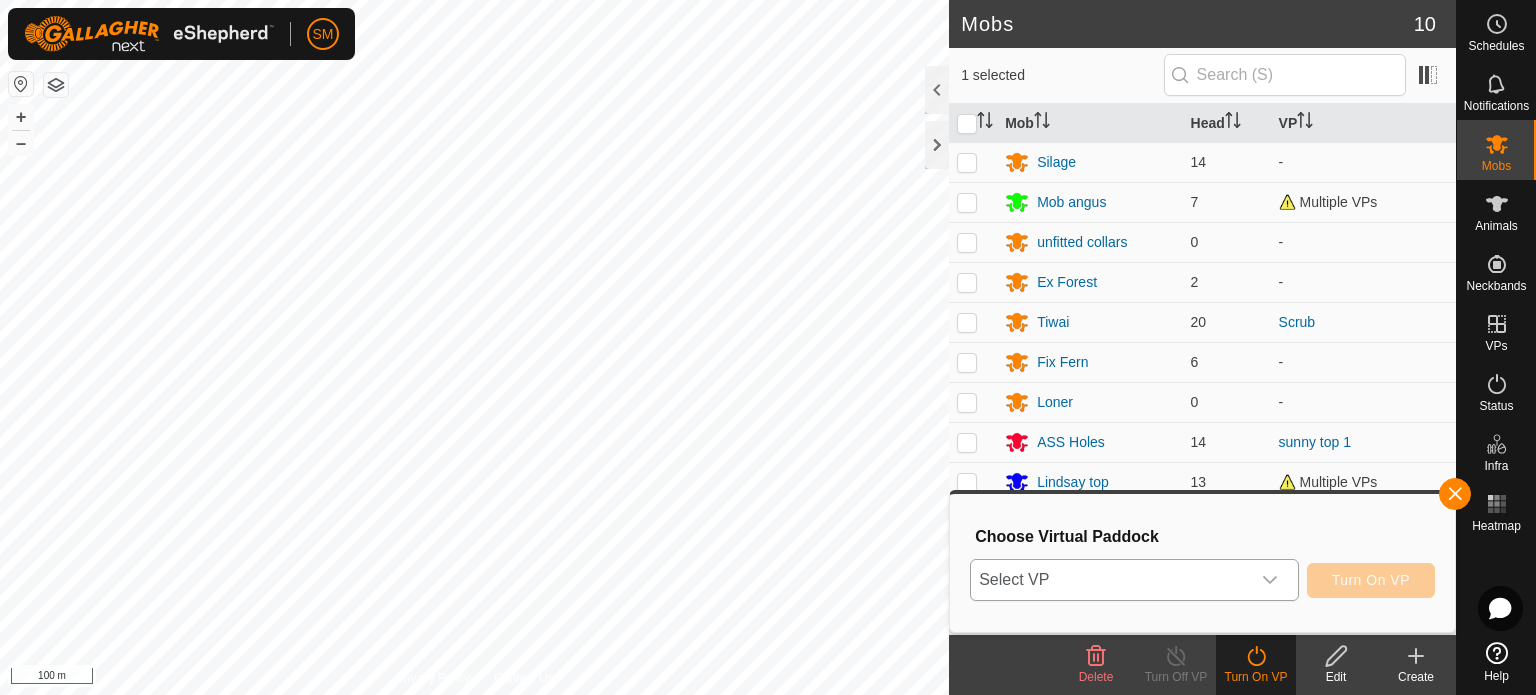 click 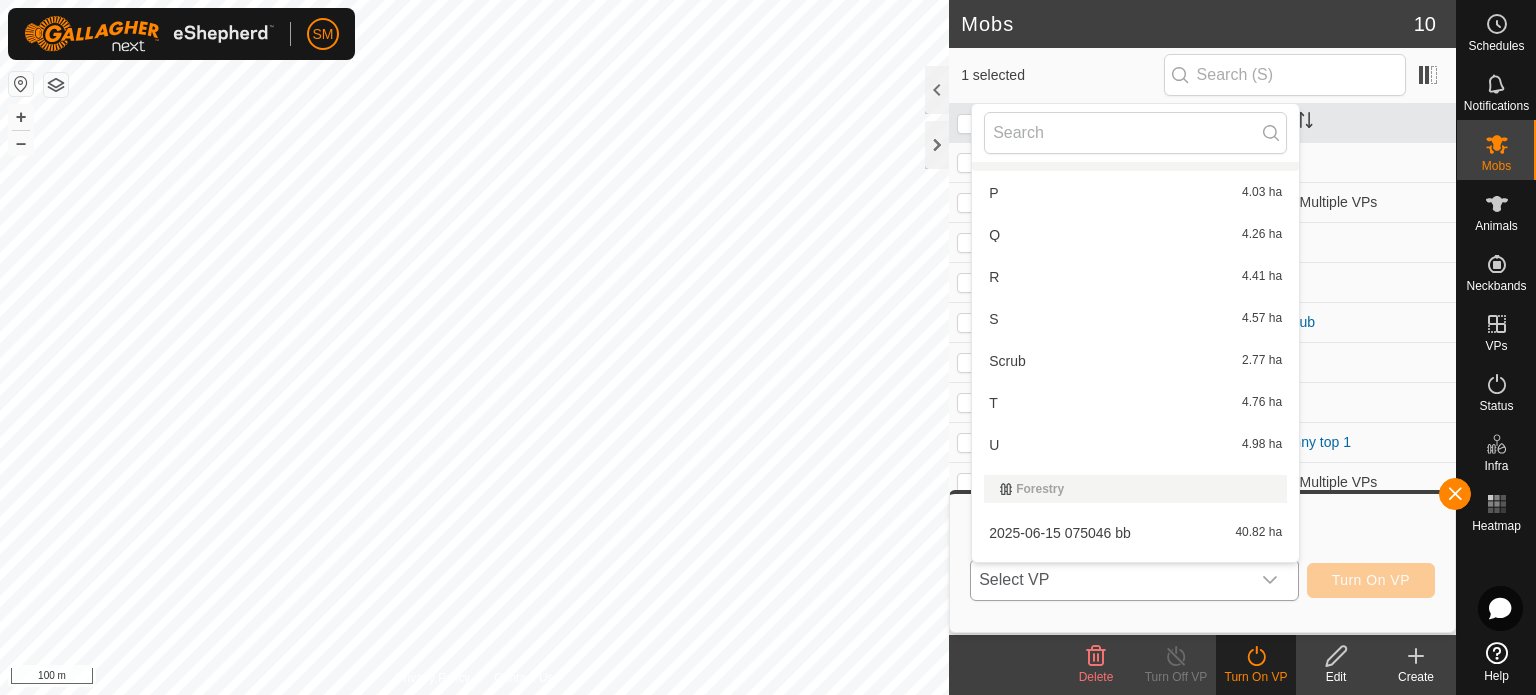 scroll, scrollTop: 0, scrollLeft: 0, axis: both 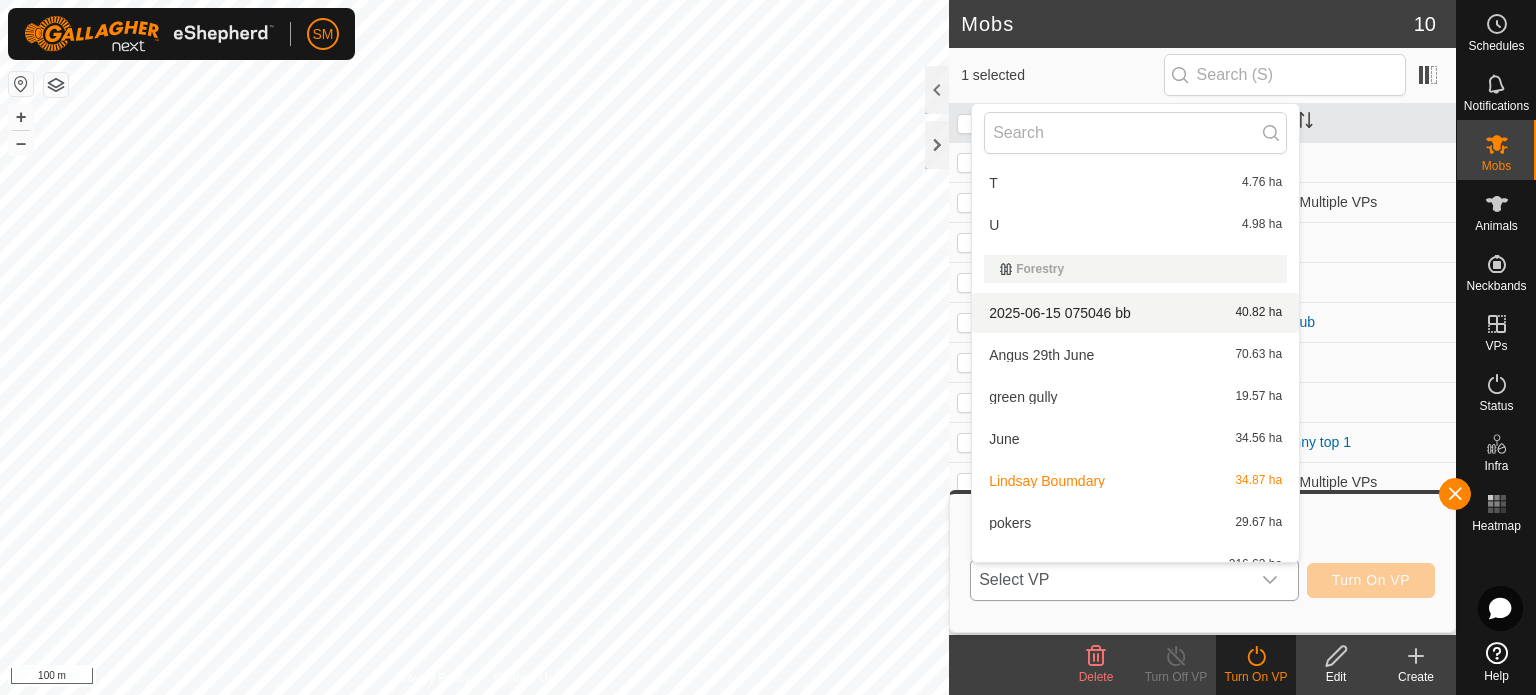 click on "2025-06-15 075046 bb 40.82 ha" at bounding box center [1135, 313] 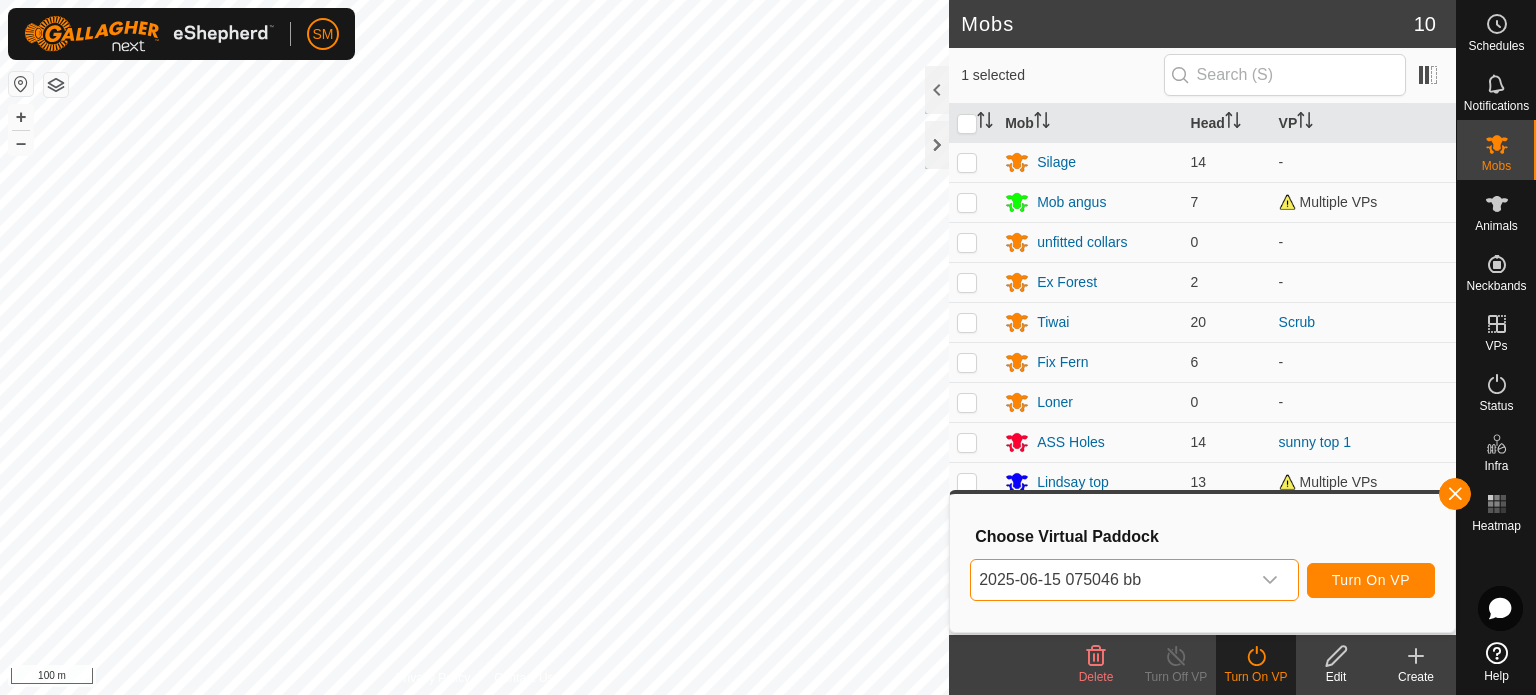 click 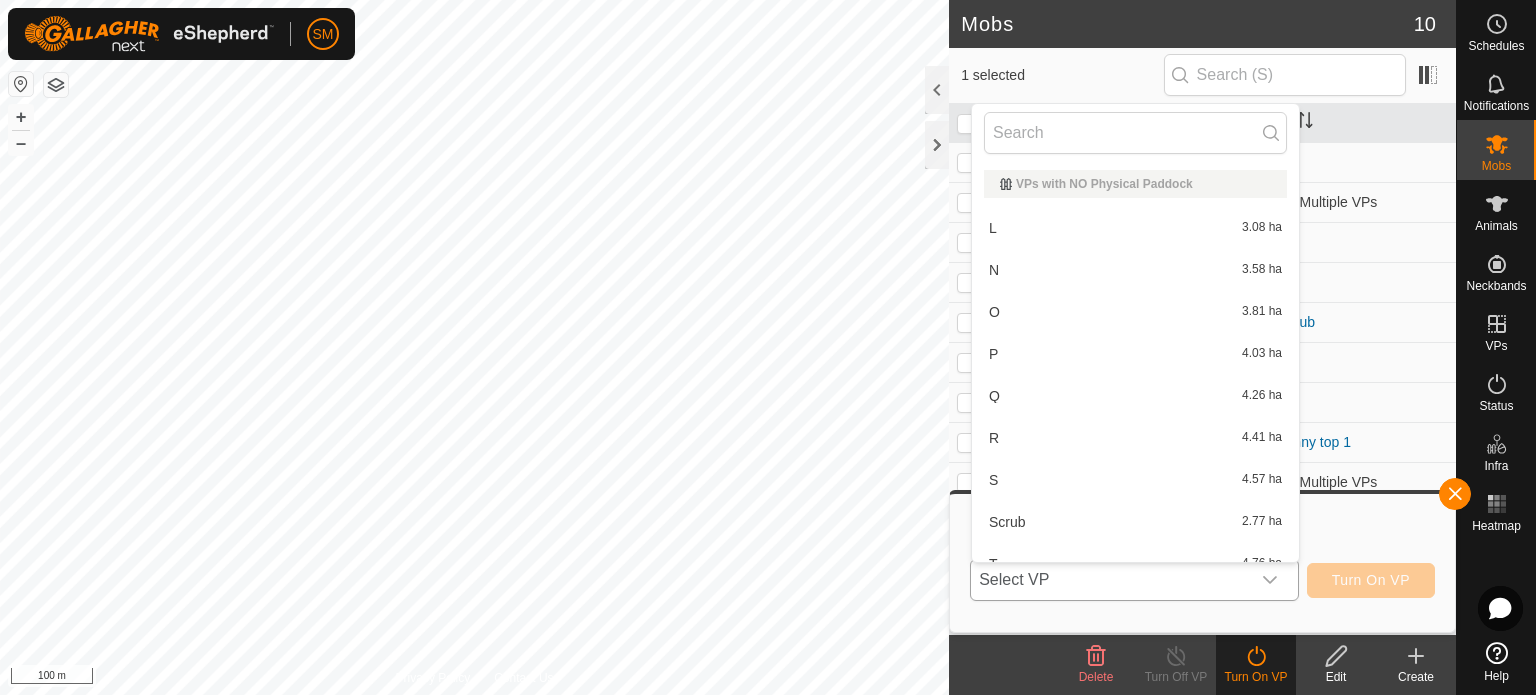 scroll, scrollTop: 152, scrollLeft: 0, axis: vertical 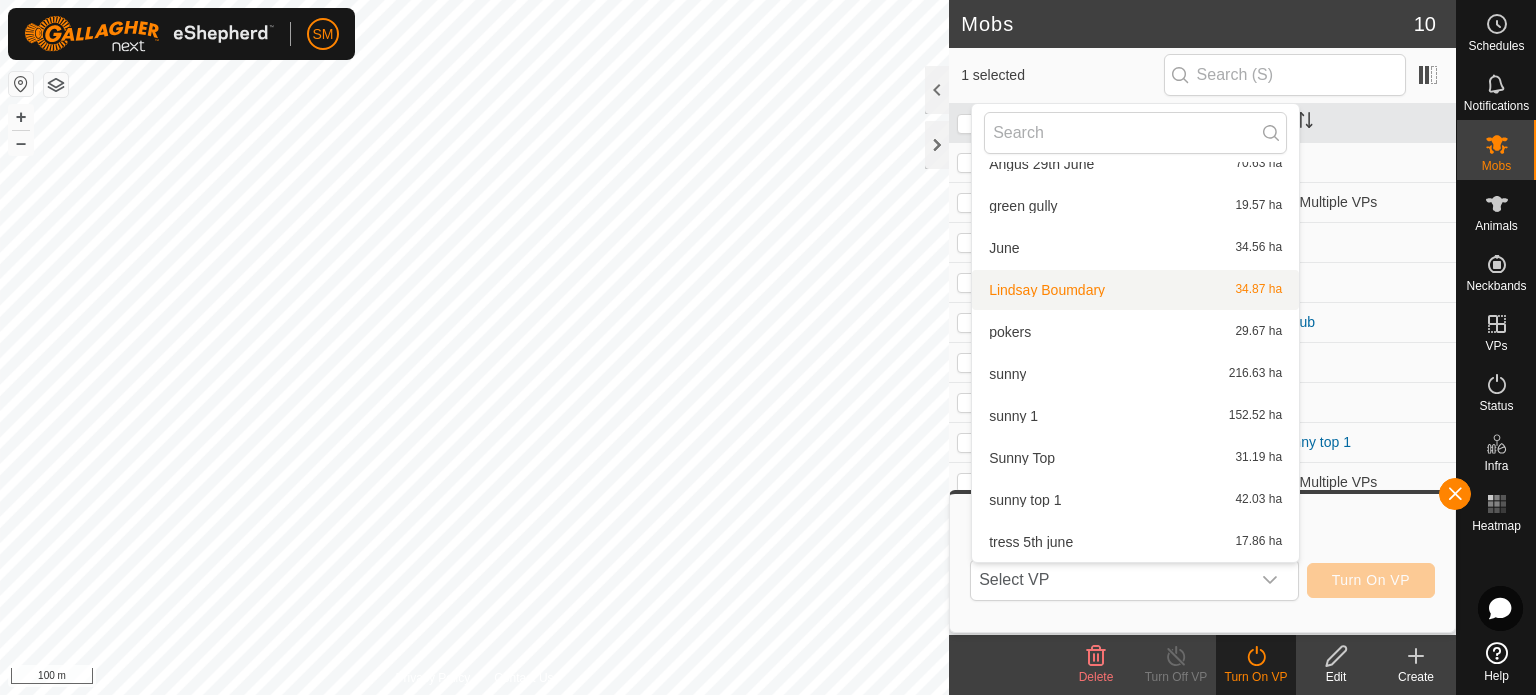 click on "Lindsay Boumdary 34.87 ha" at bounding box center (1135, 290) 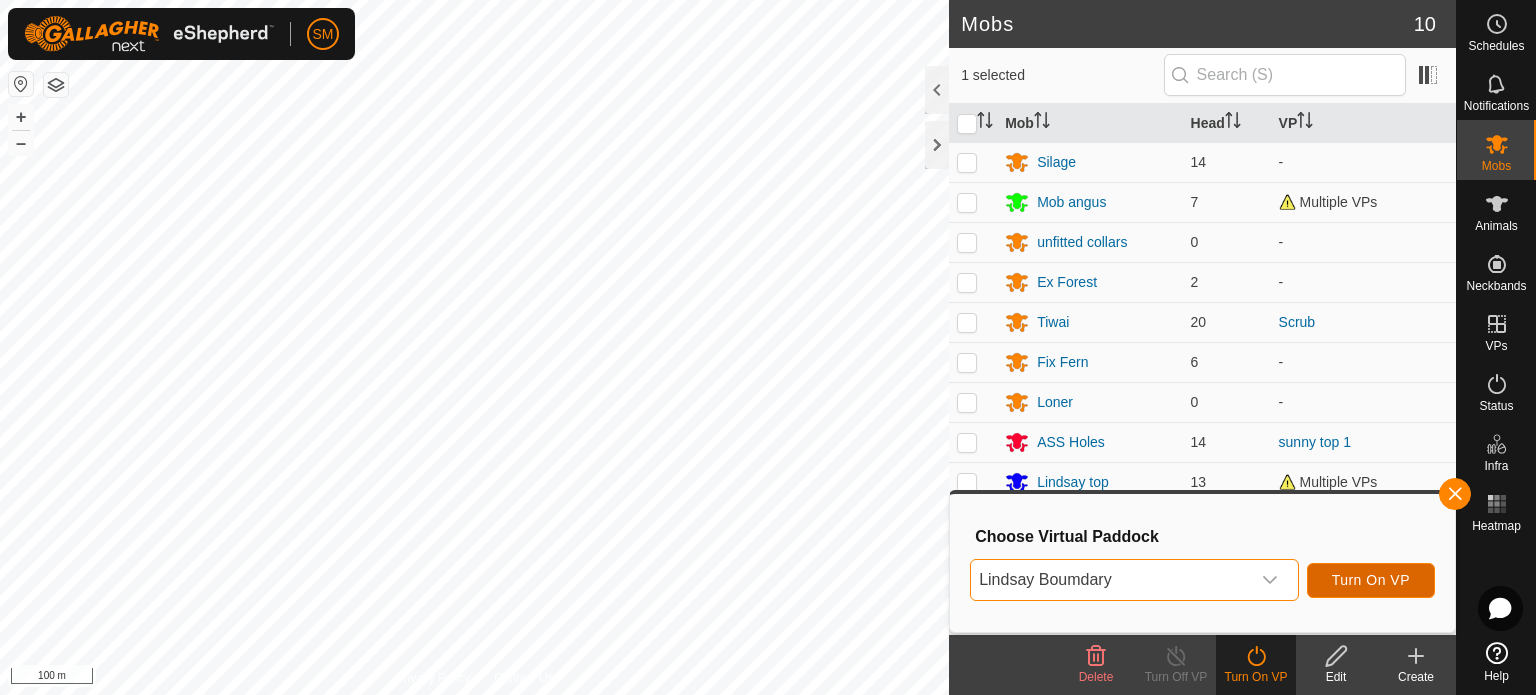 click on "Turn On VP" at bounding box center [1371, 580] 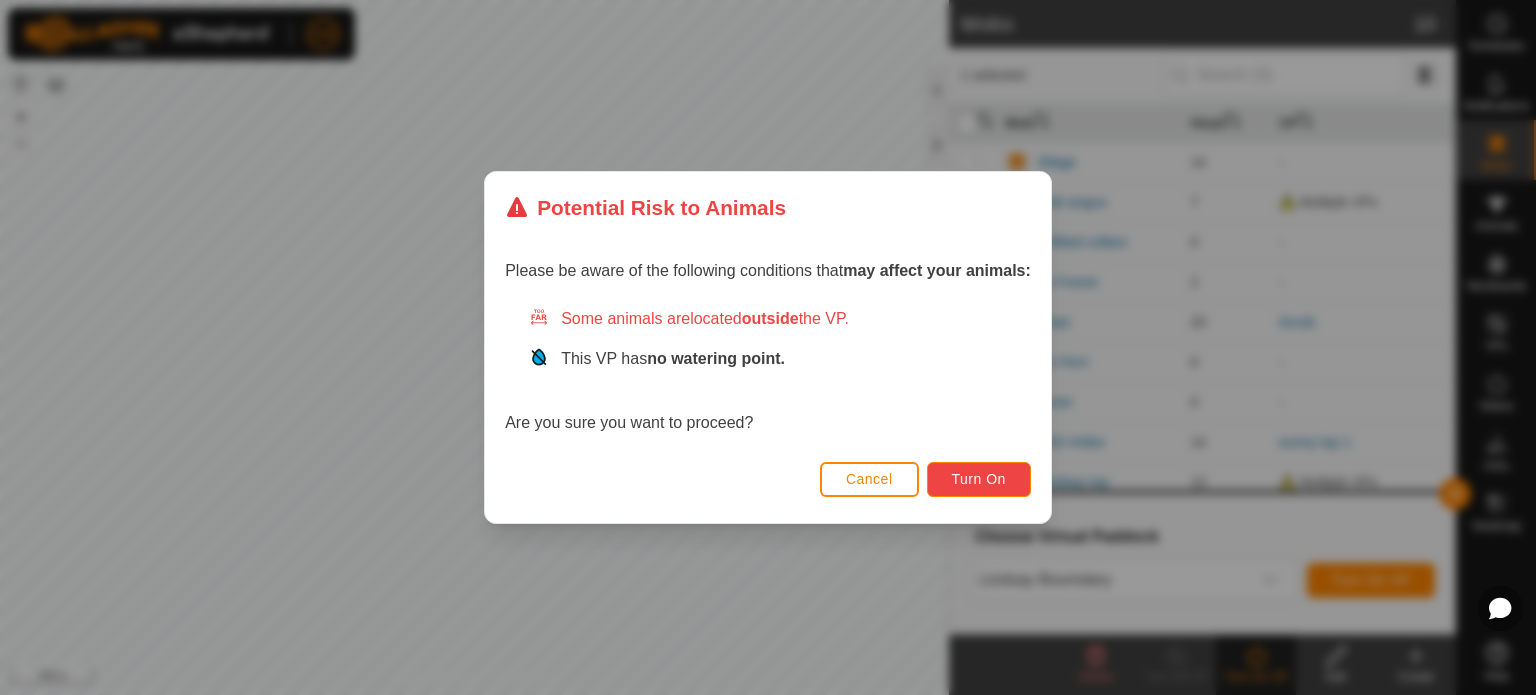 click on "Turn On" at bounding box center (979, 479) 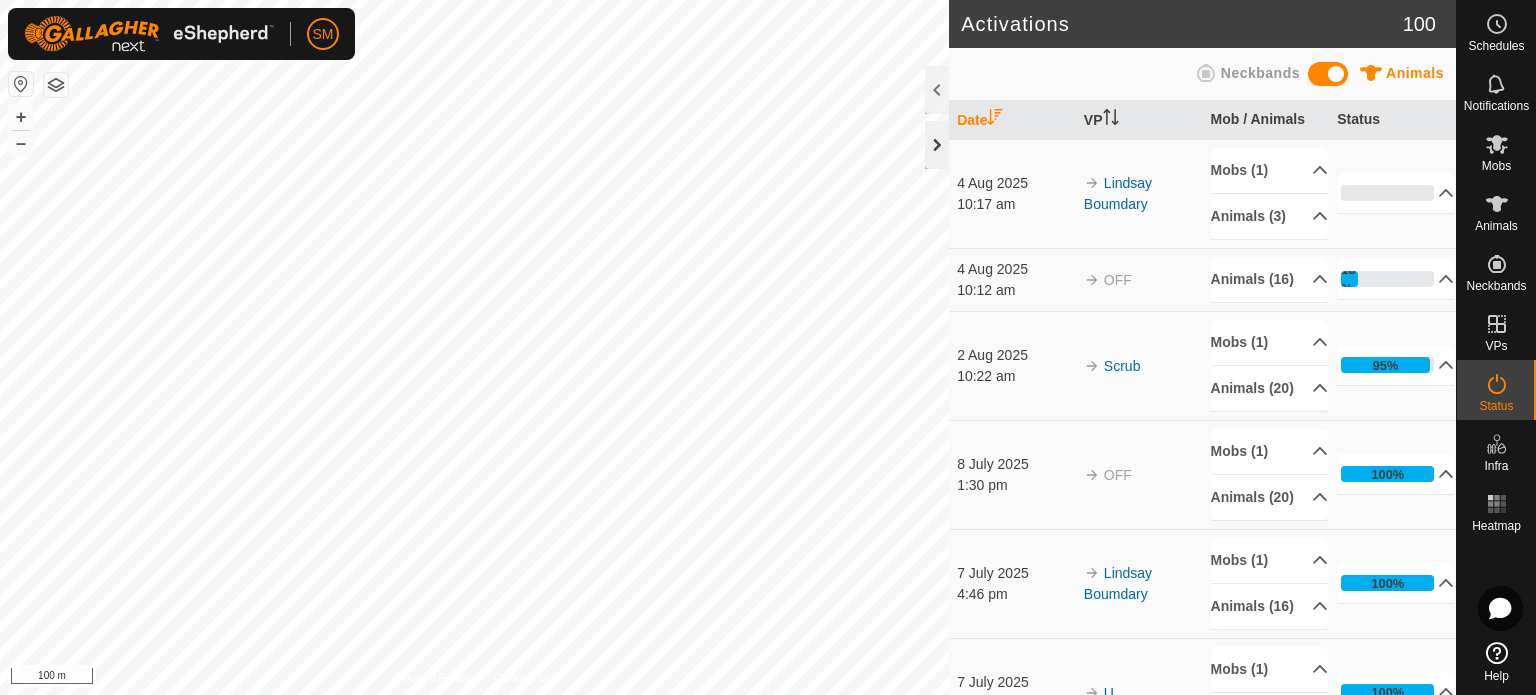 click 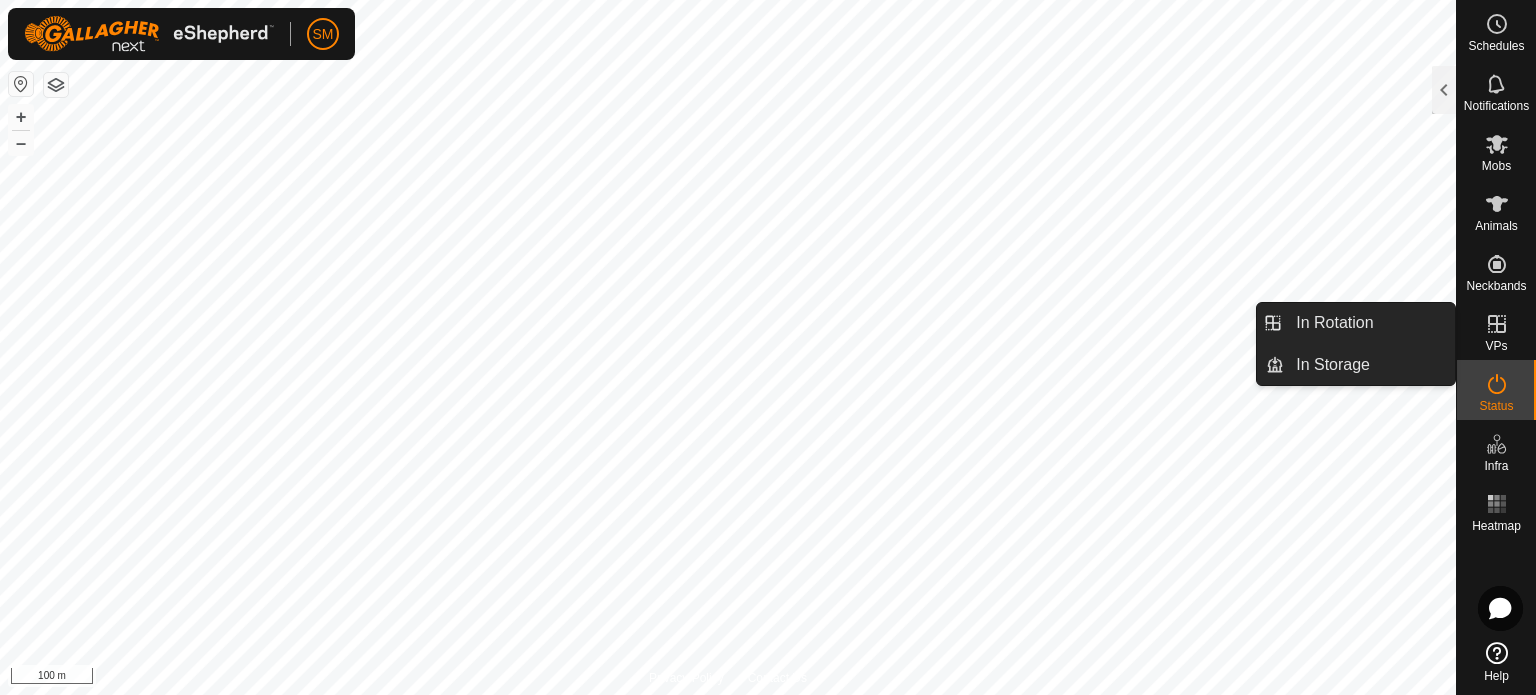 click on "VPs" at bounding box center [1496, 346] 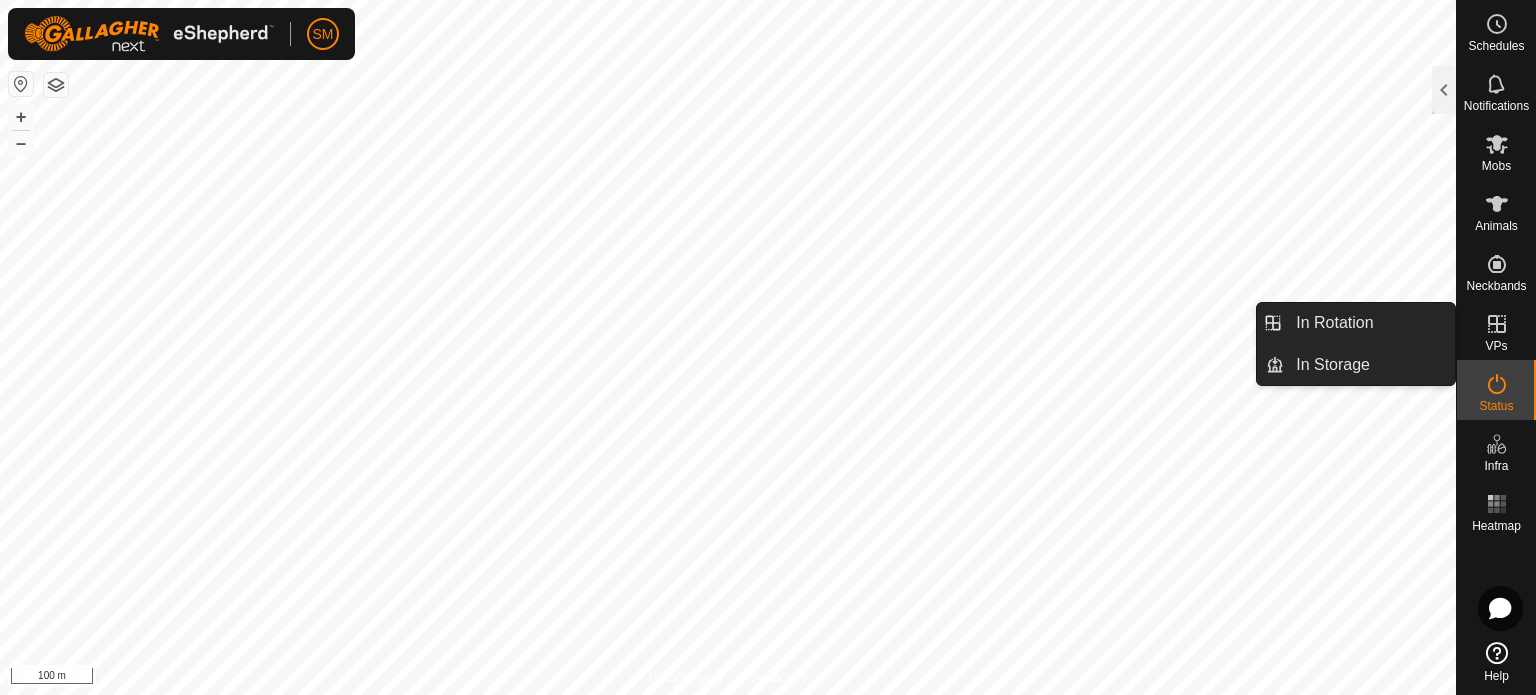 click 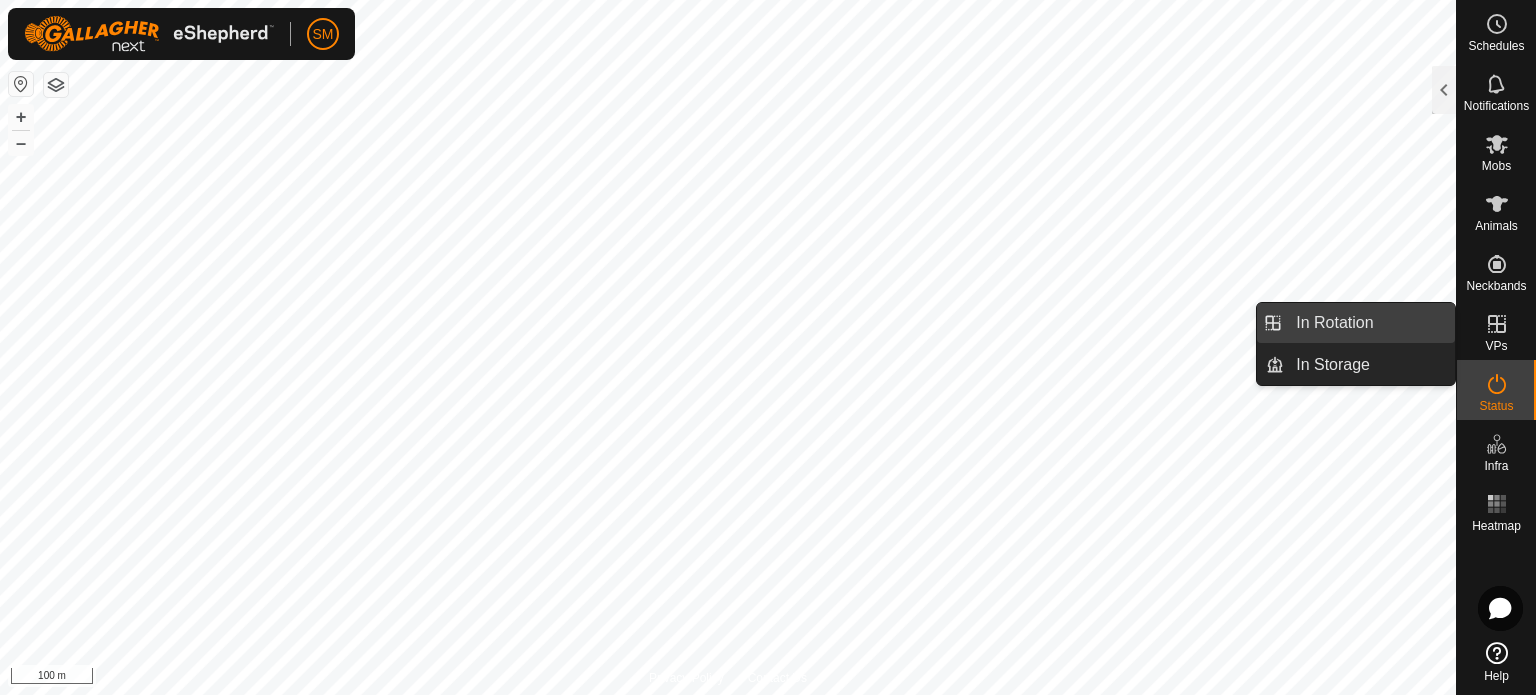 click on "In Rotation" at bounding box center (1369, 323) 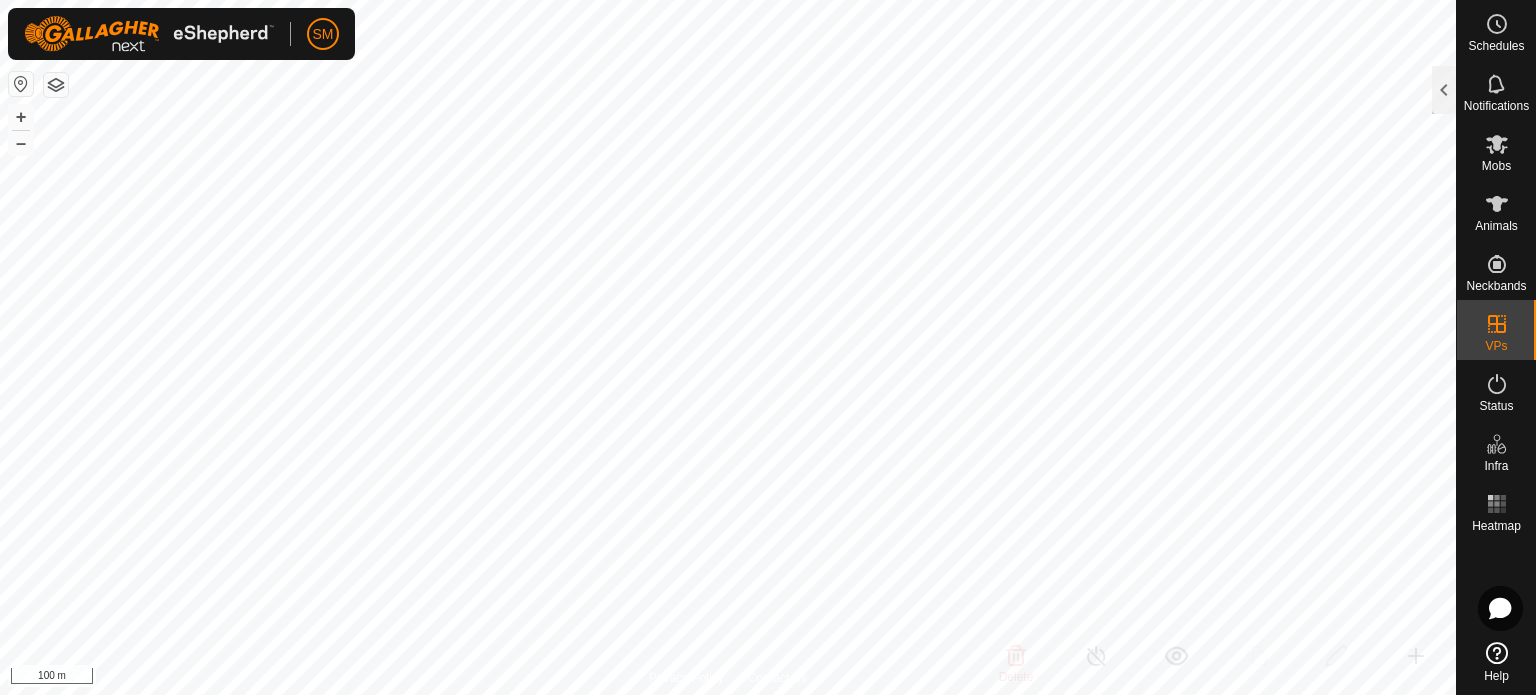 checkbox on "true" 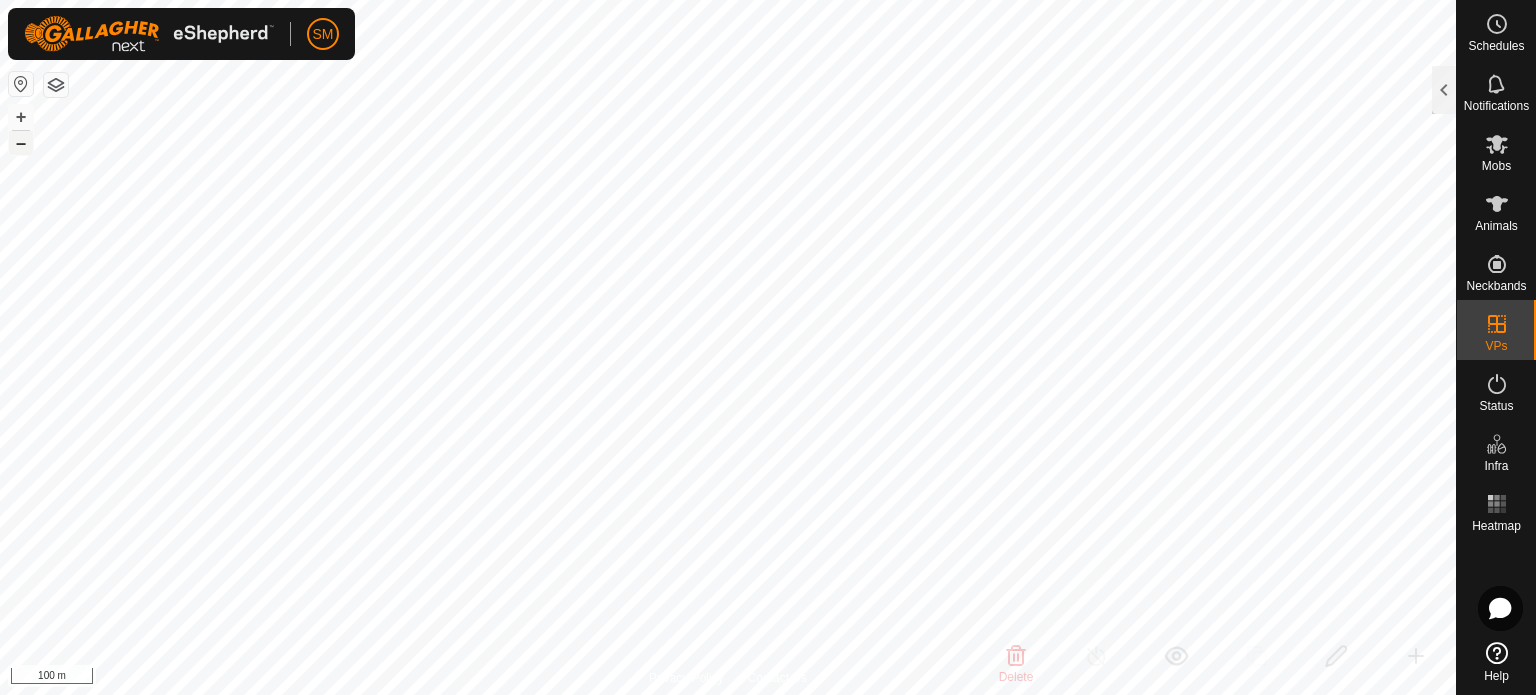 click on "–" at bounding box center [21, 143] 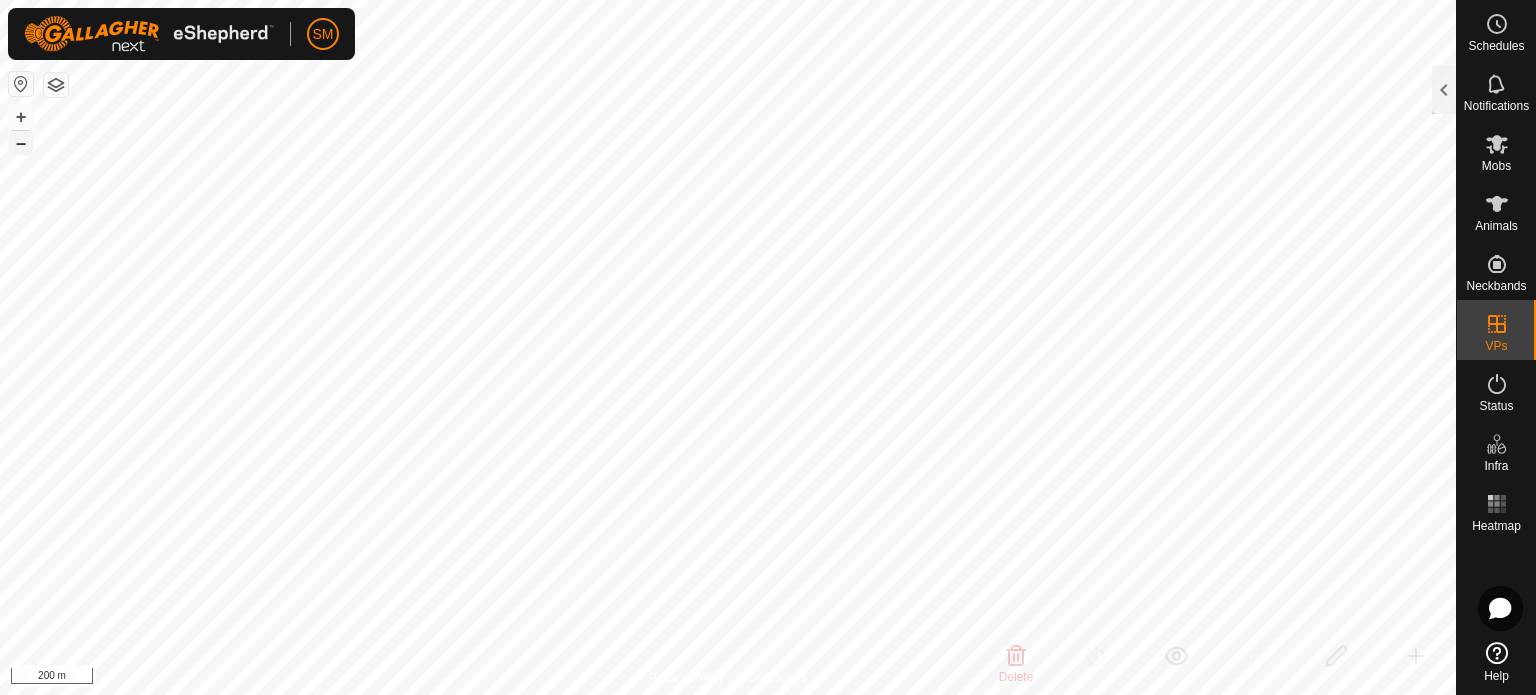 click on "–" at bounding box center [21, 143] 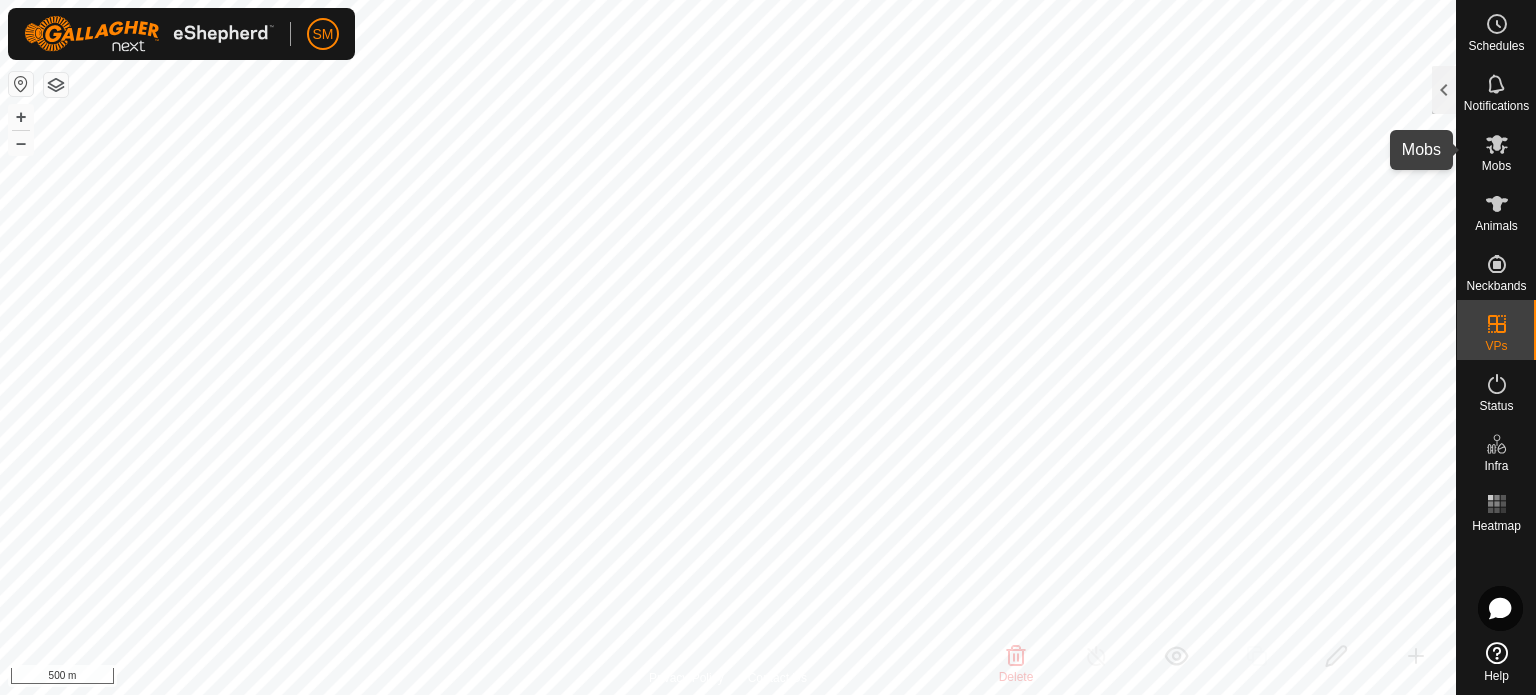 click 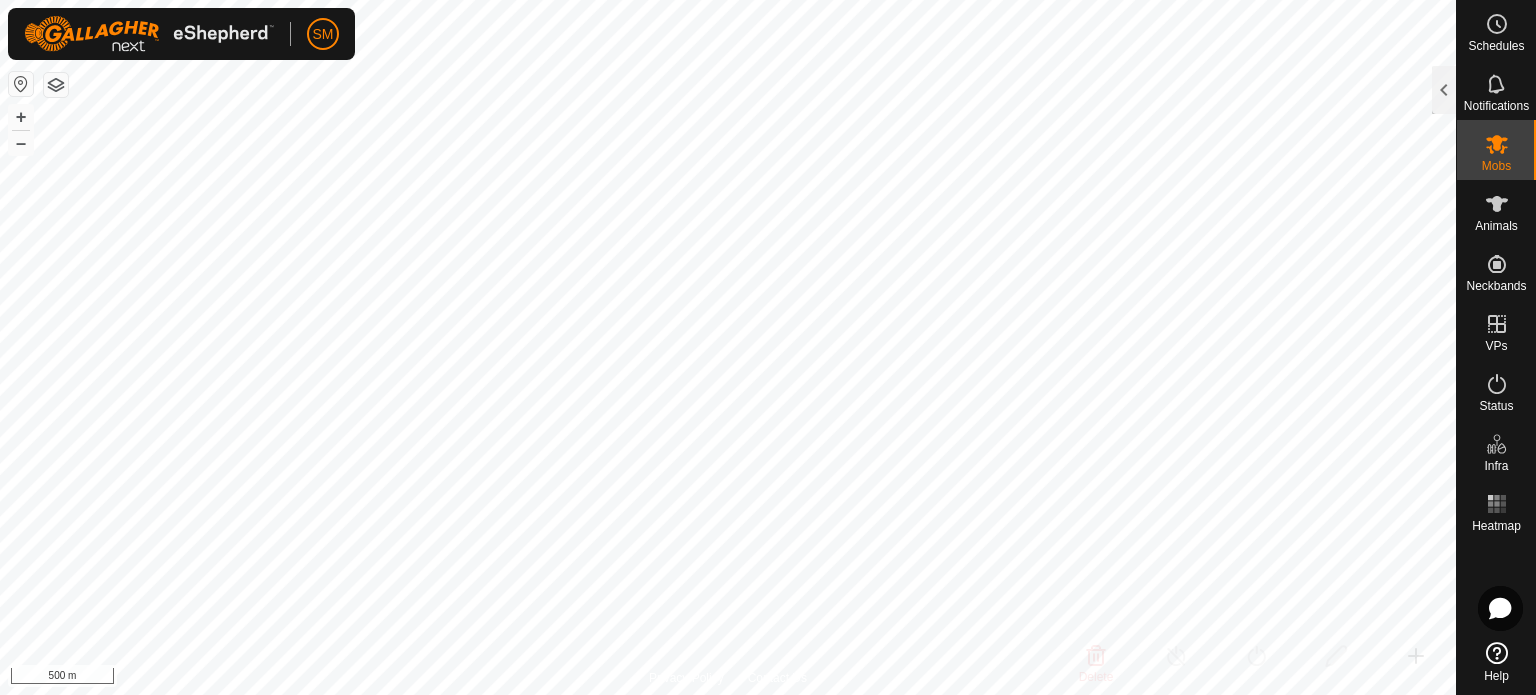 click 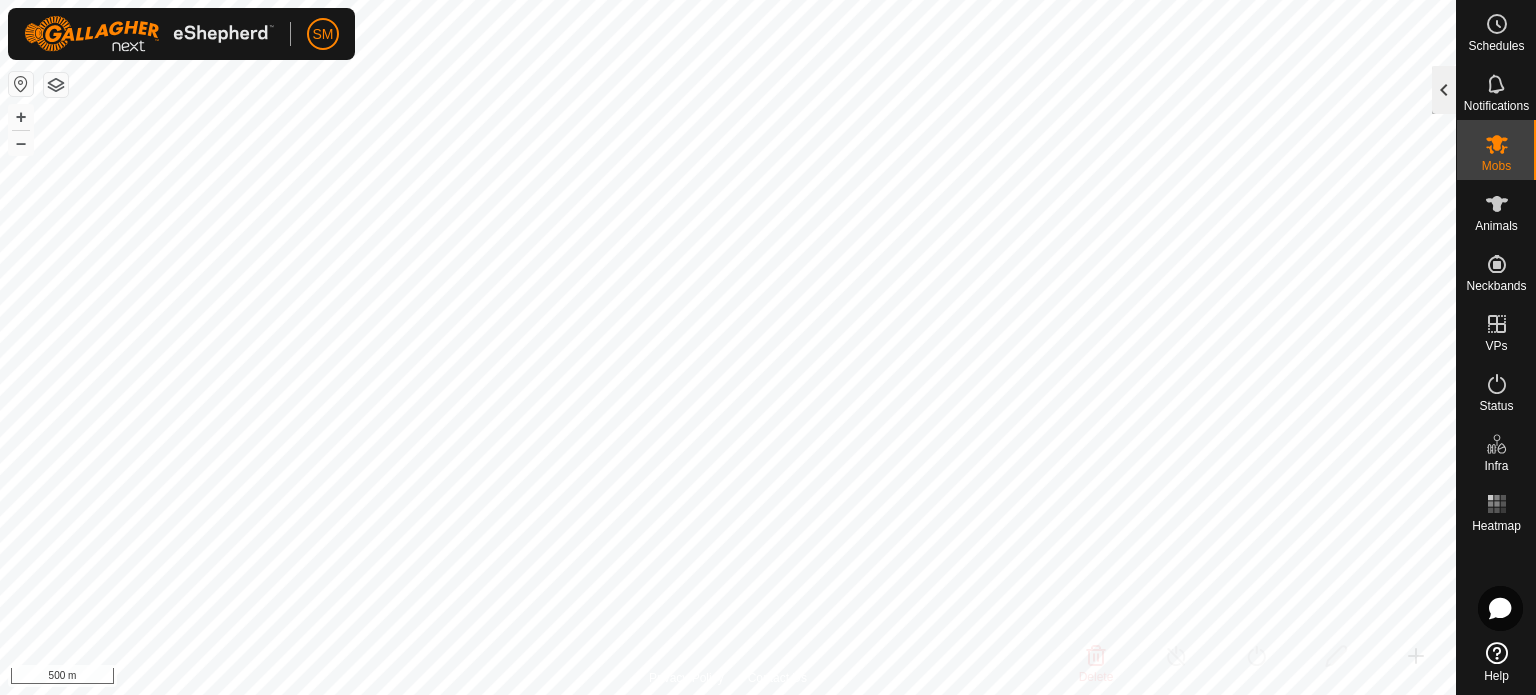 click 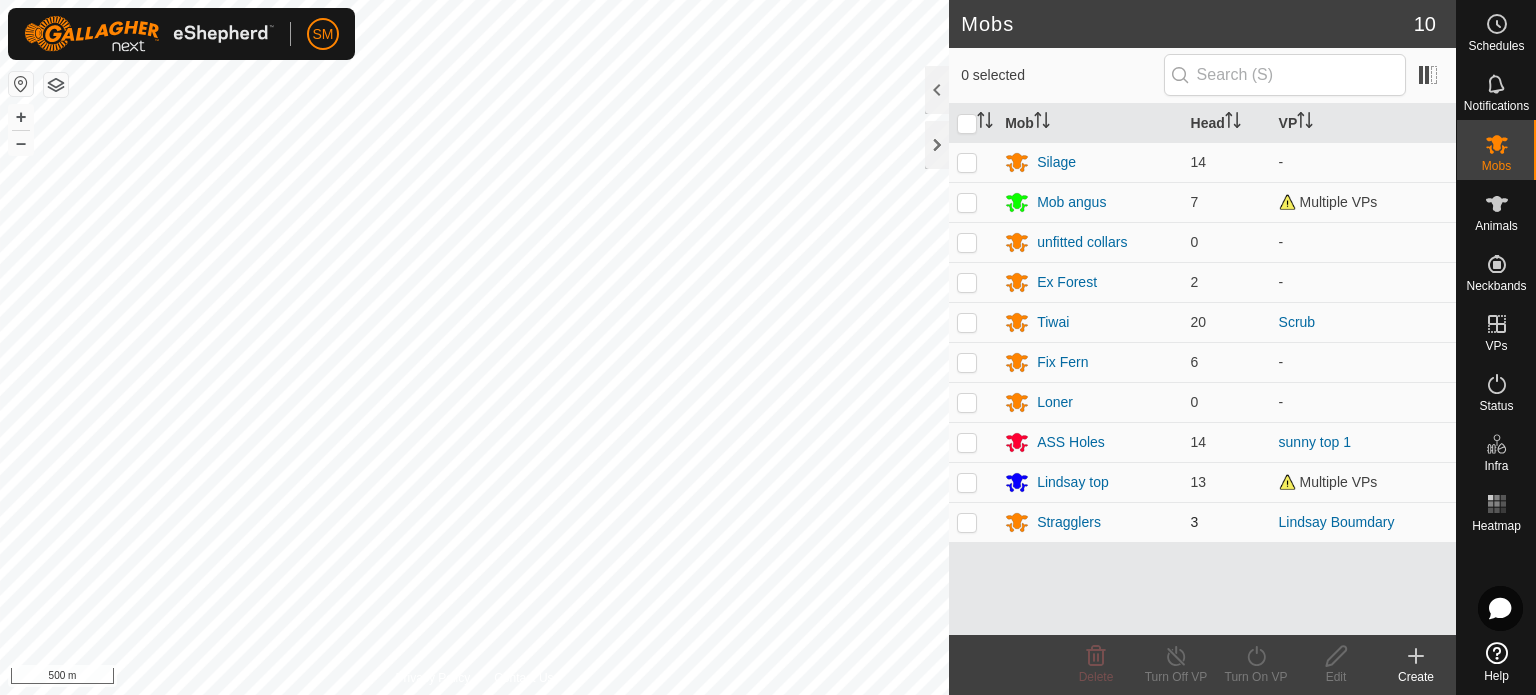 click at bounding box center [967, 522] 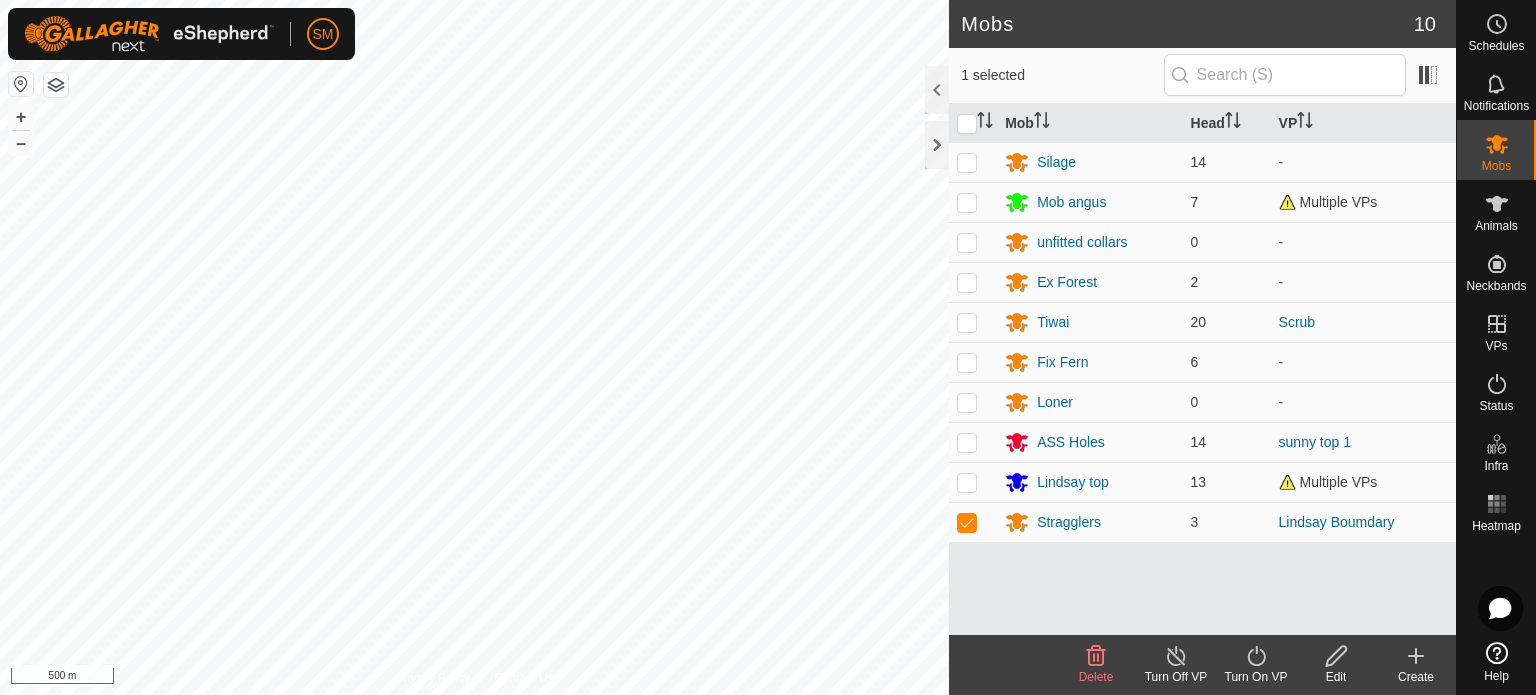 click 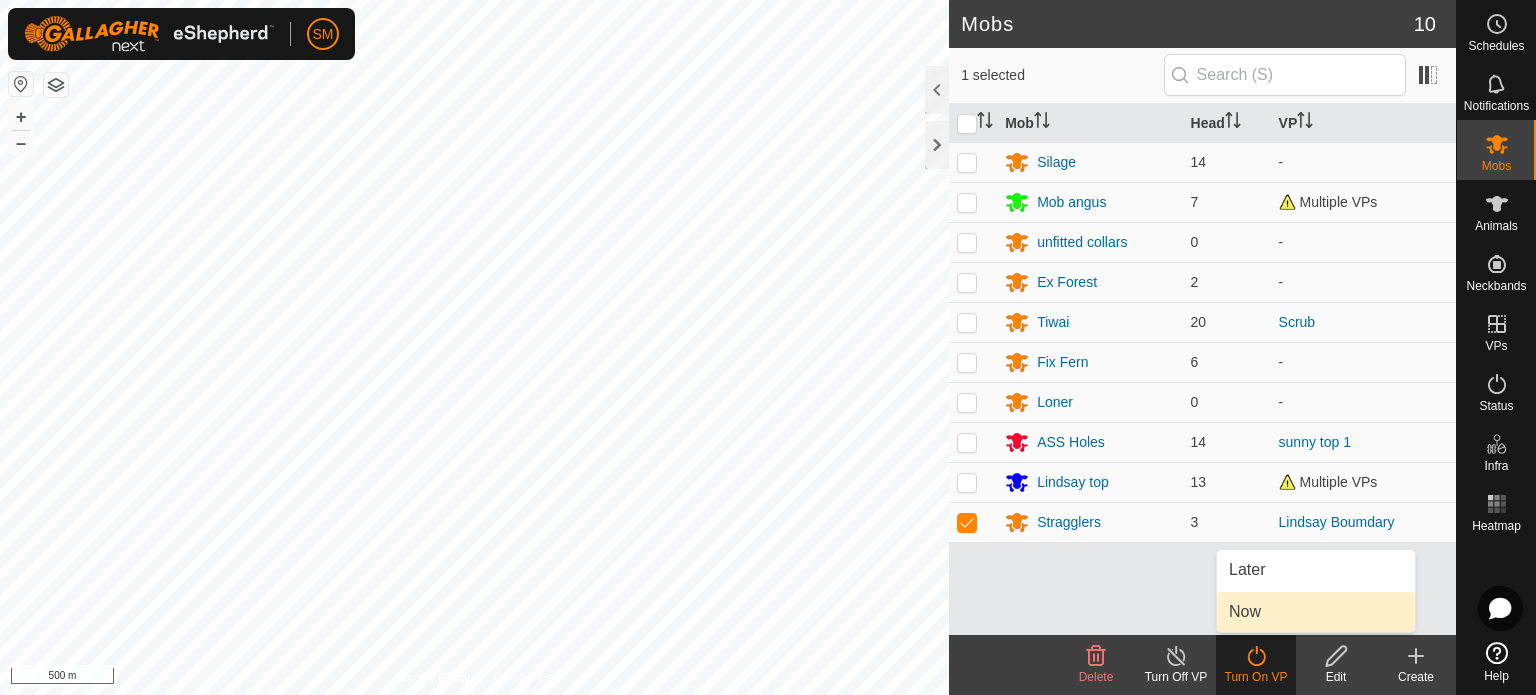 click on "Now" at bounding box center [1316, 612] 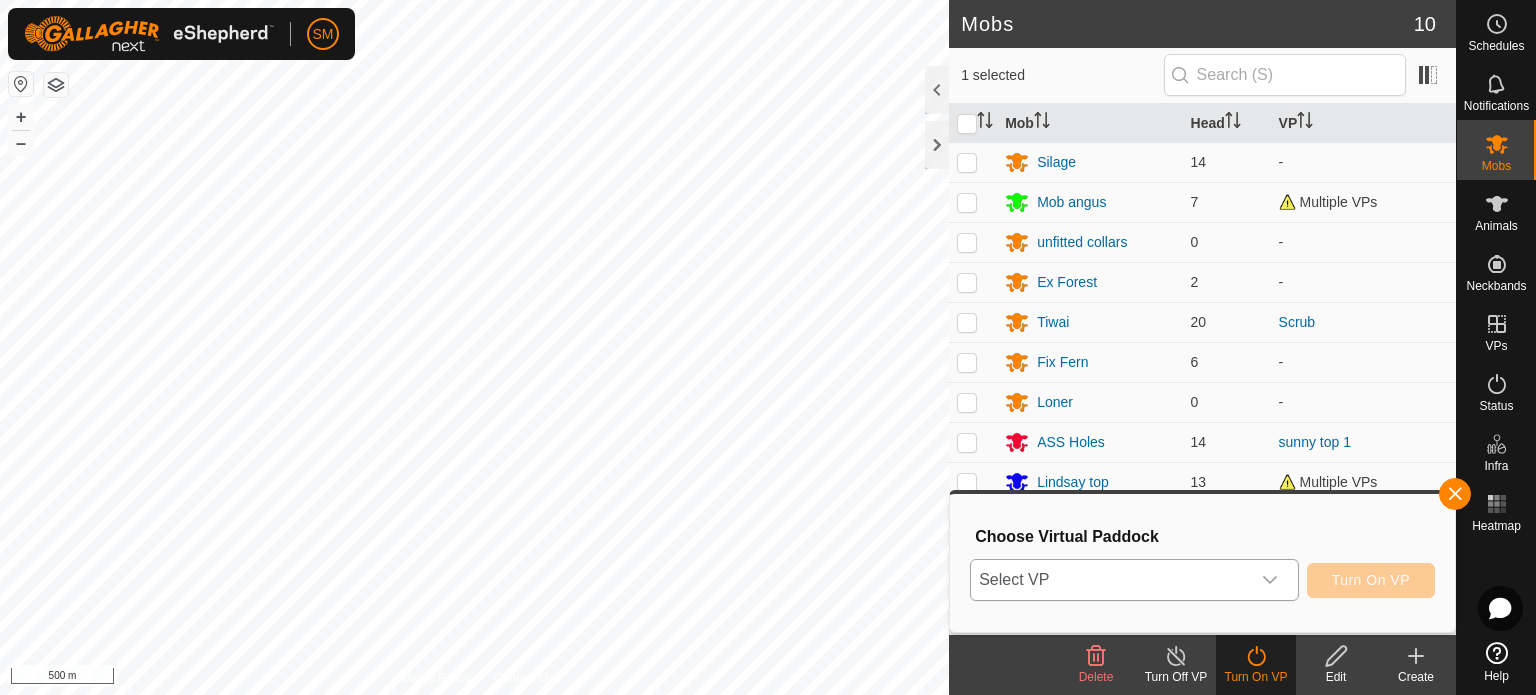 click 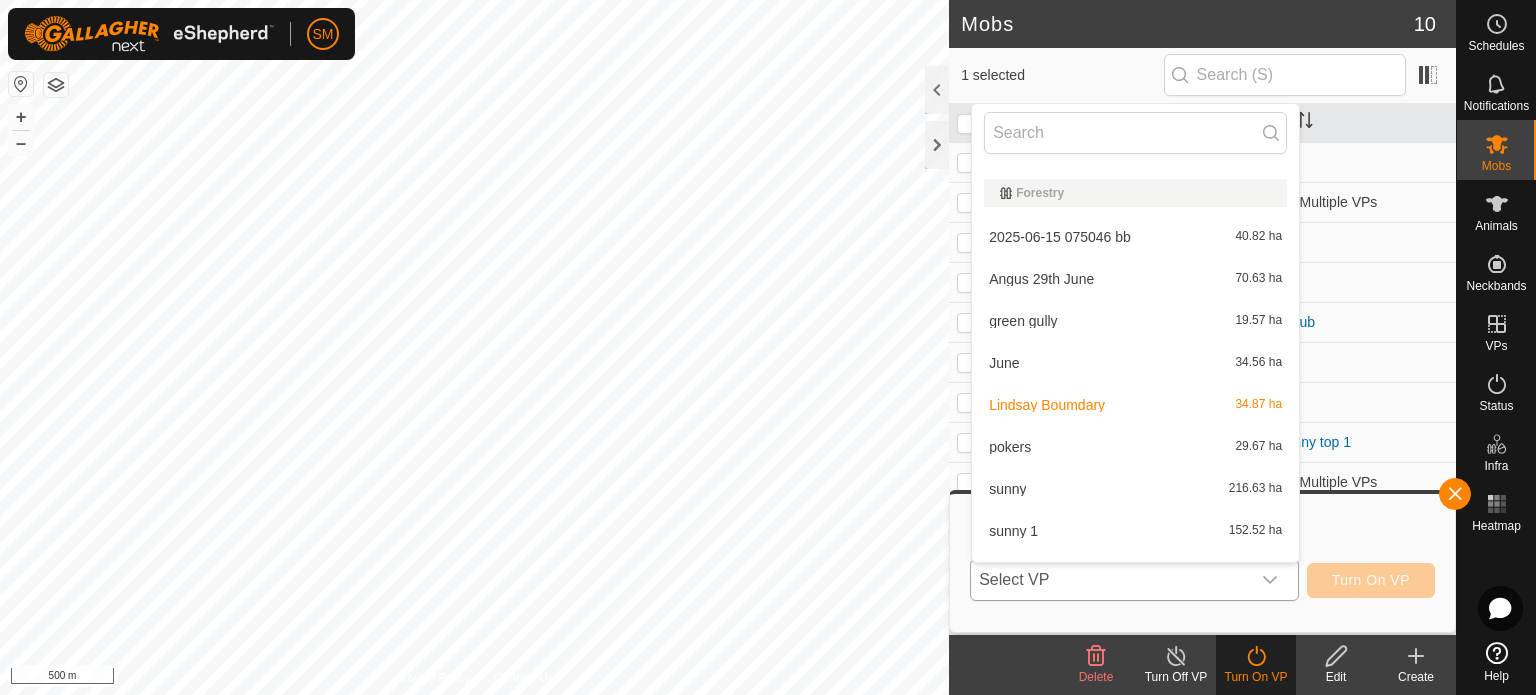 scroll, scrollTop: 462, scrollLeft: 0, axis: vertical 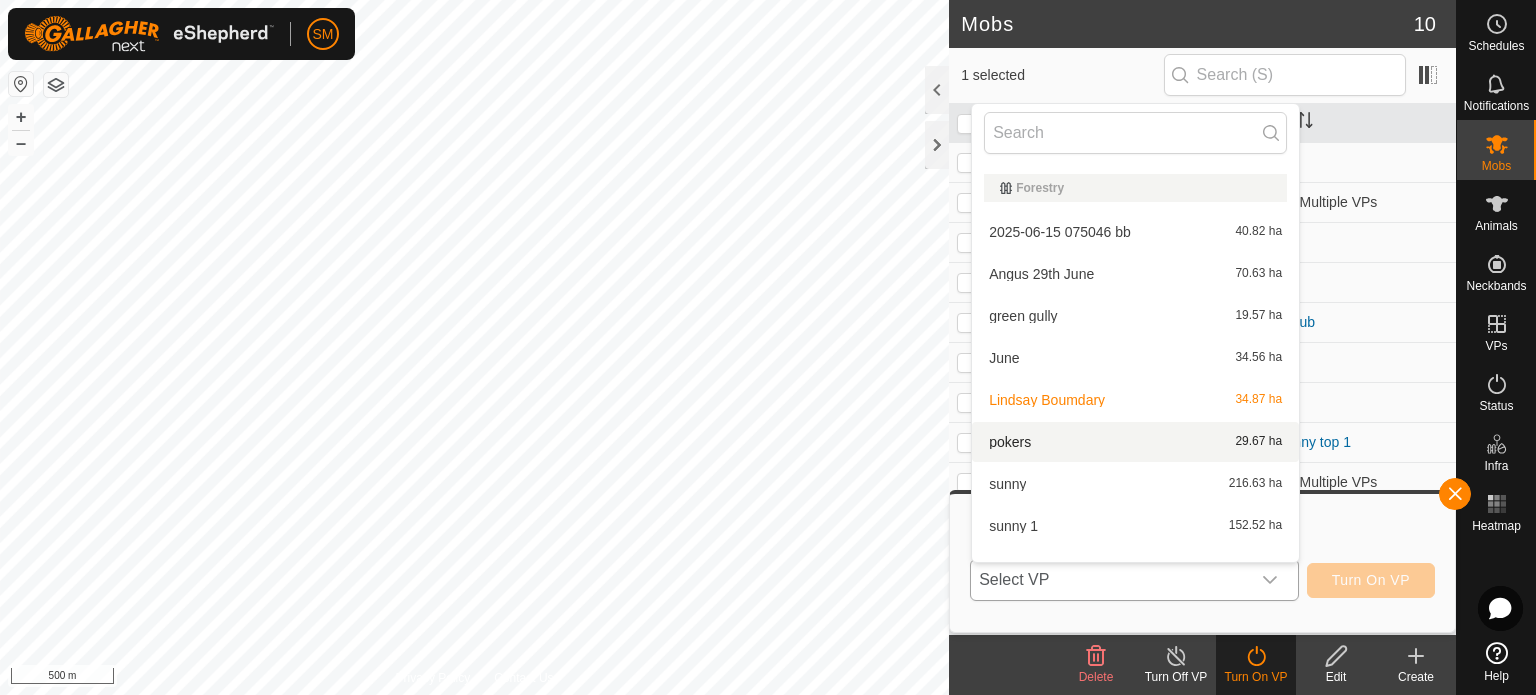 click on "pokers  29.67 ha" at bounding box center [1135, 442] 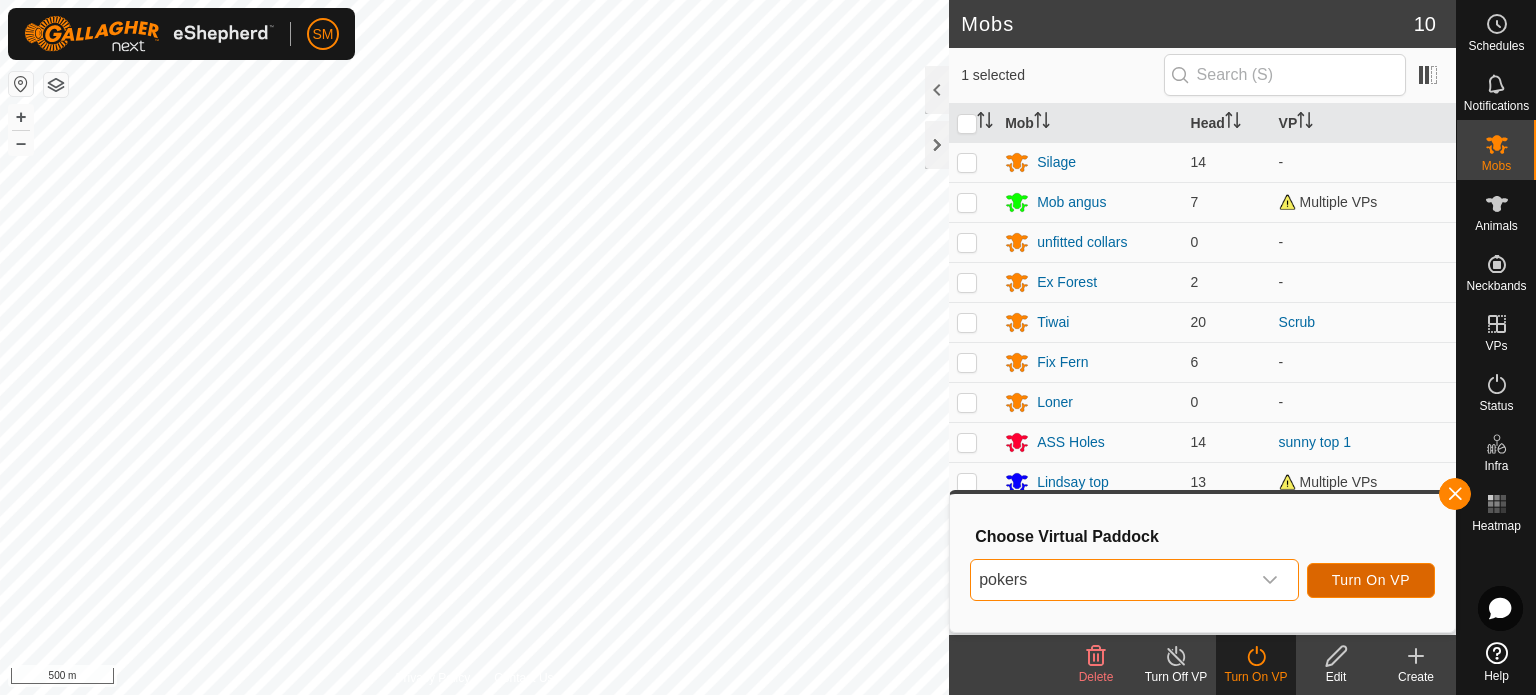 click on "Turn On VP" at bounding box center [1371, 580] 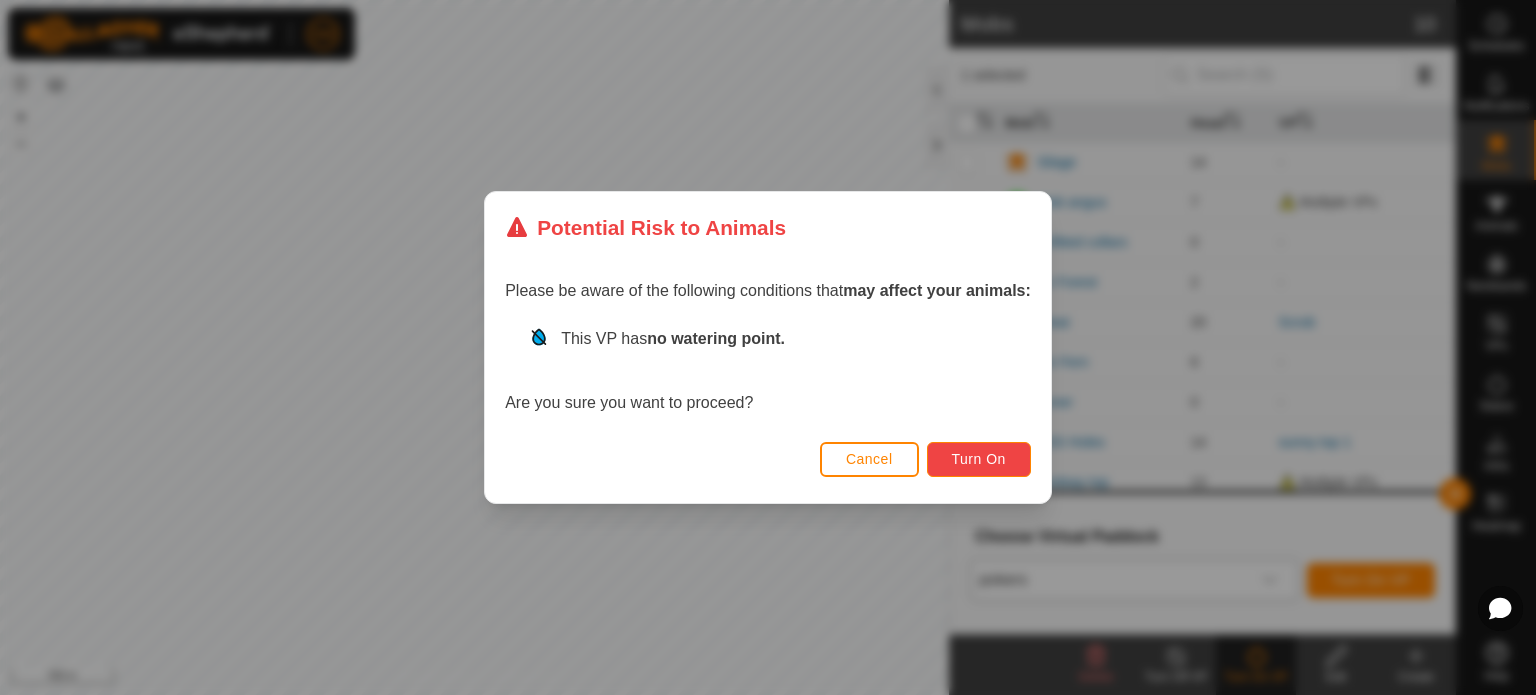 click on "Turn On" at bounding box center [979, 459] 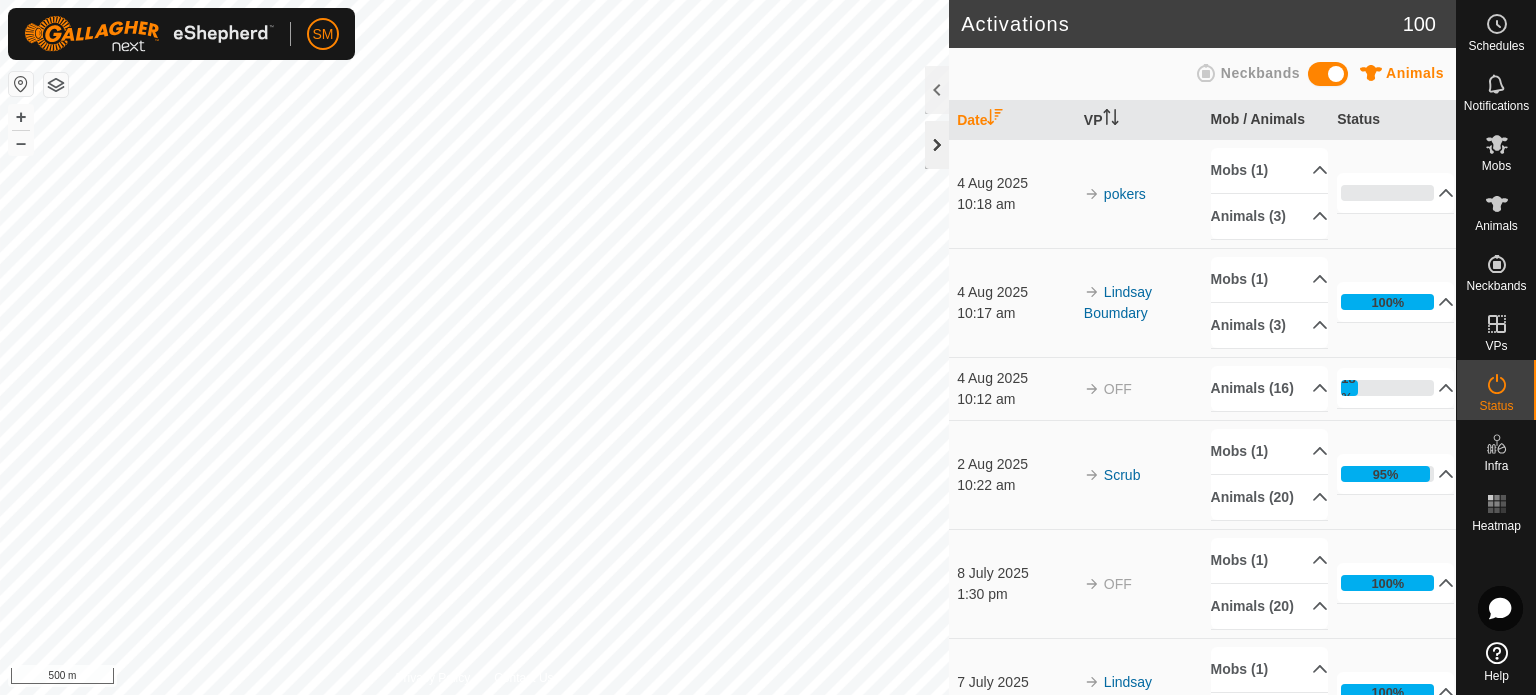 click 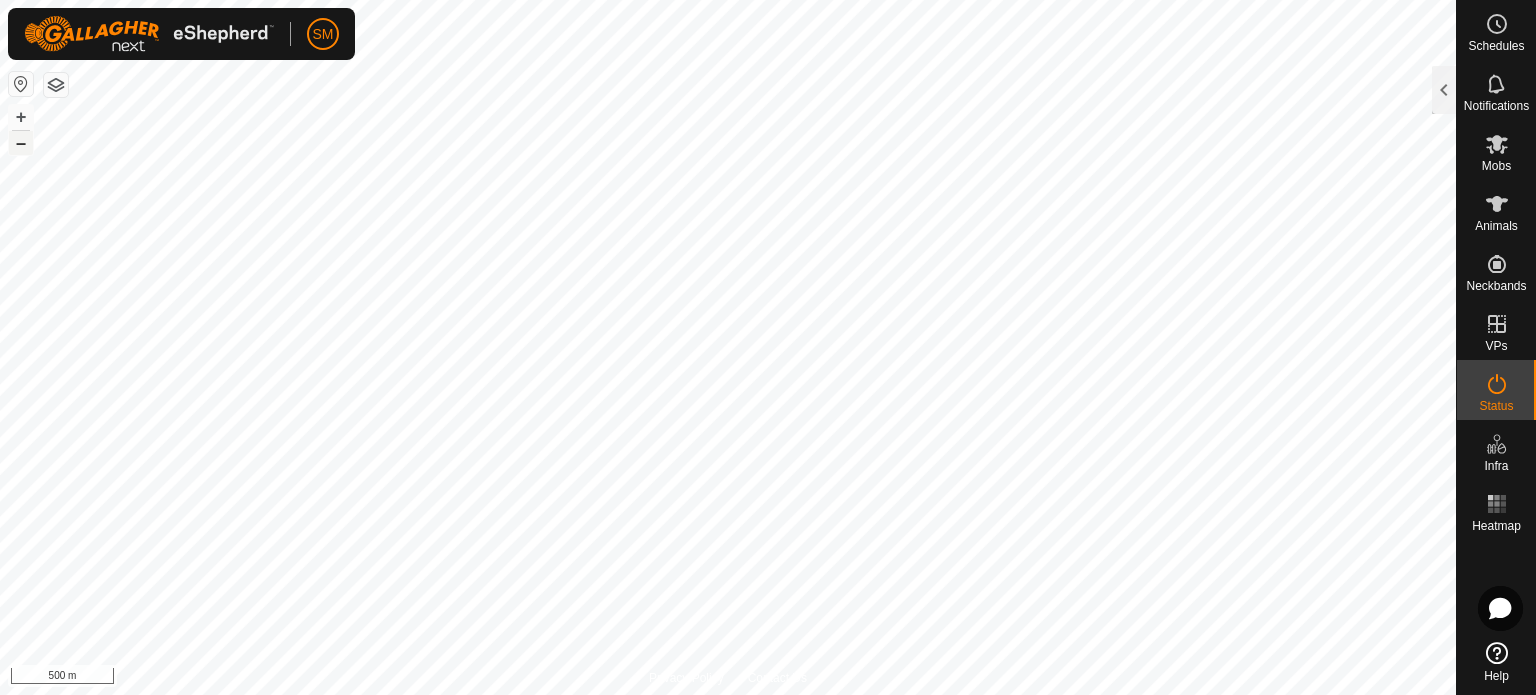 click on "–" at bounding box center (21, 143) 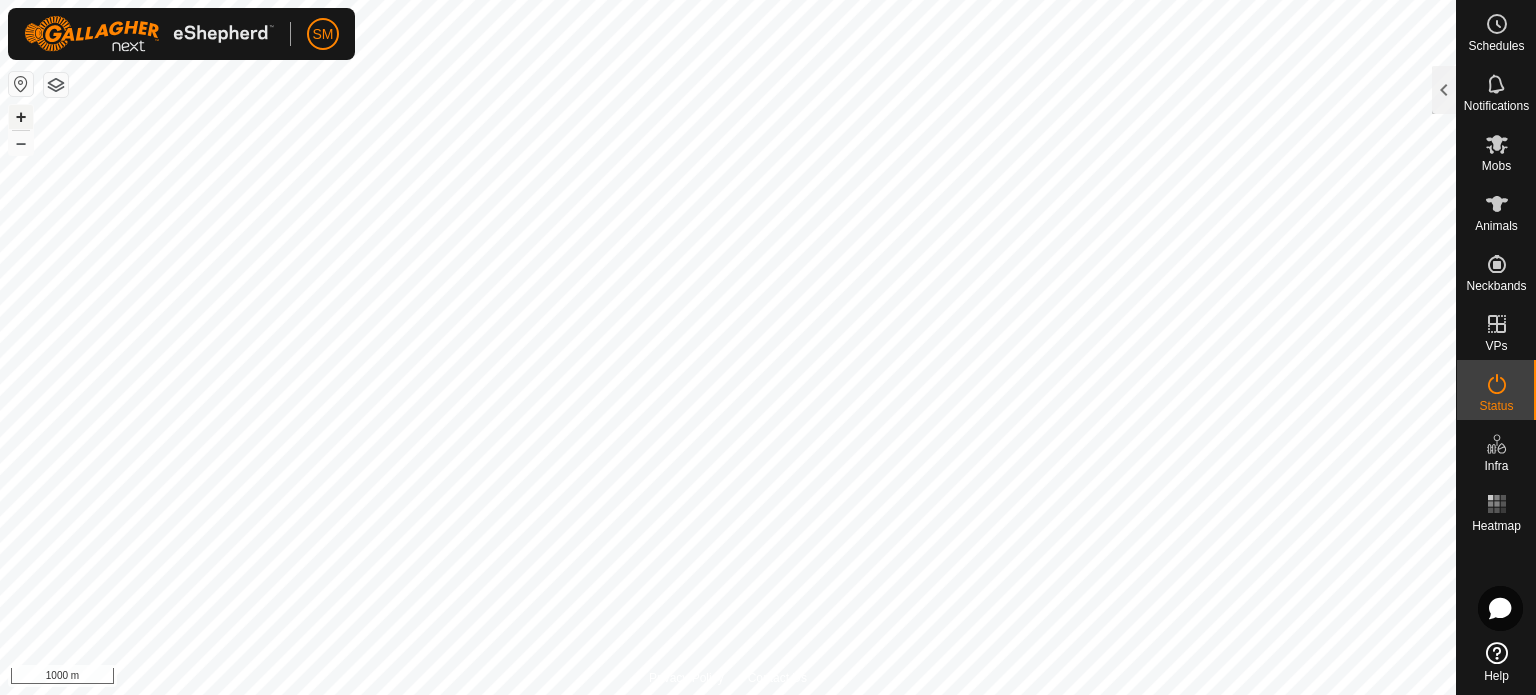 click on "+" at bounding box center (21, 117) 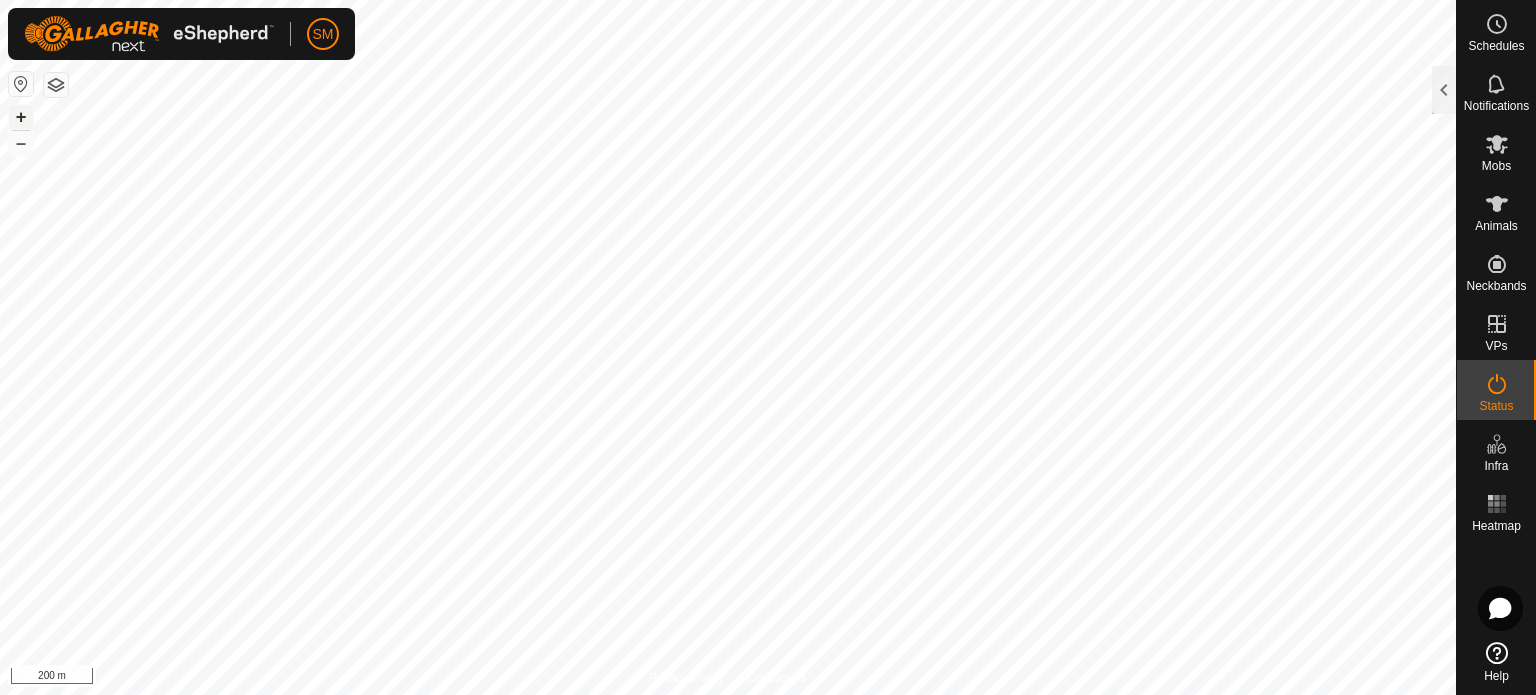 click on "+" at bounding box center [21, 117] 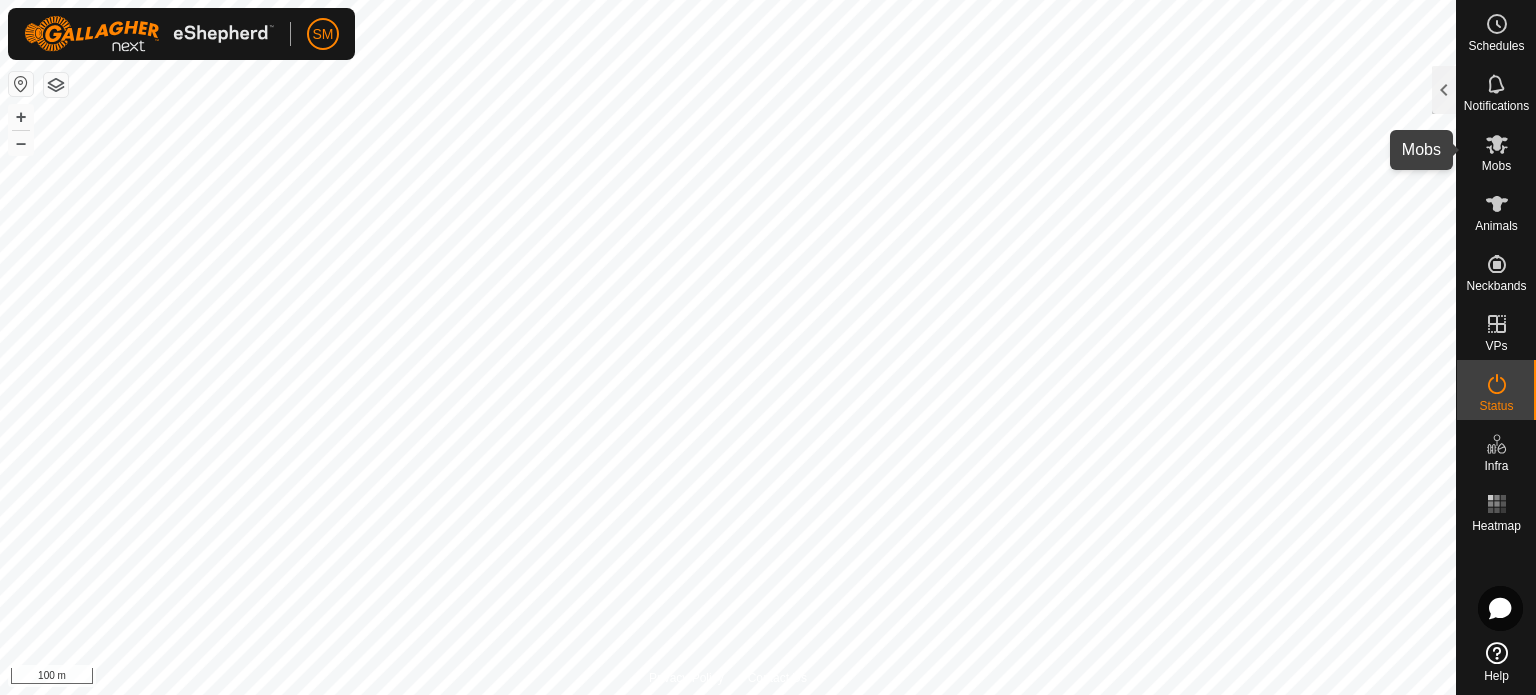 click 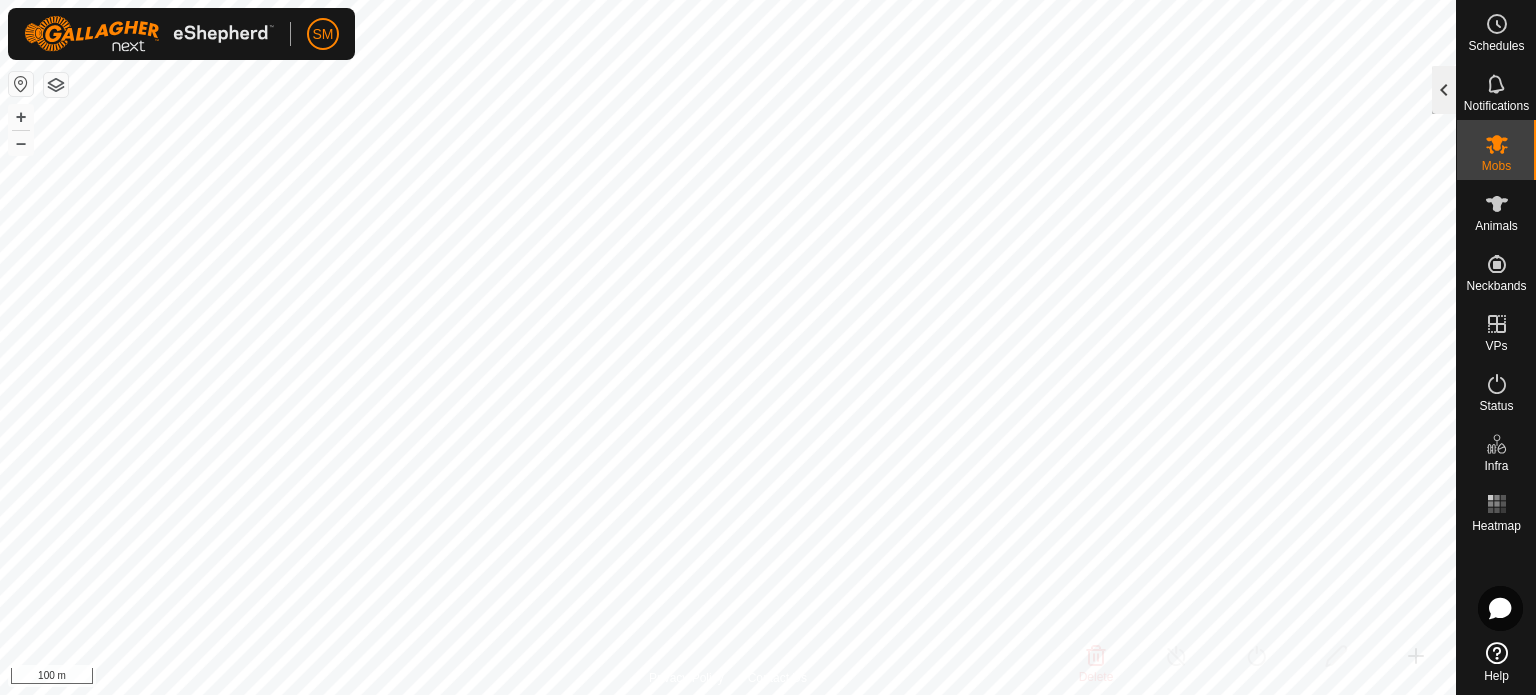 click 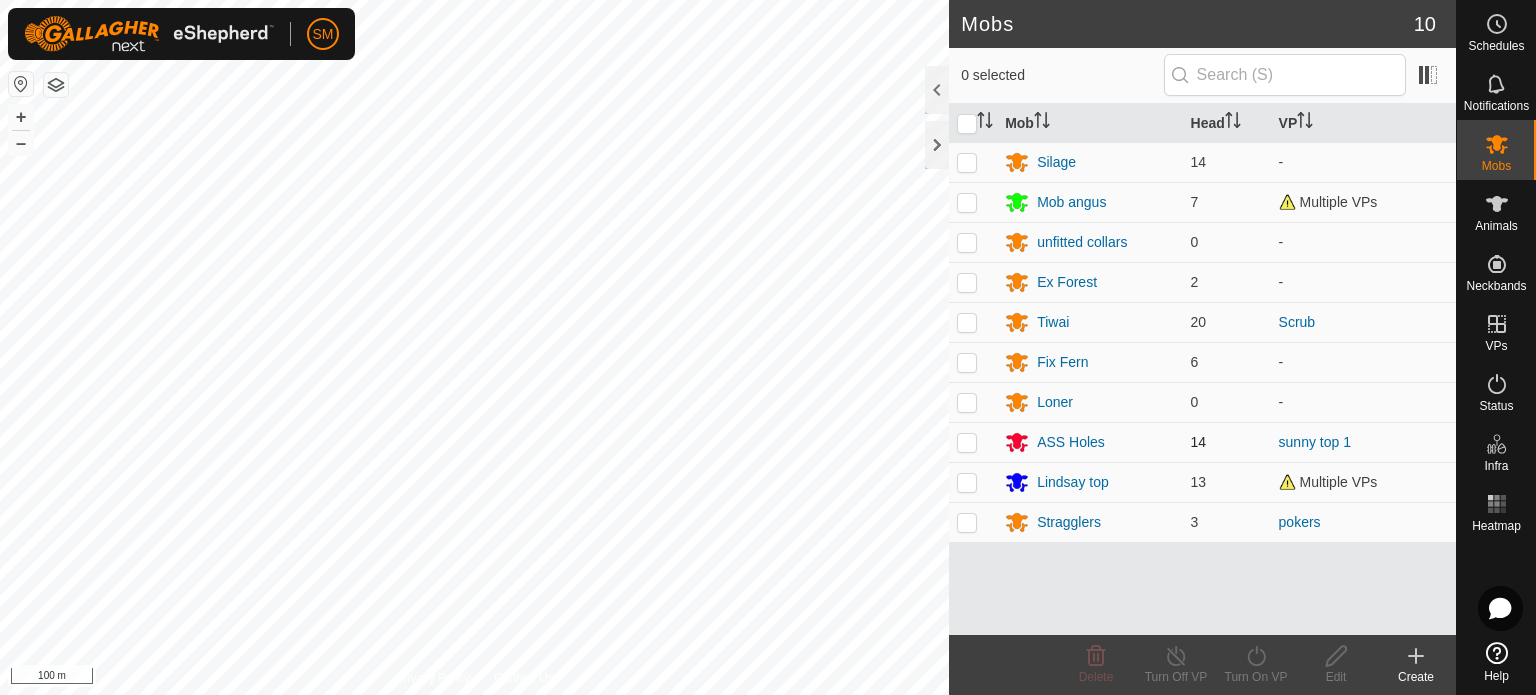 click at bounding box center (967, 442) 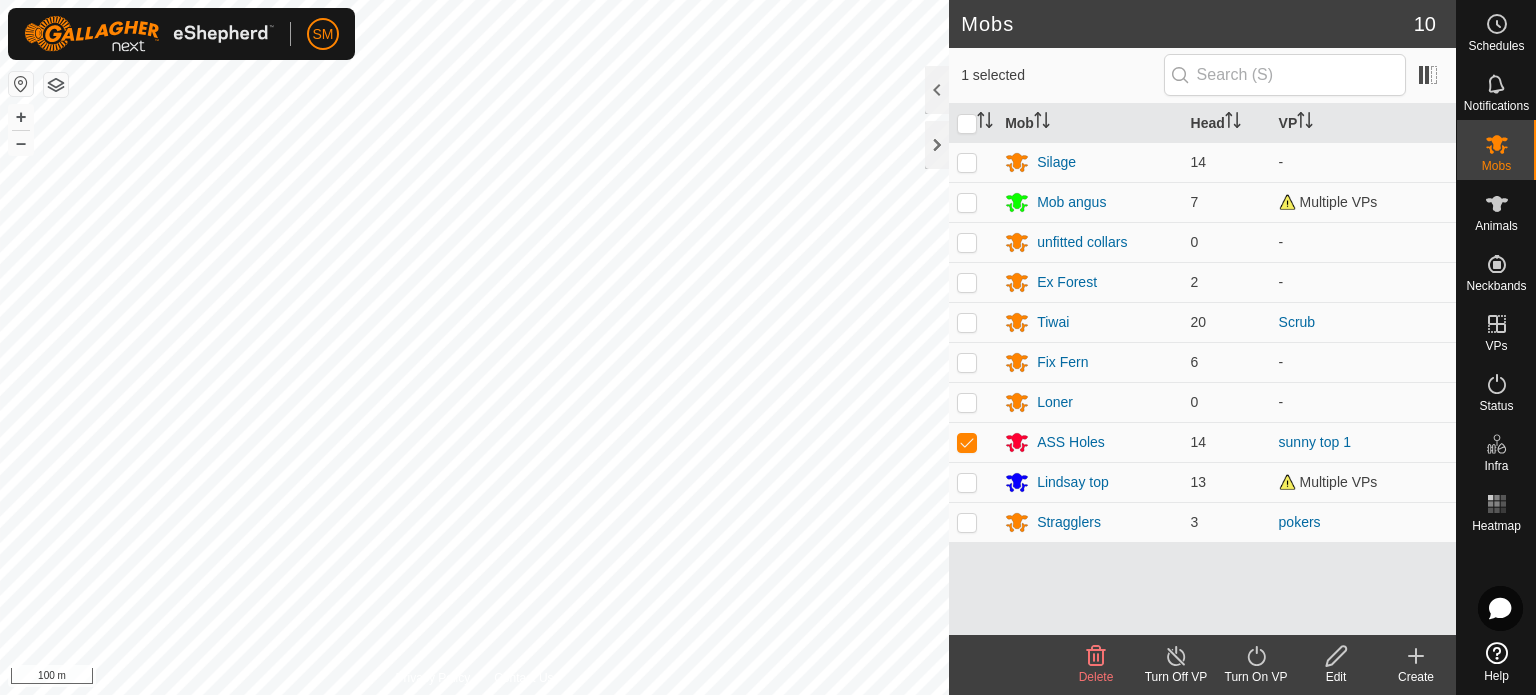 click 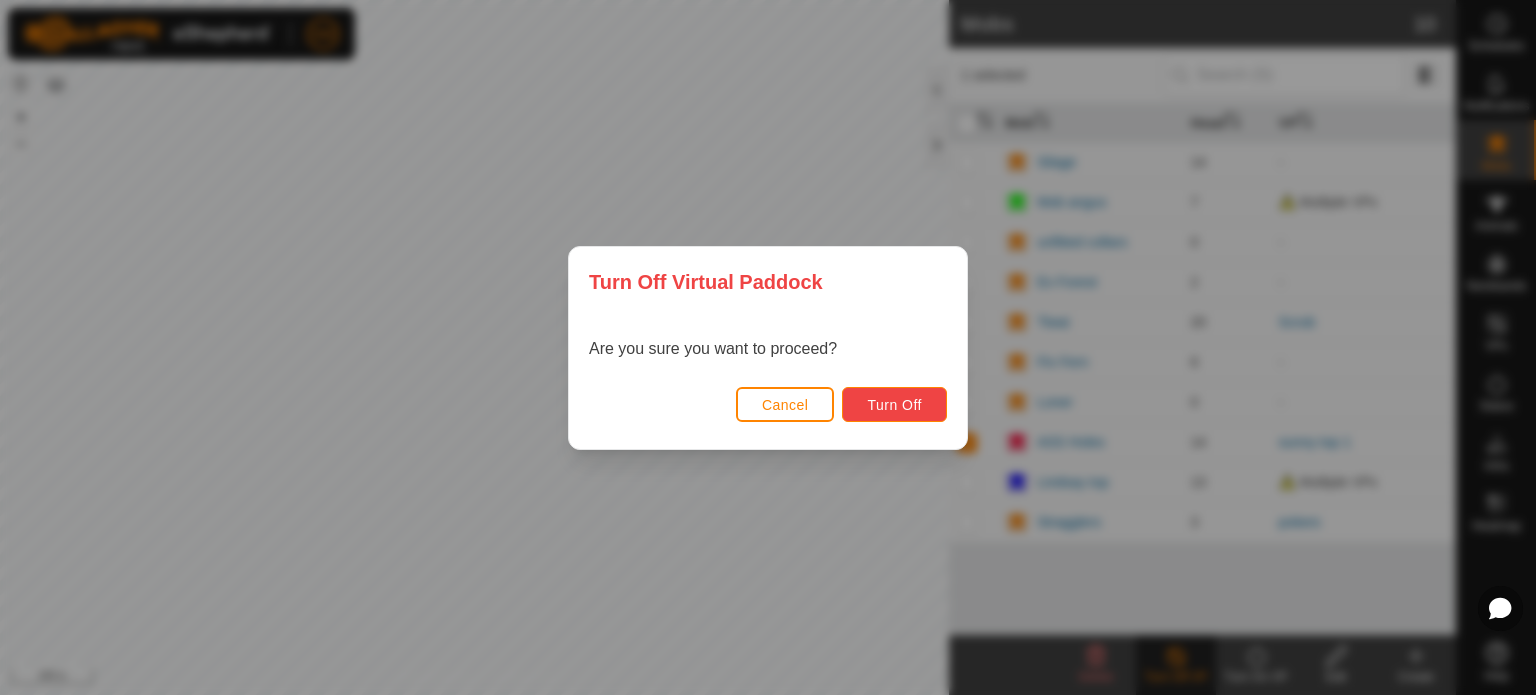 click on "Turn Off" at bounding box center (894, 405) 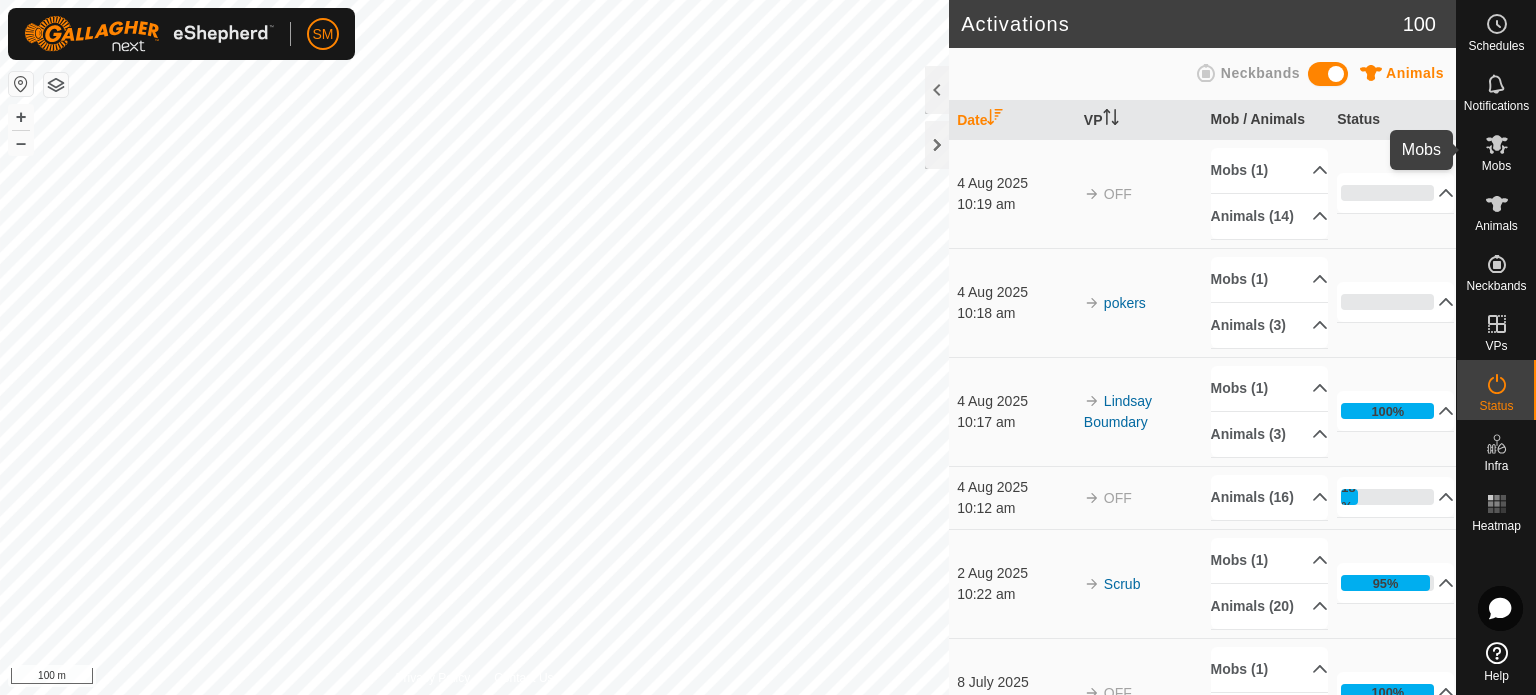 click on "Mobs" at bounding box center [1496, 166] 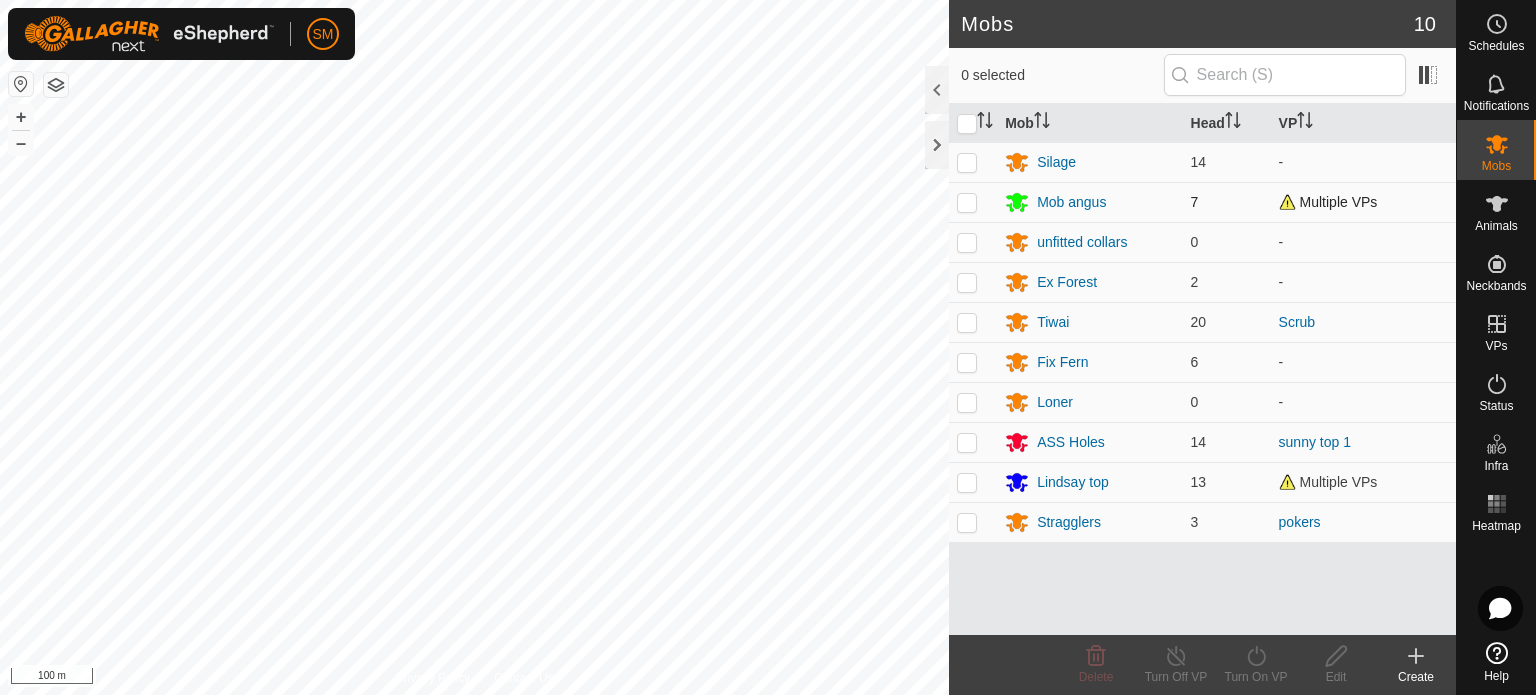 click at bounding box center [967, 202] 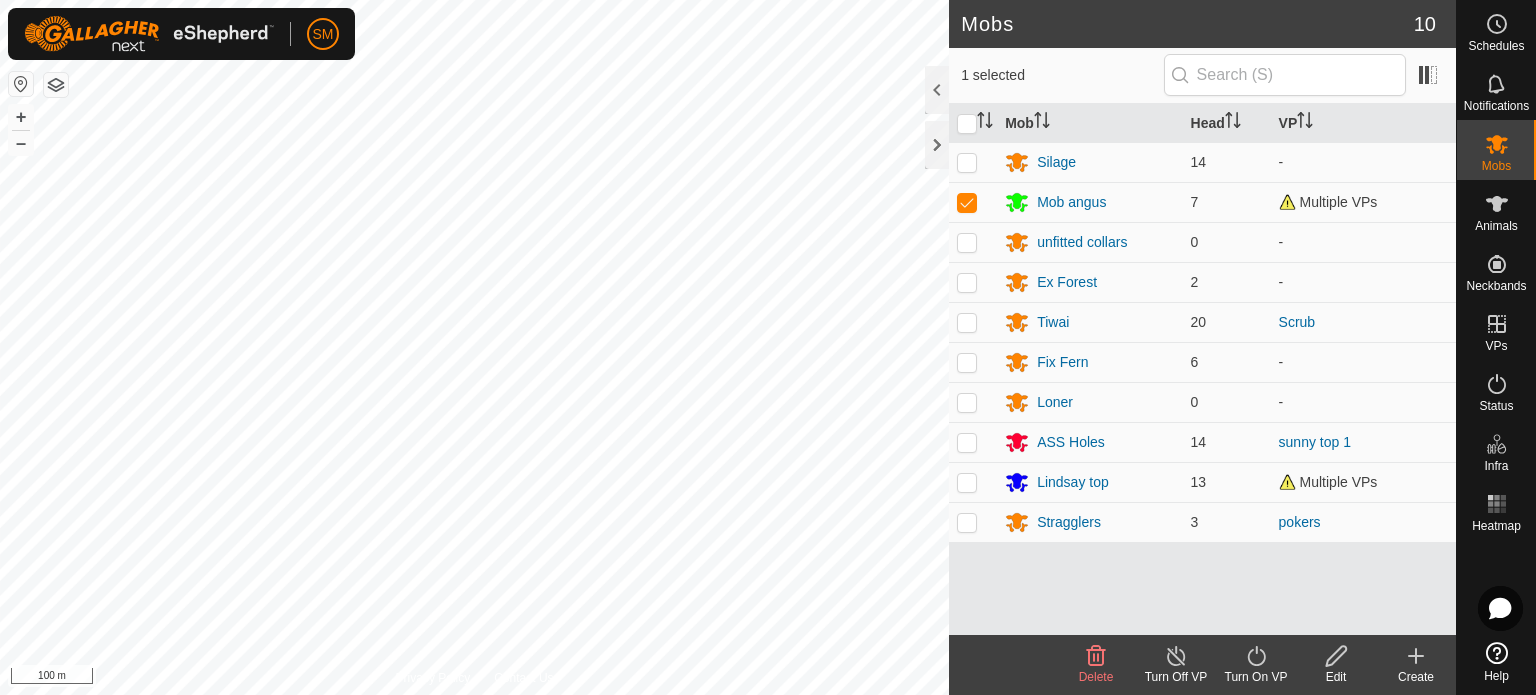 click 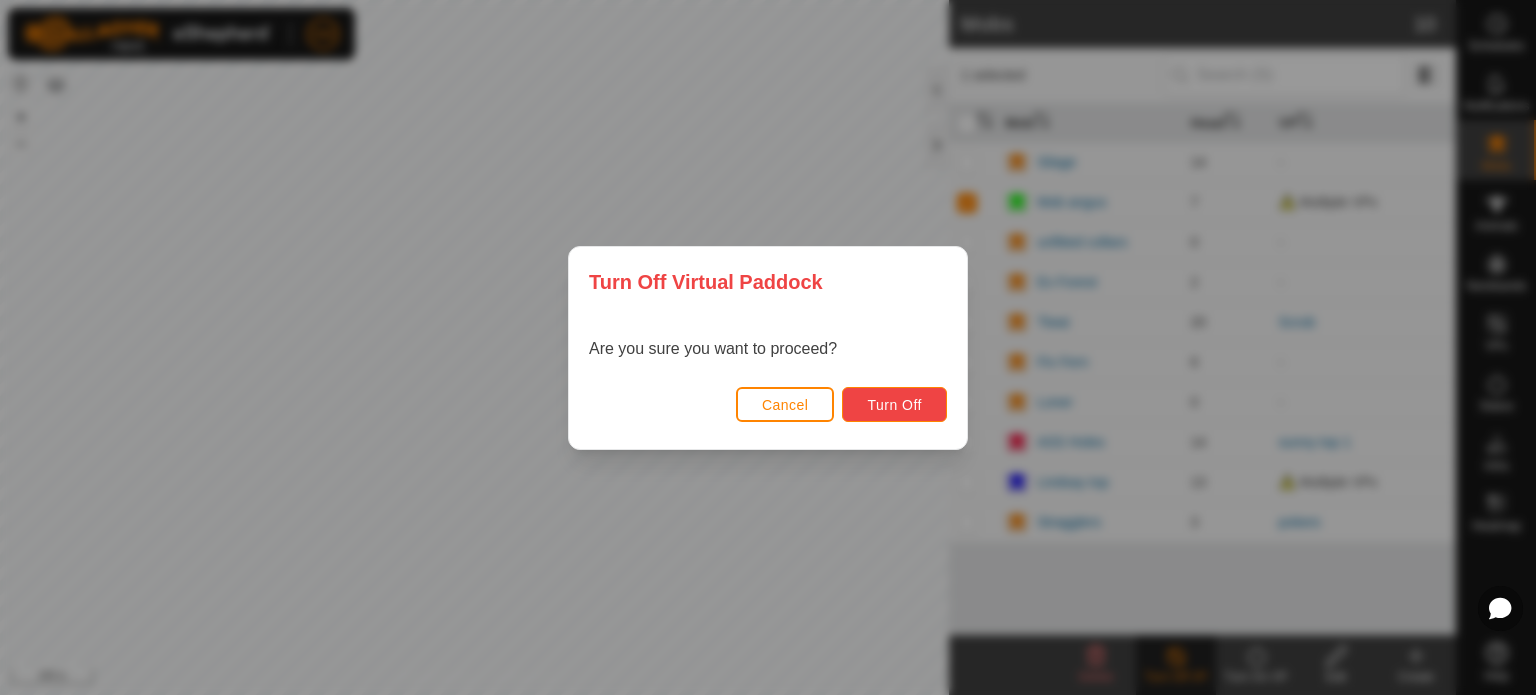click on "Turn Off" at bounding box center [894, 405] 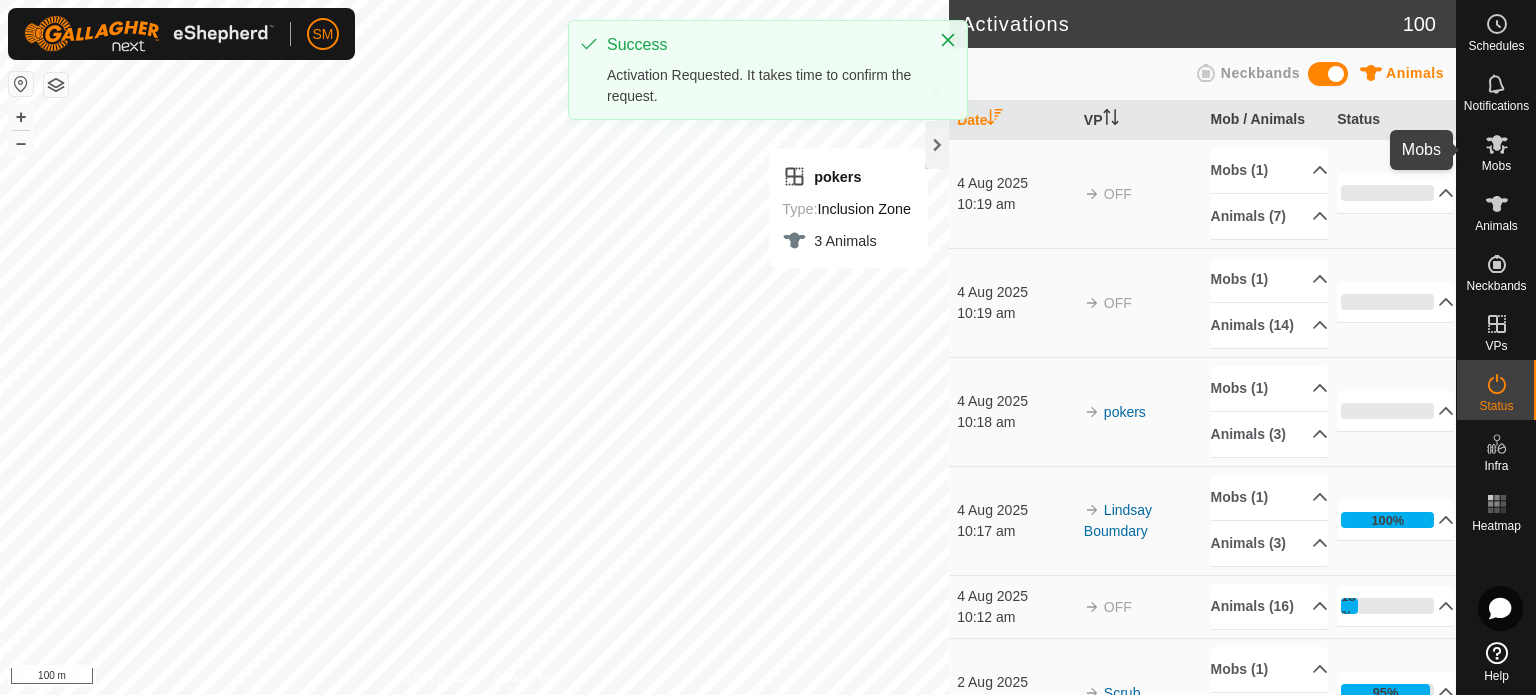 click 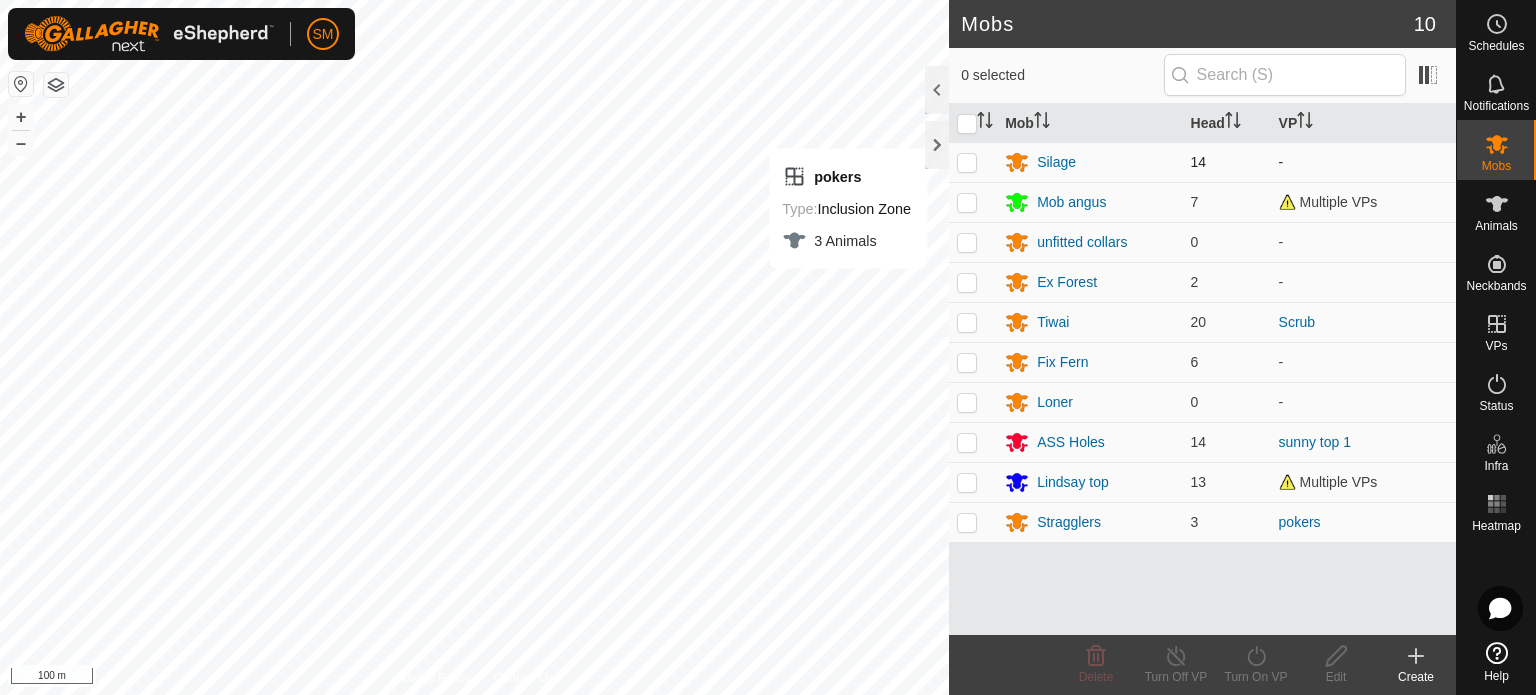 click at bounding box center [967, 162] 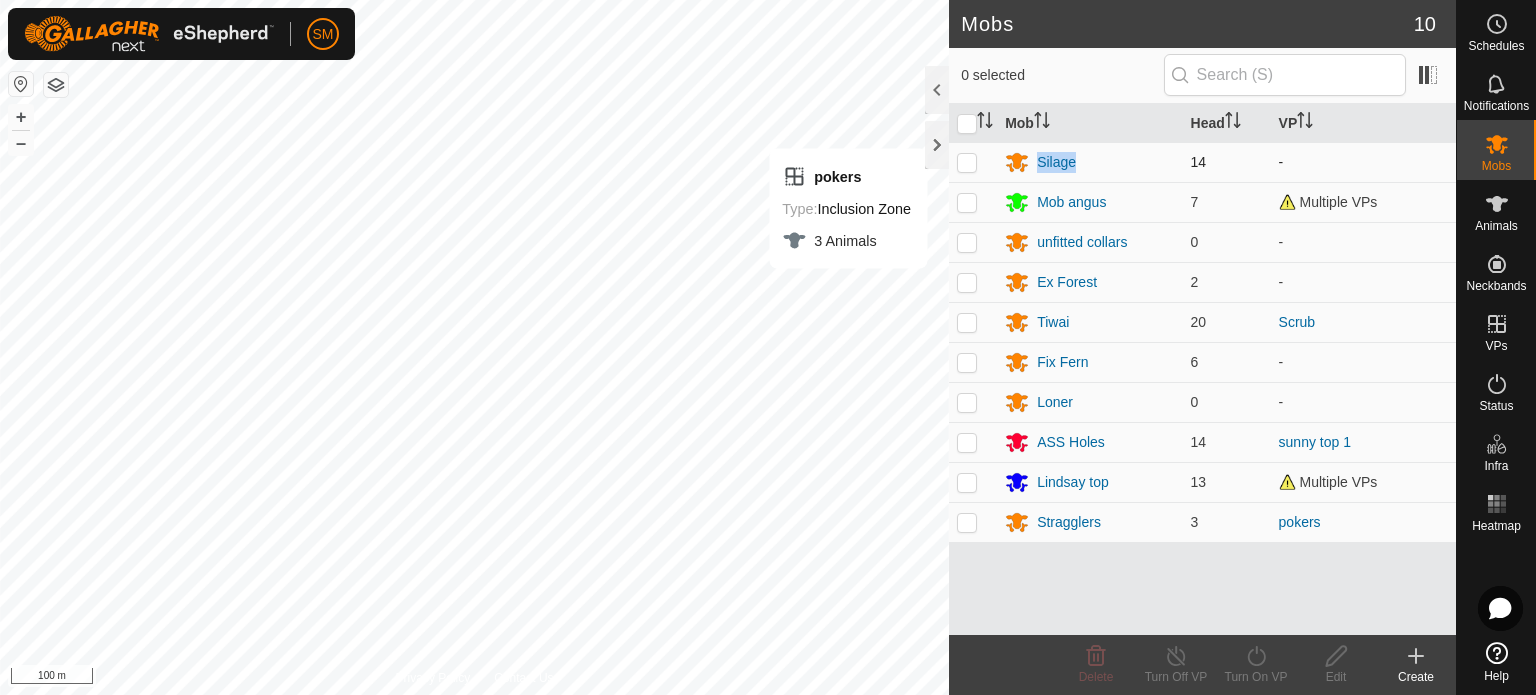 click at bounding box center (967, 162) 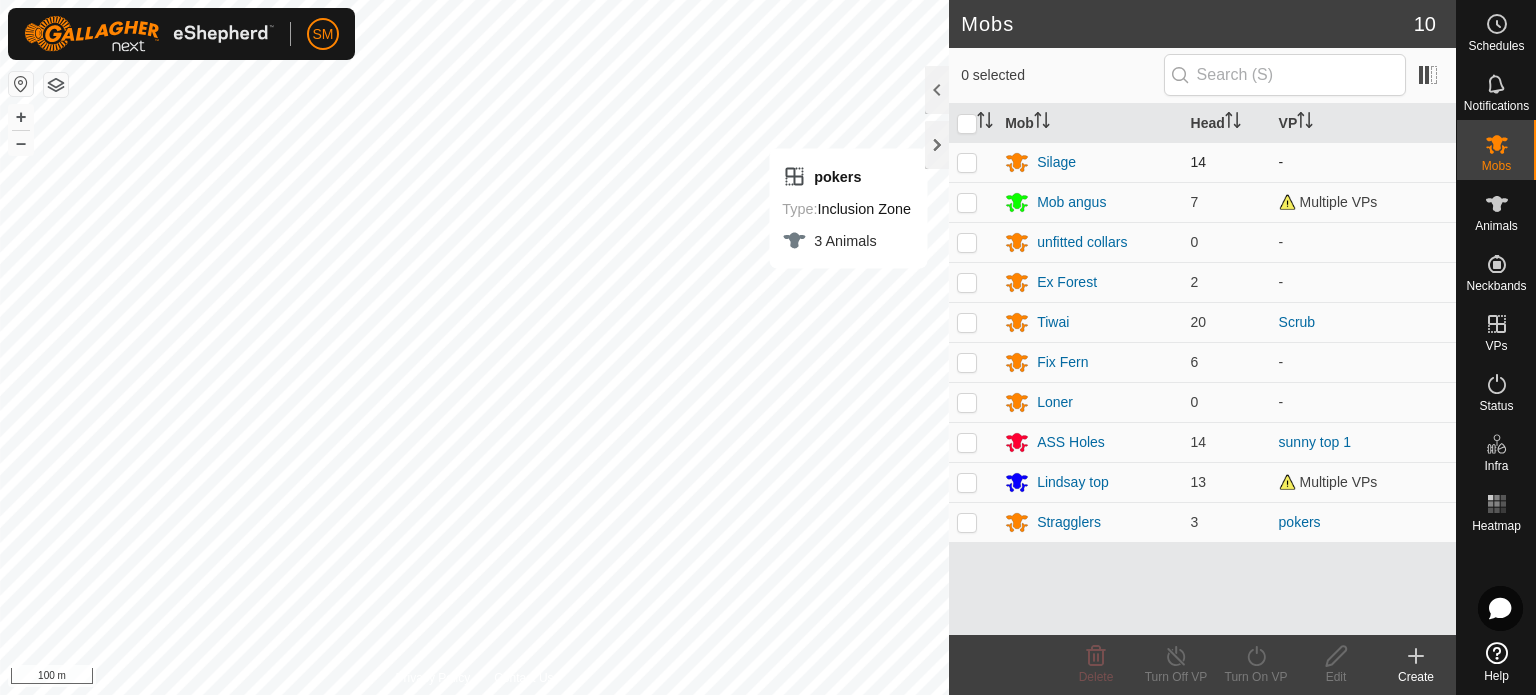 click at bounding box center (967, 162) 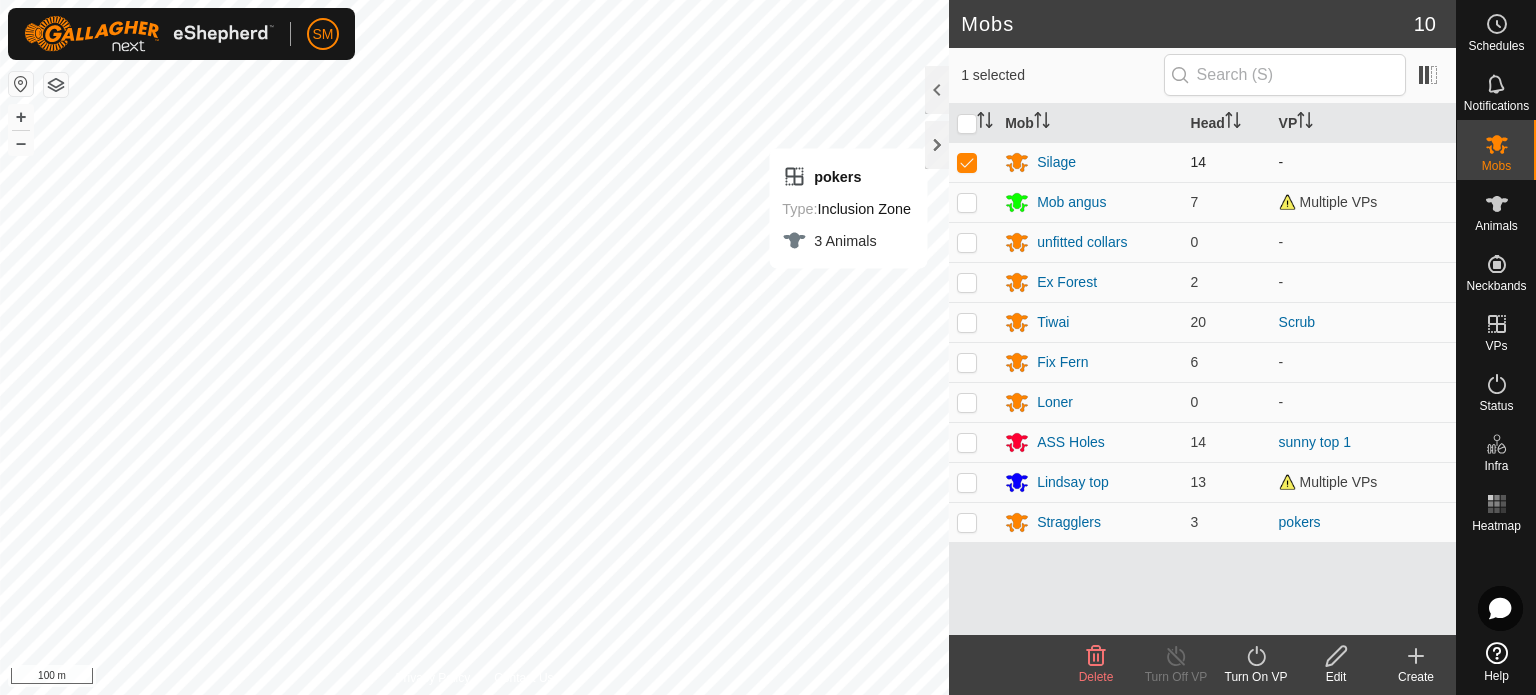 click at bounding box center (967, 162) 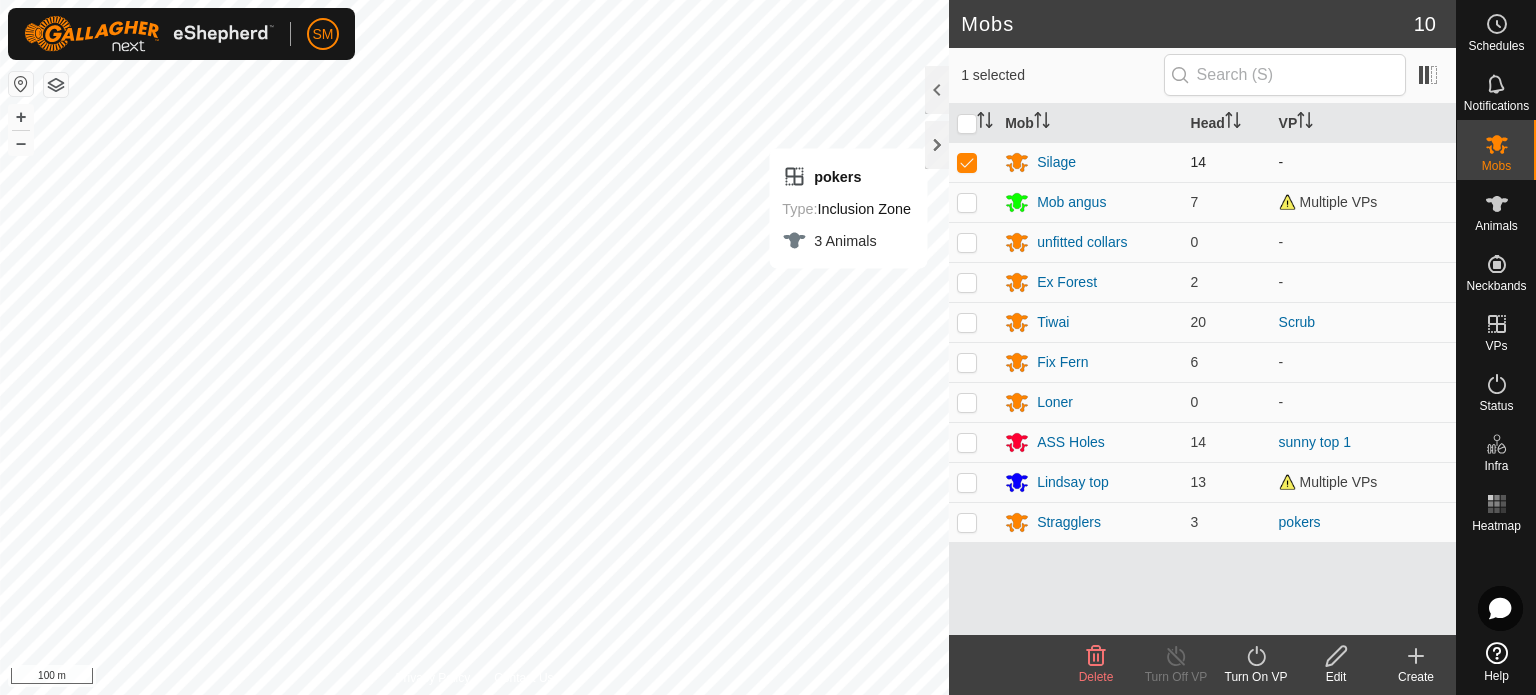 checkbox on "false" 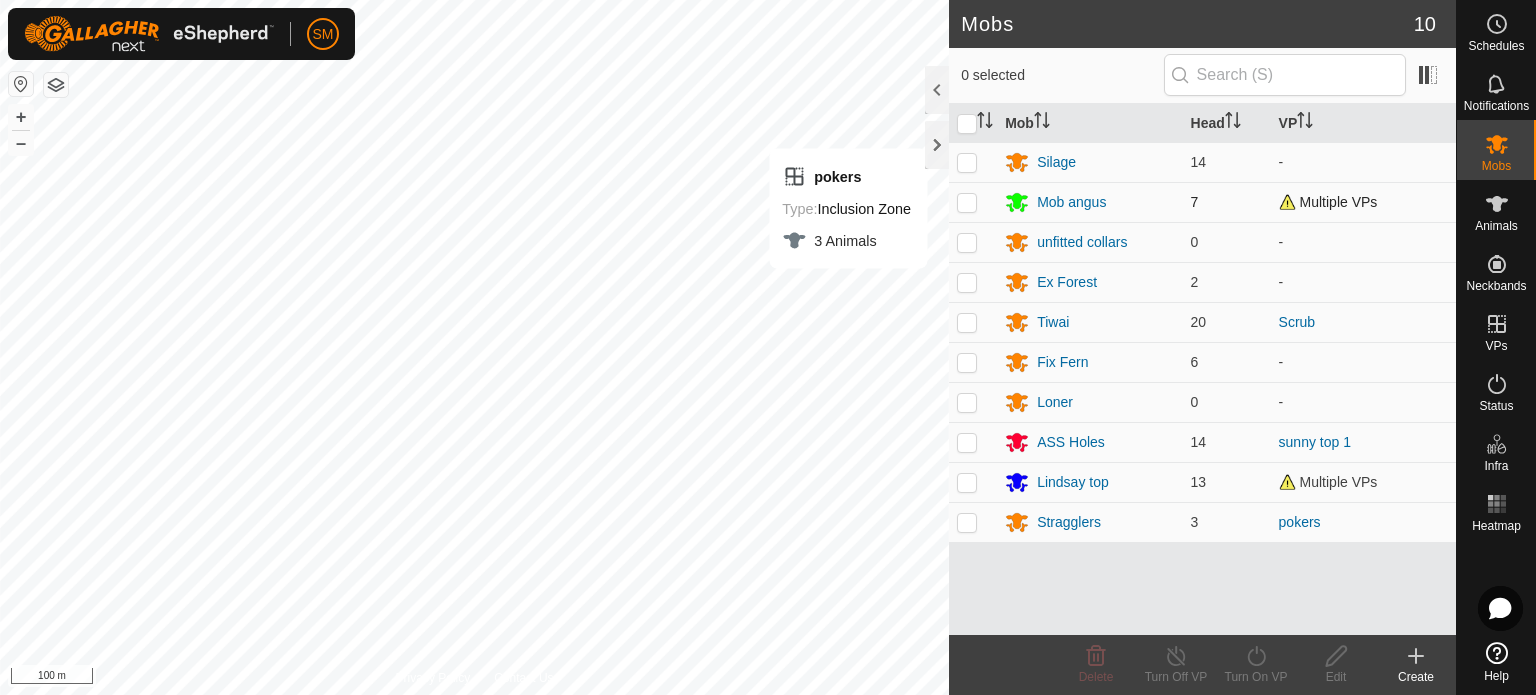 click at bounding box center [967, 202] 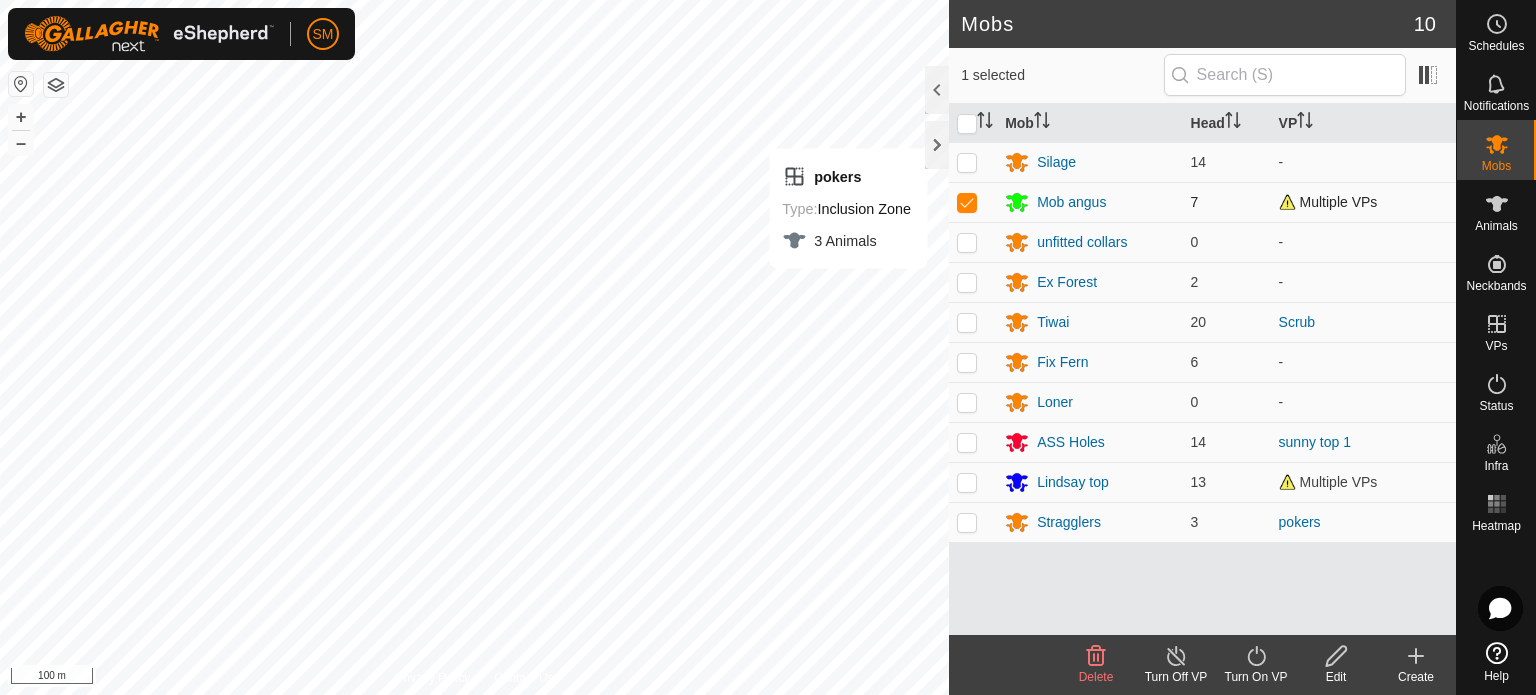 click at bounding box center (967, 202) 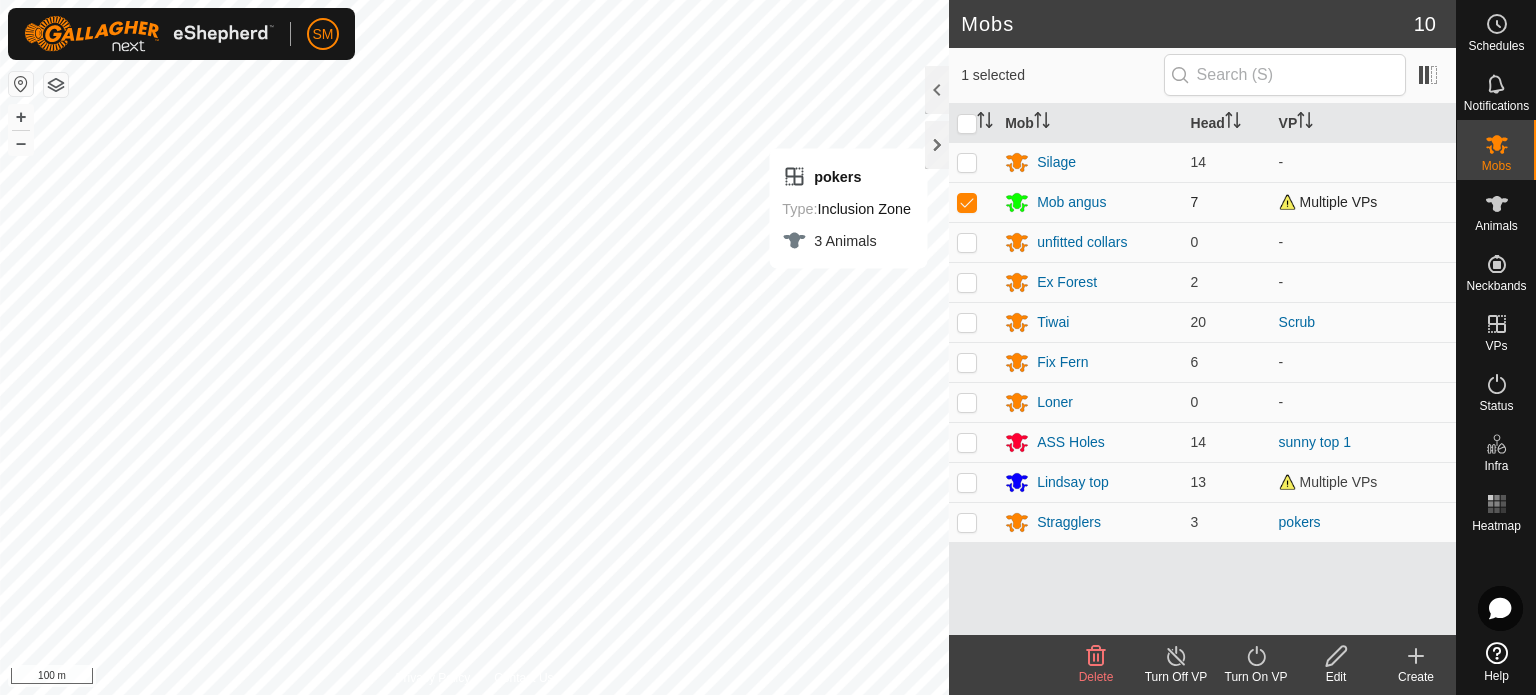 checkbox on "false" 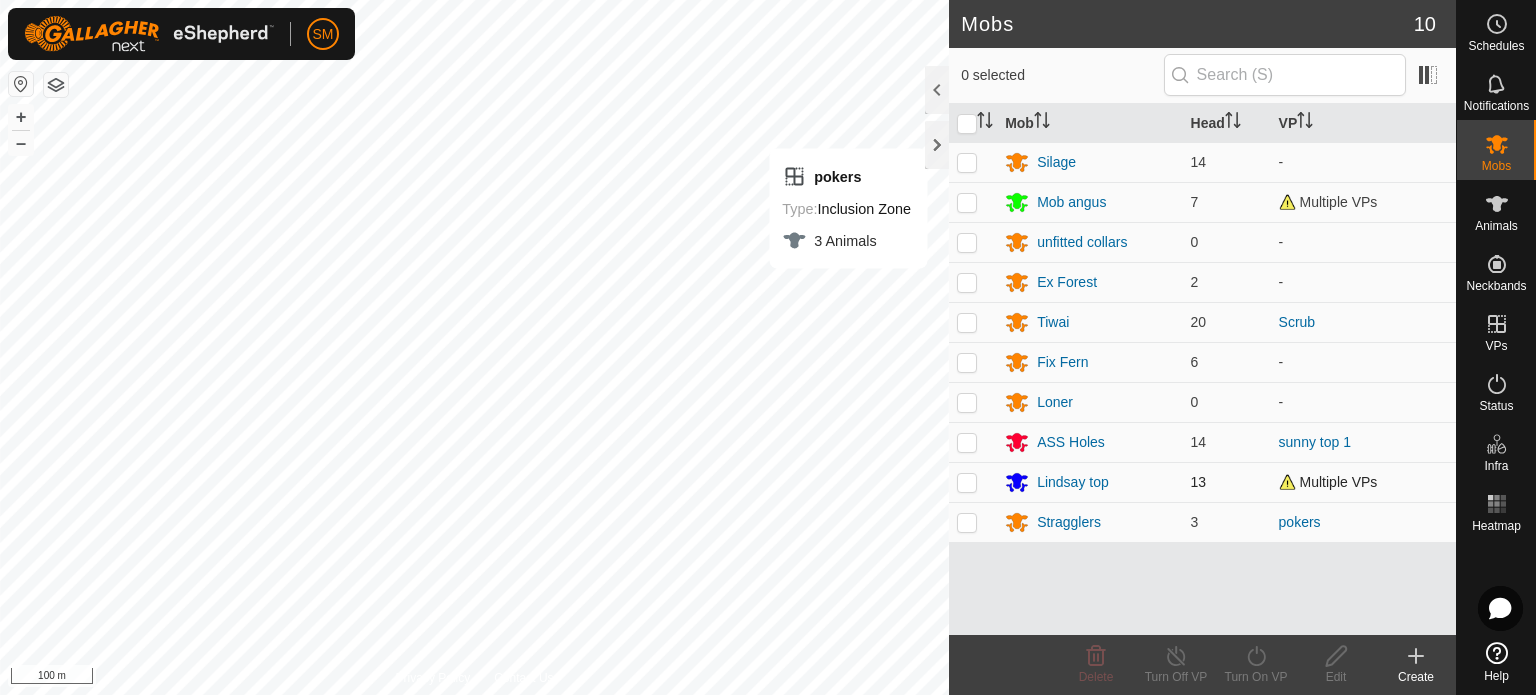 click at bounding box center (967, 482) 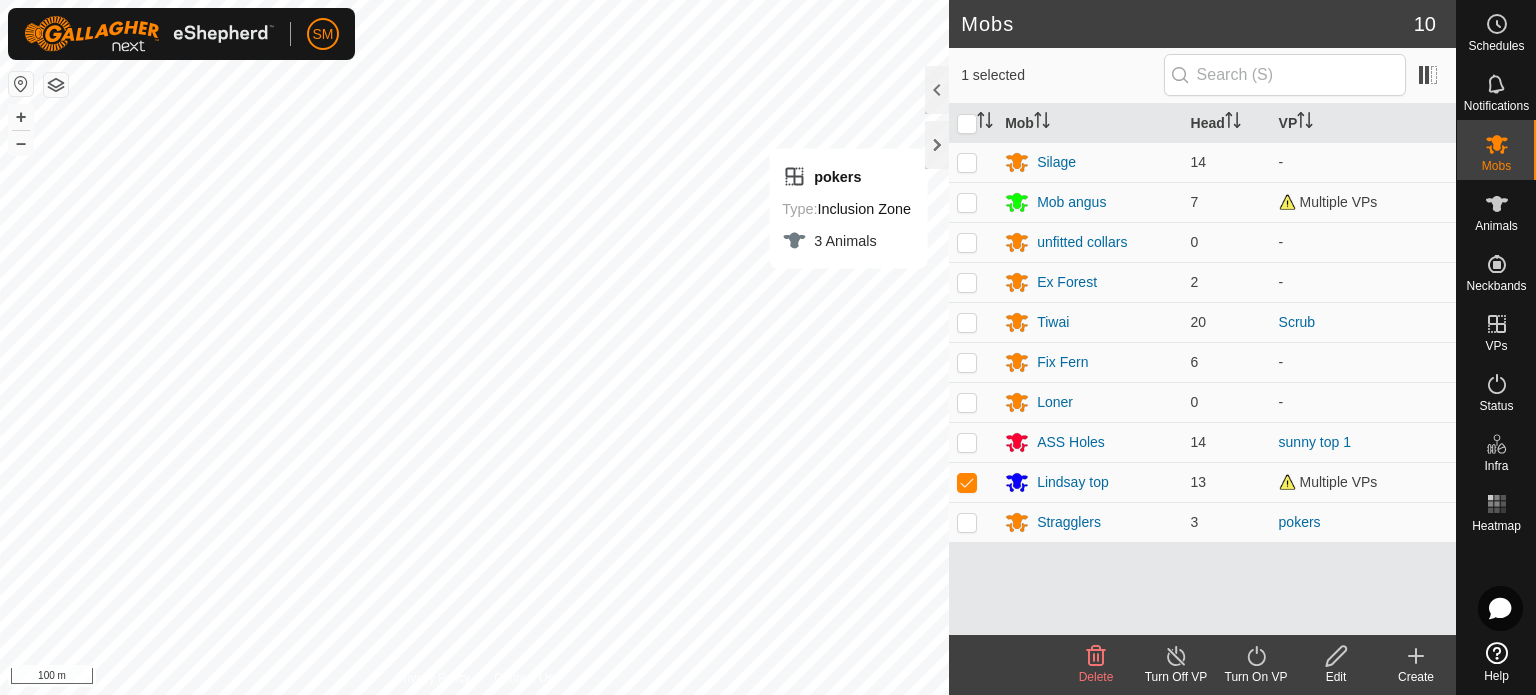 click 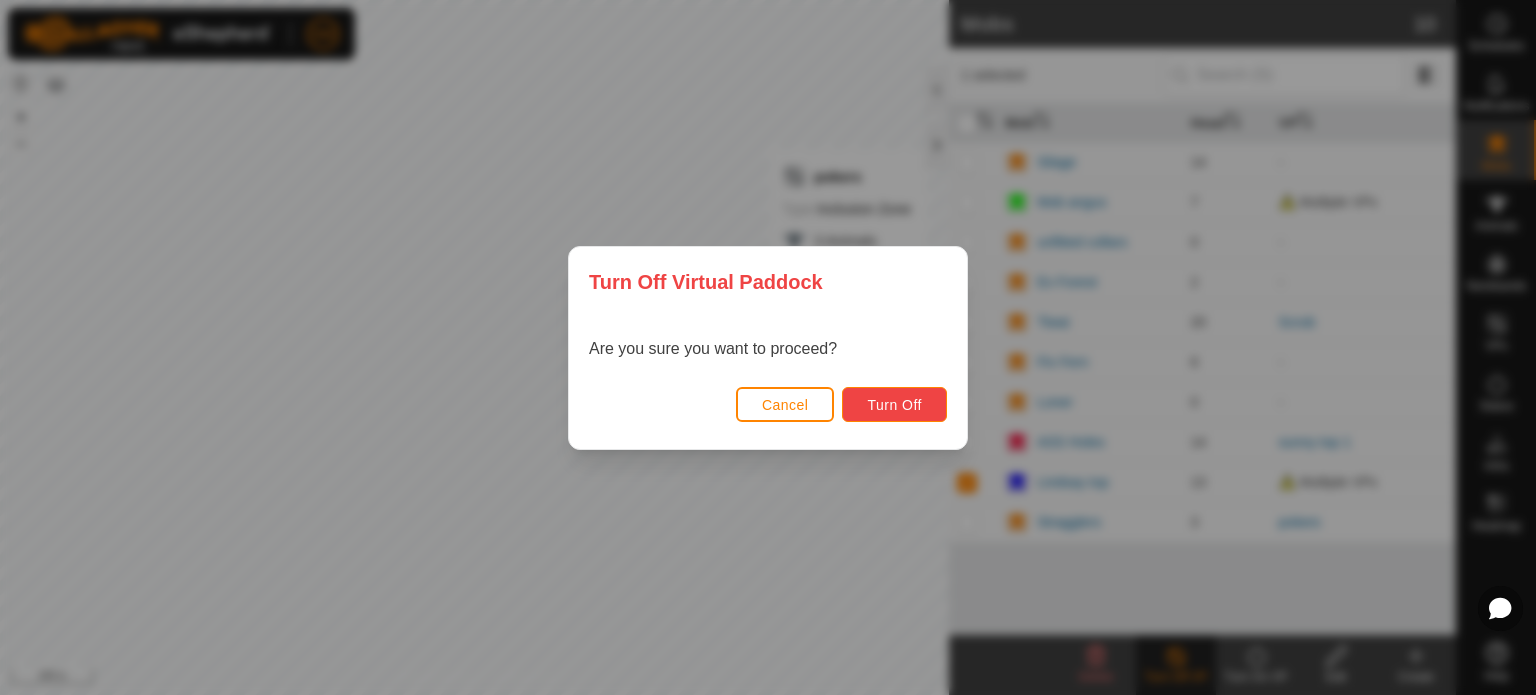 click on "Turn Off" at bounding box center (894, 405) 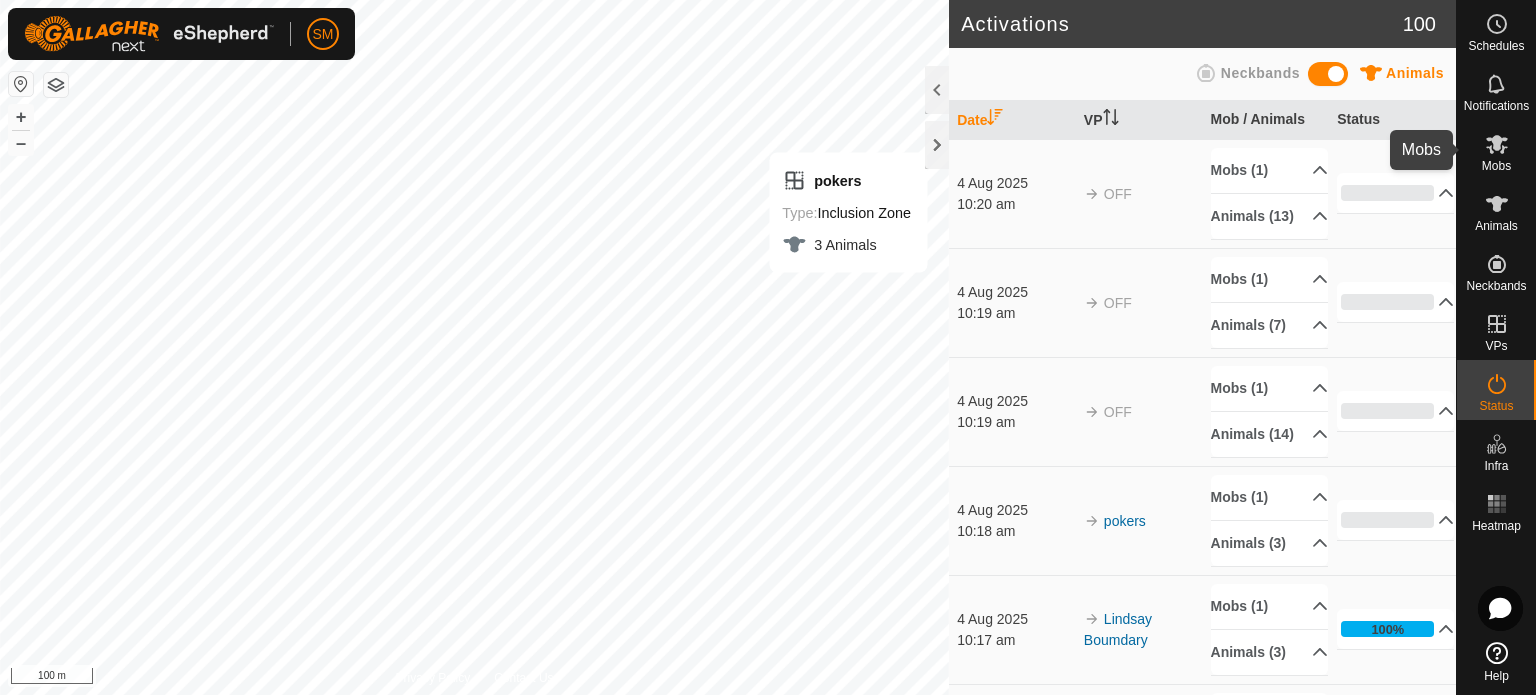 click 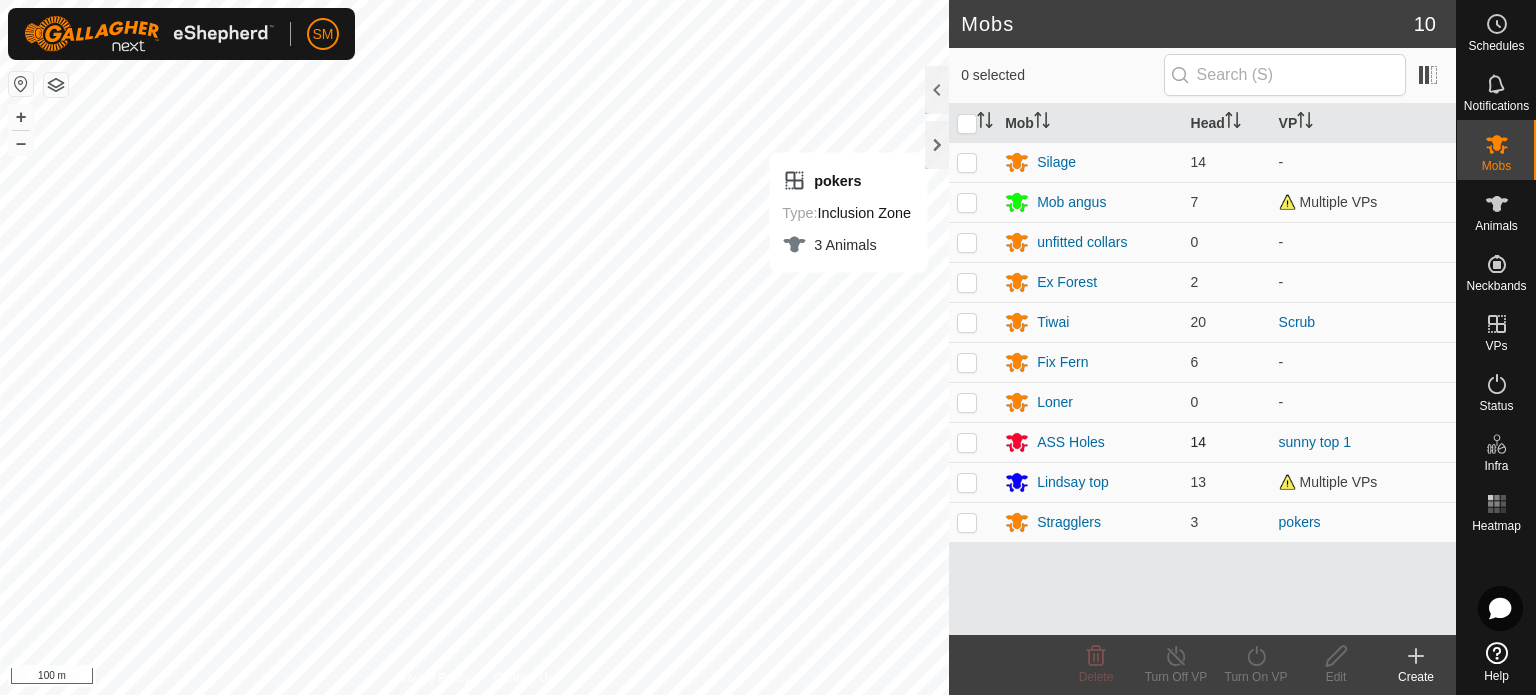 click at bounding box center (967, 442) 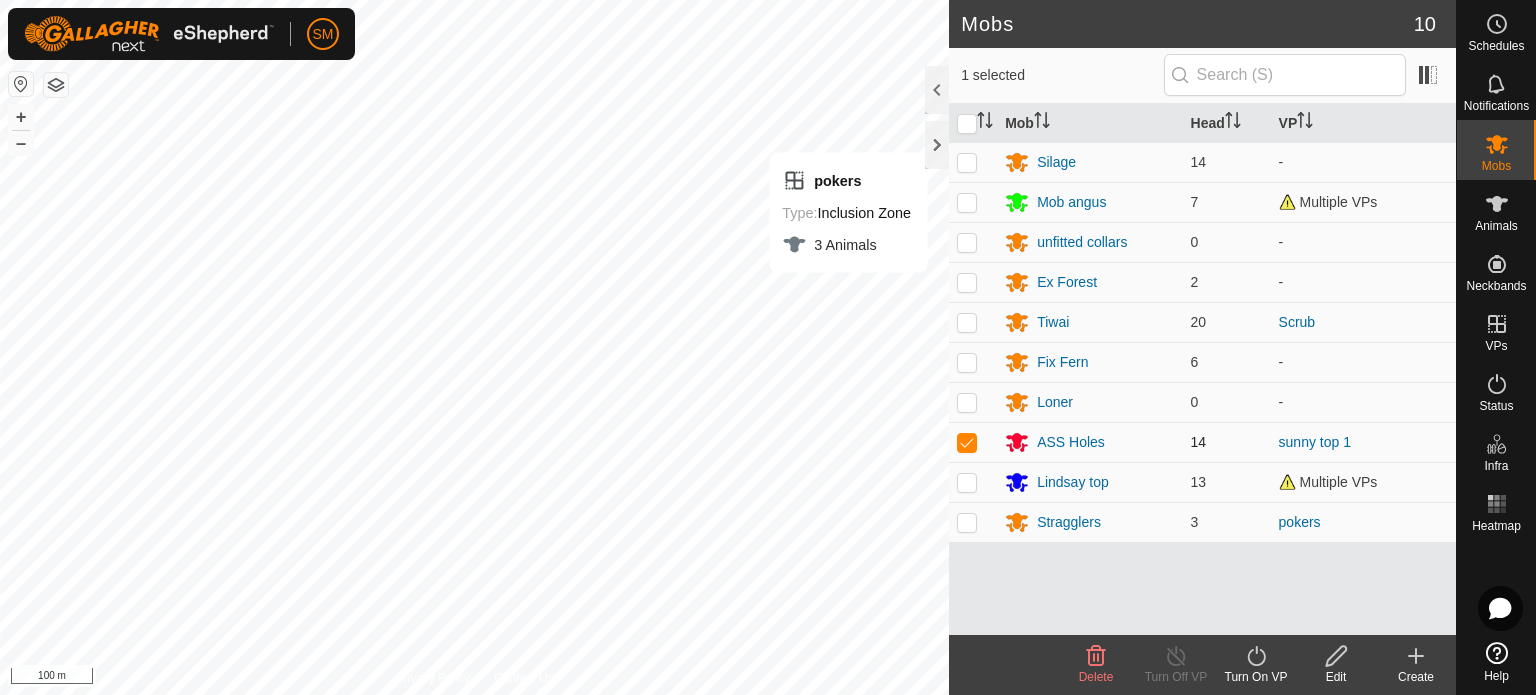 click at bounding box center (967, 442) 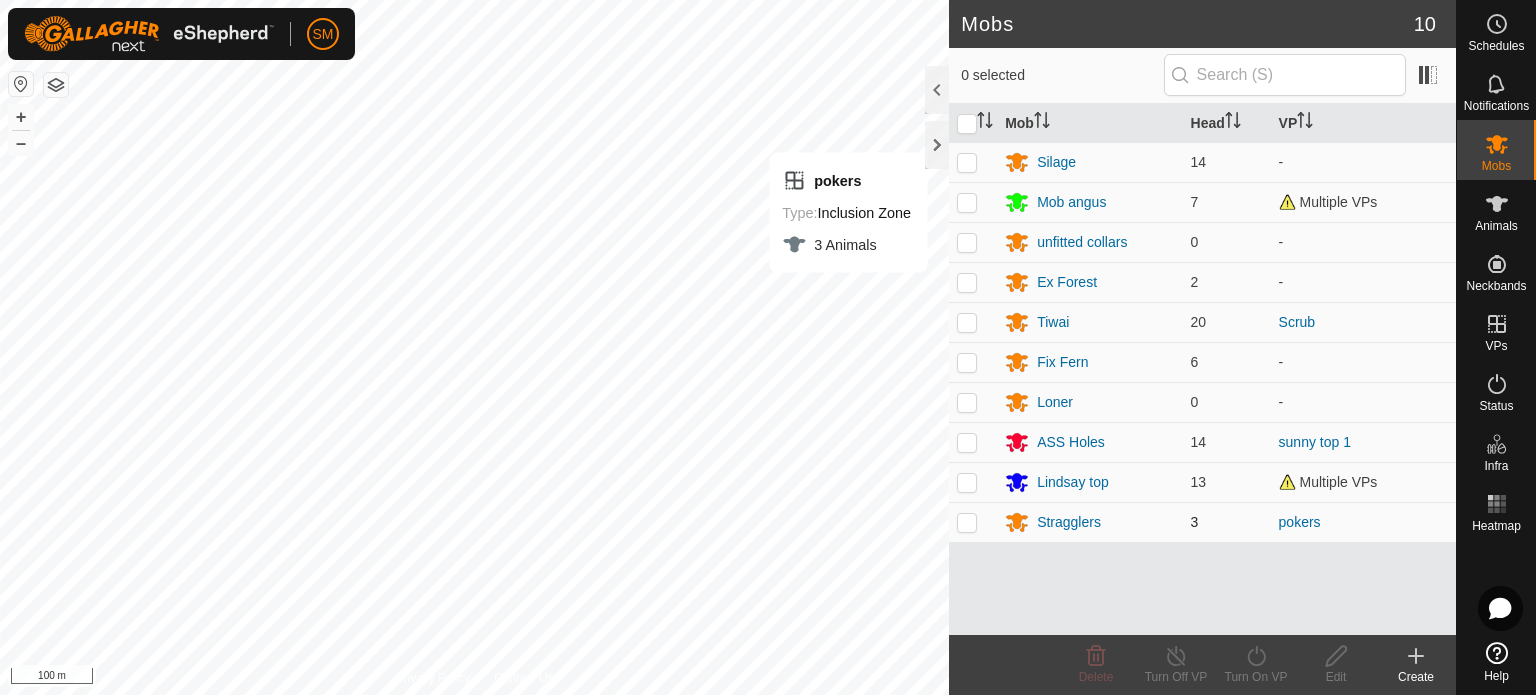 click at bounding box center (967, 522) 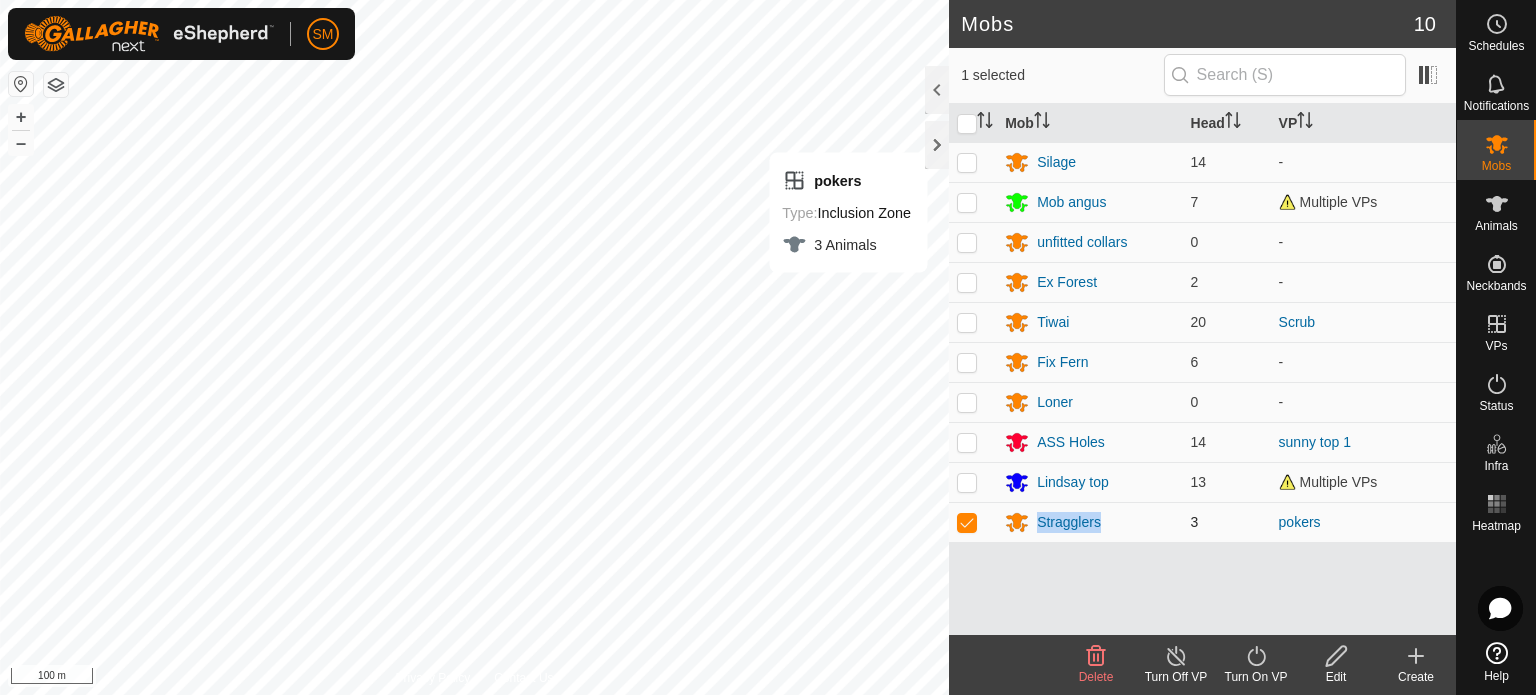click at bounding box center [967, 522] 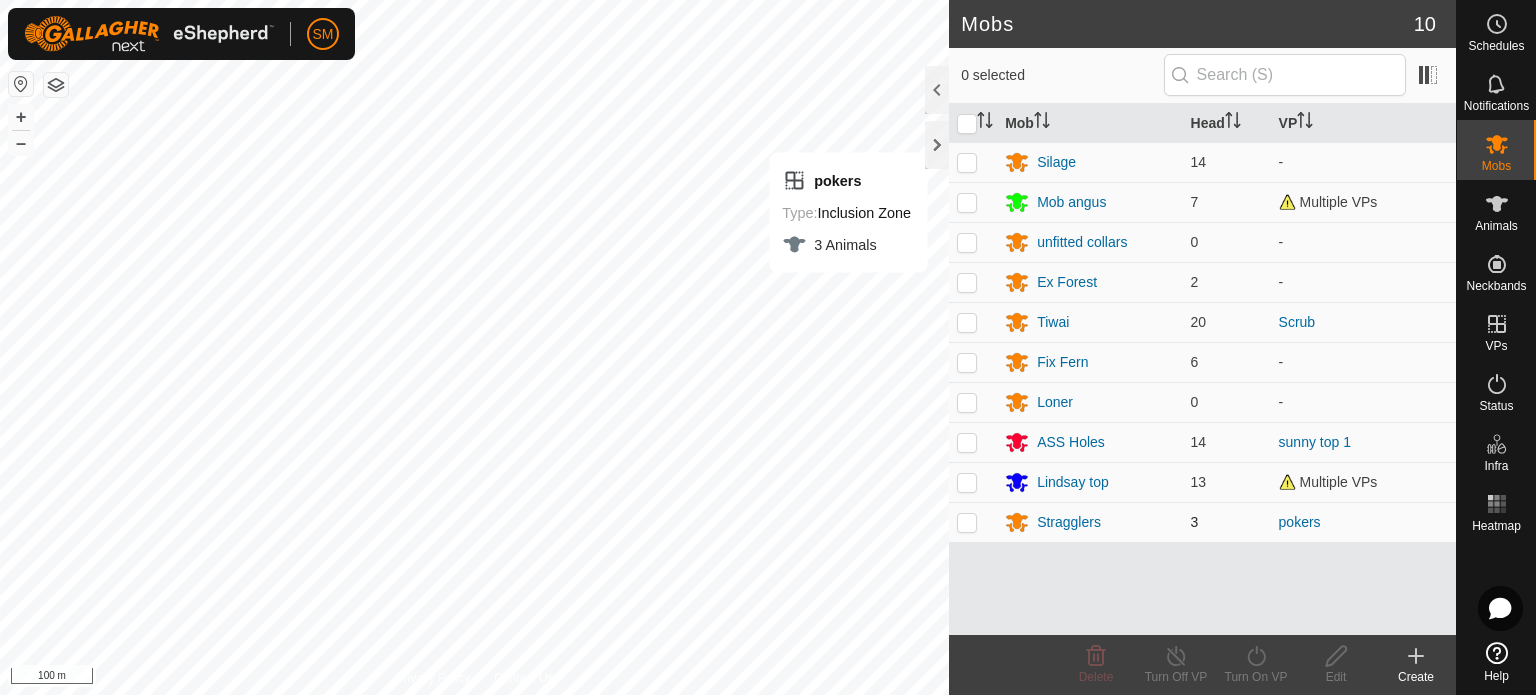 click at bounding box center [967, 522] 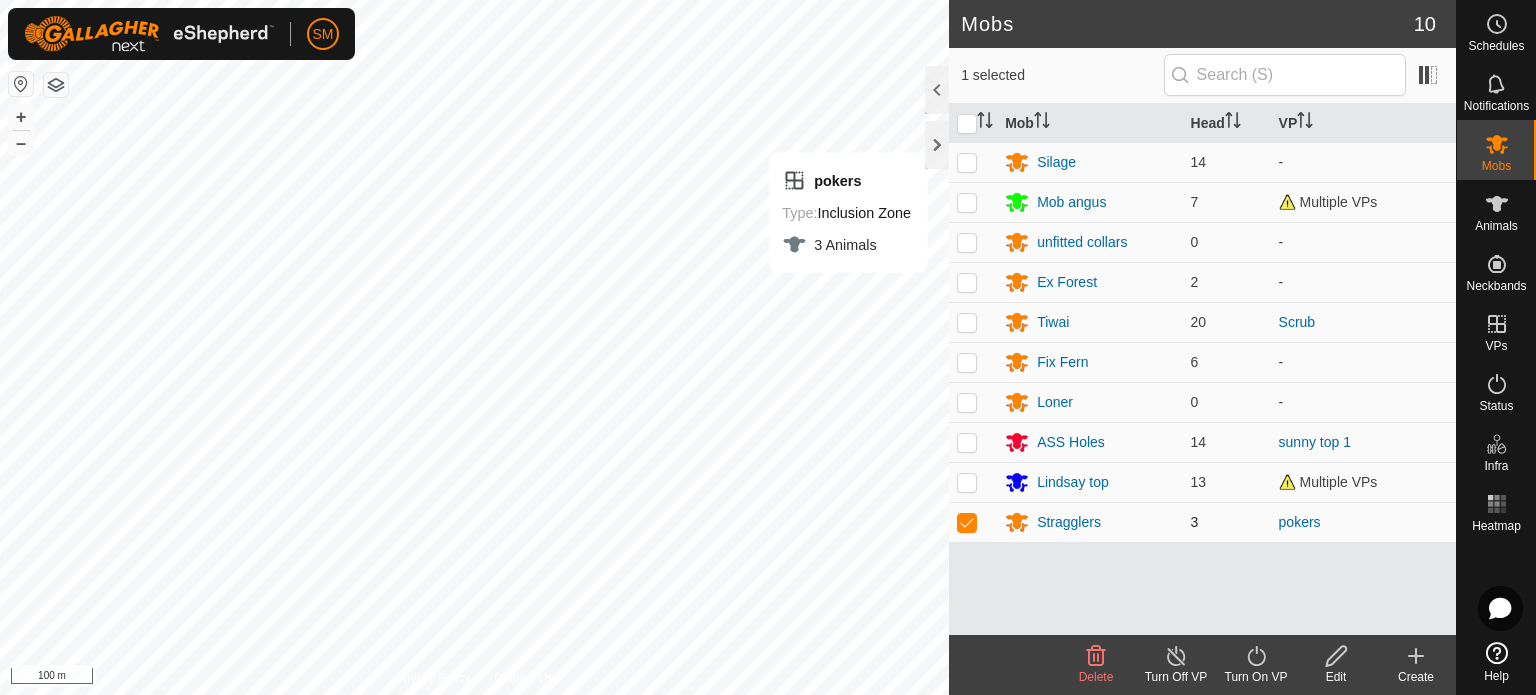 click at bounding box center [967, 522] 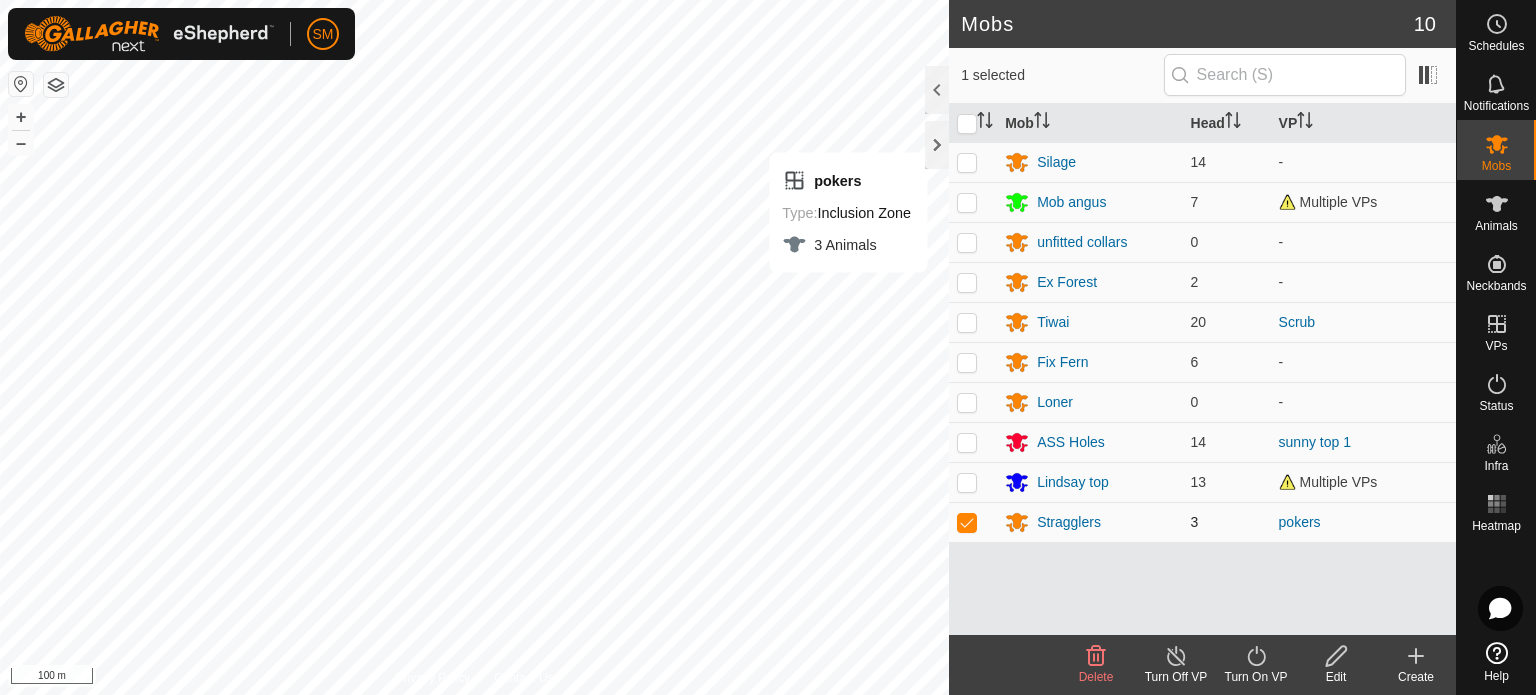 checkbox on "false" 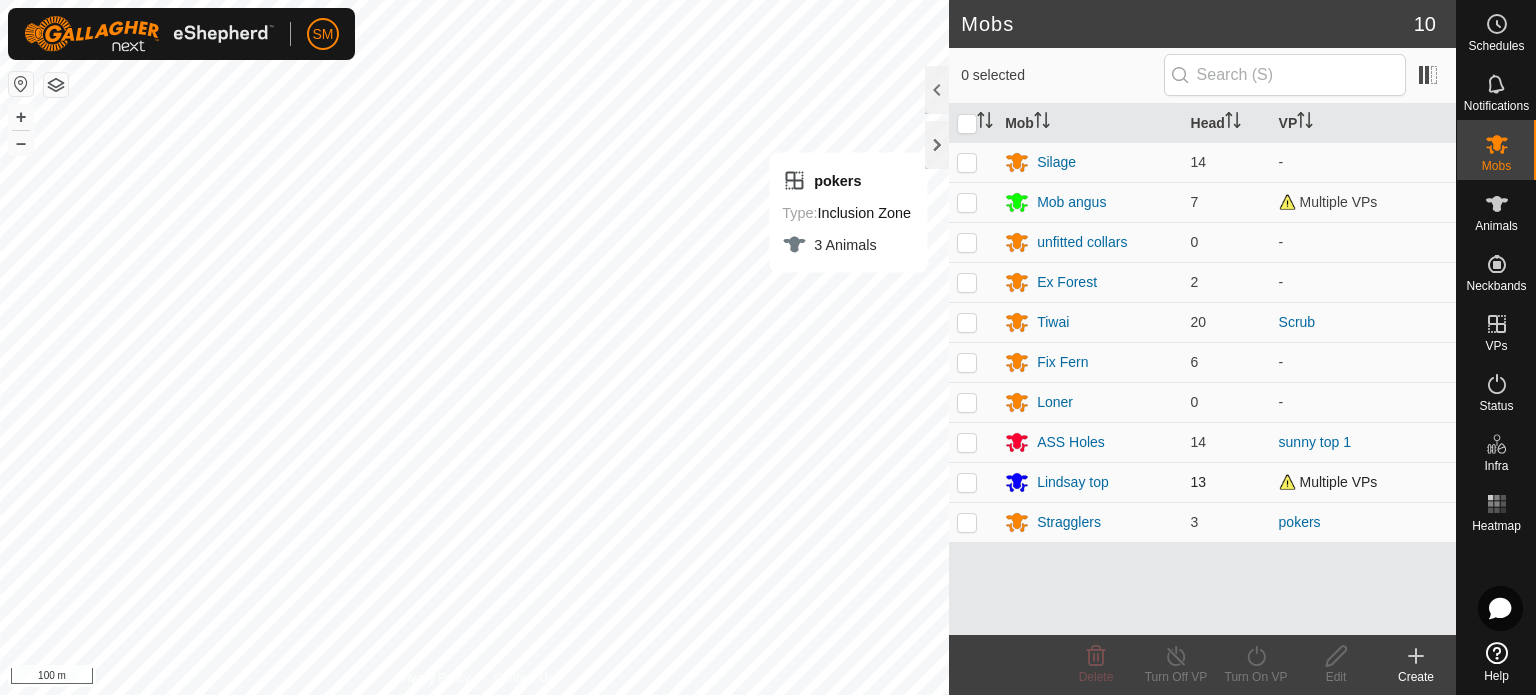 click at bounding box center [967, 482] 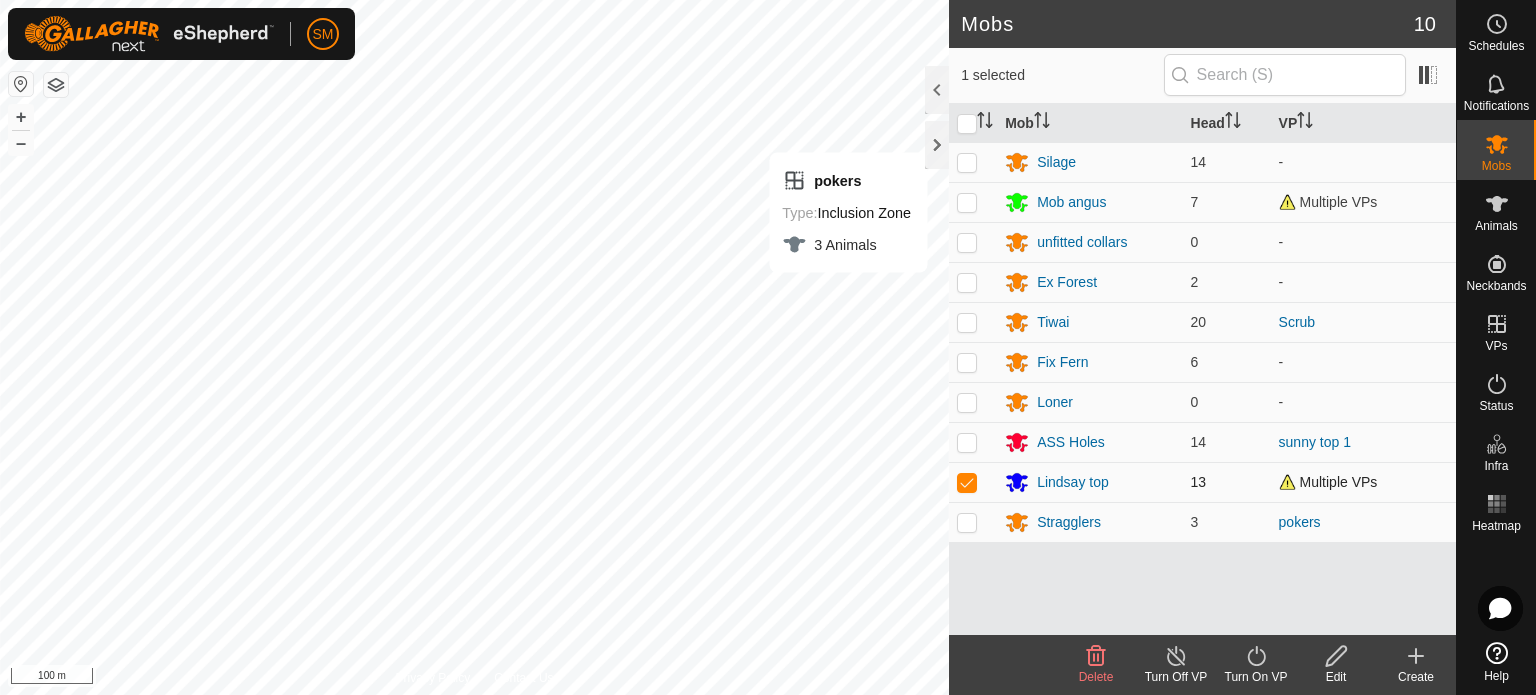 click at bounding box center (967, 482) 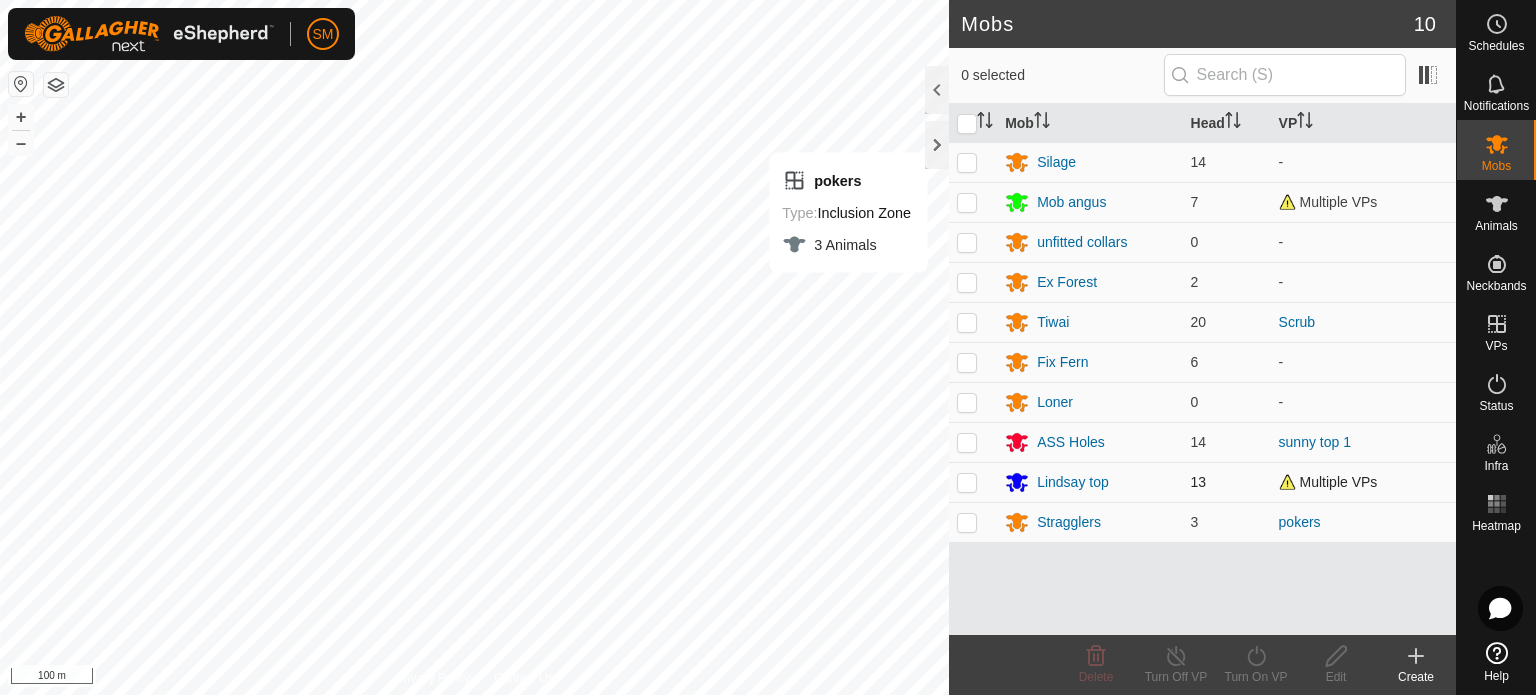 click at bounding box center [967, 482] 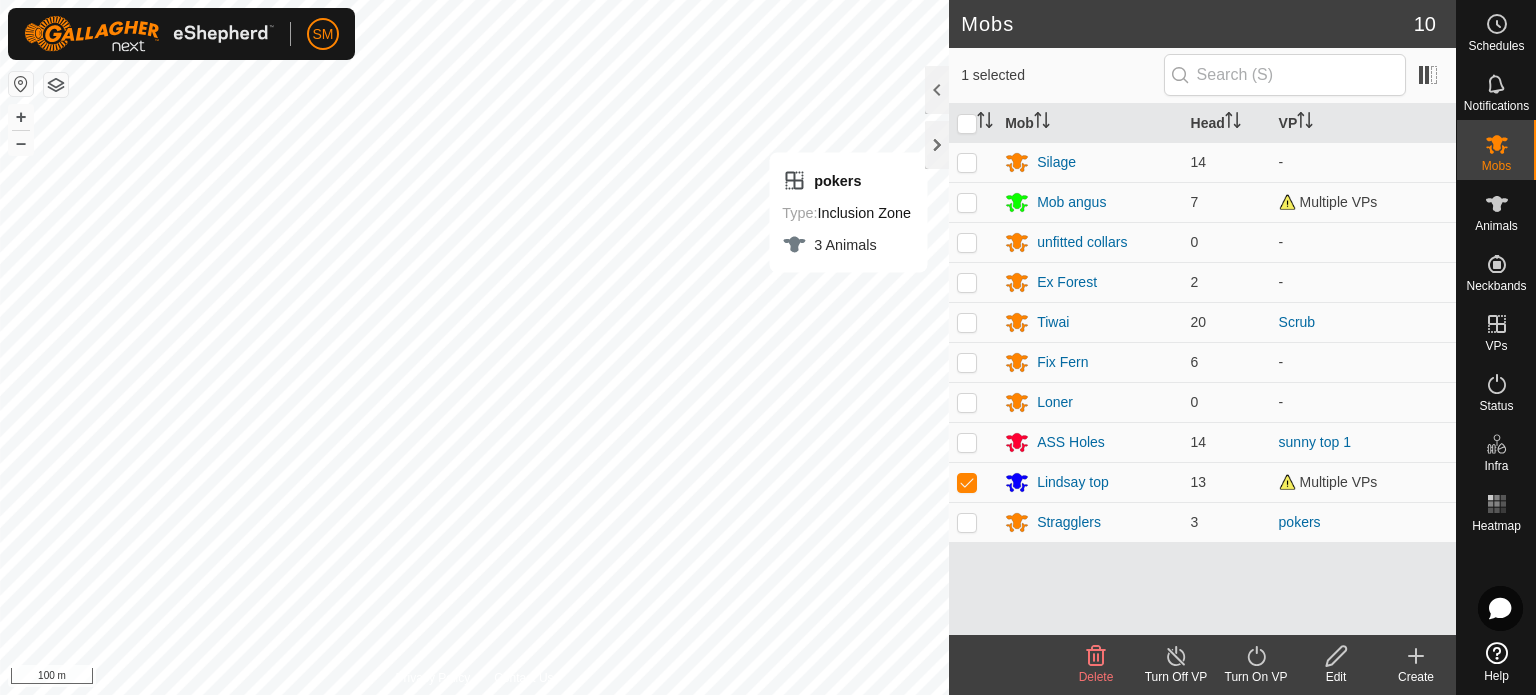 click 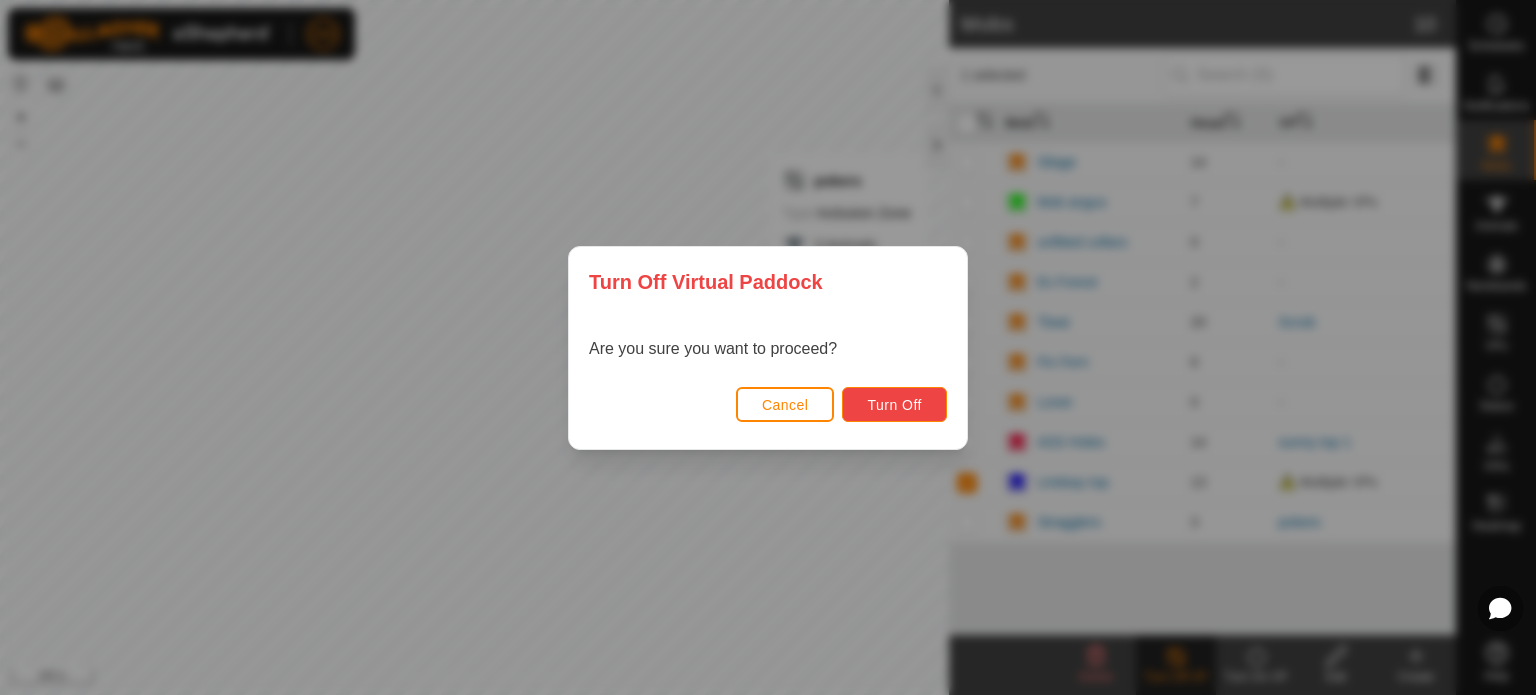 click on "Turn Off" at bounding box center (894, 405) 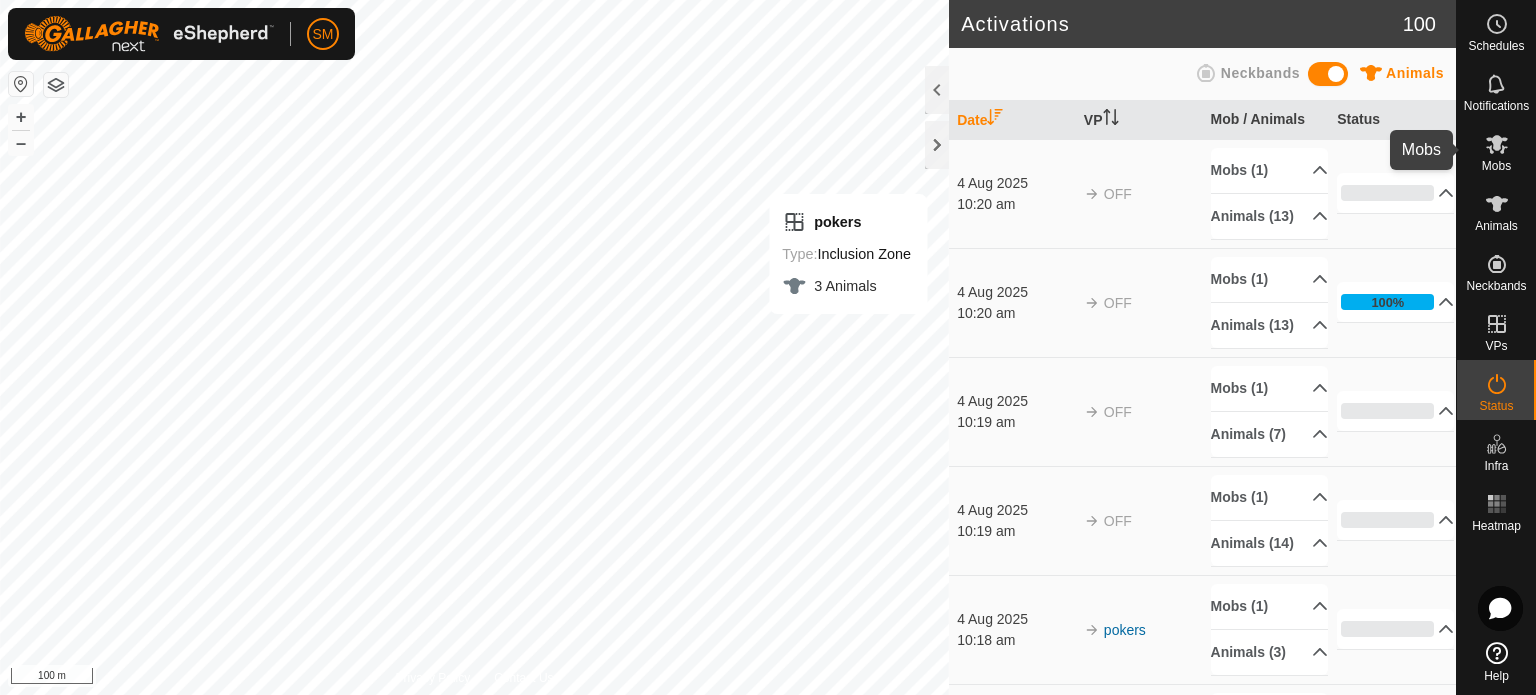 click 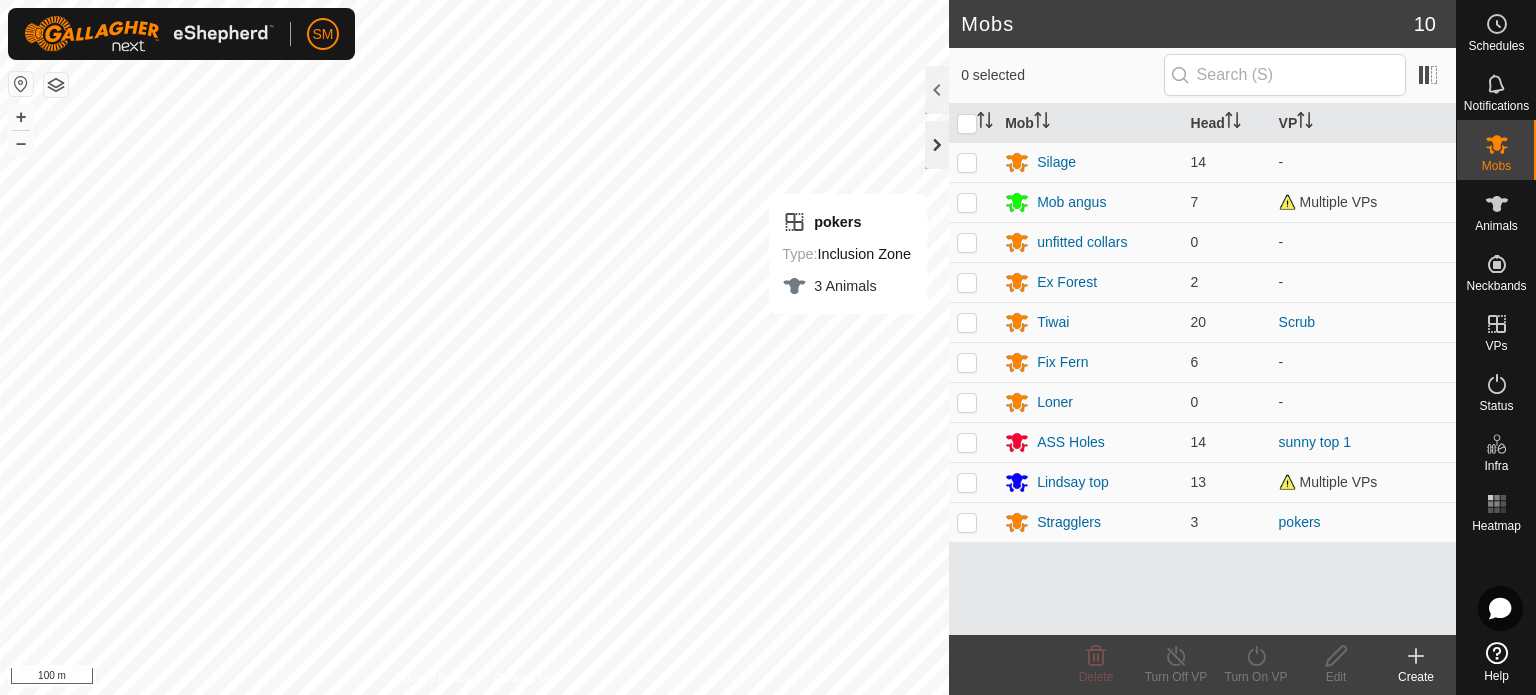 click 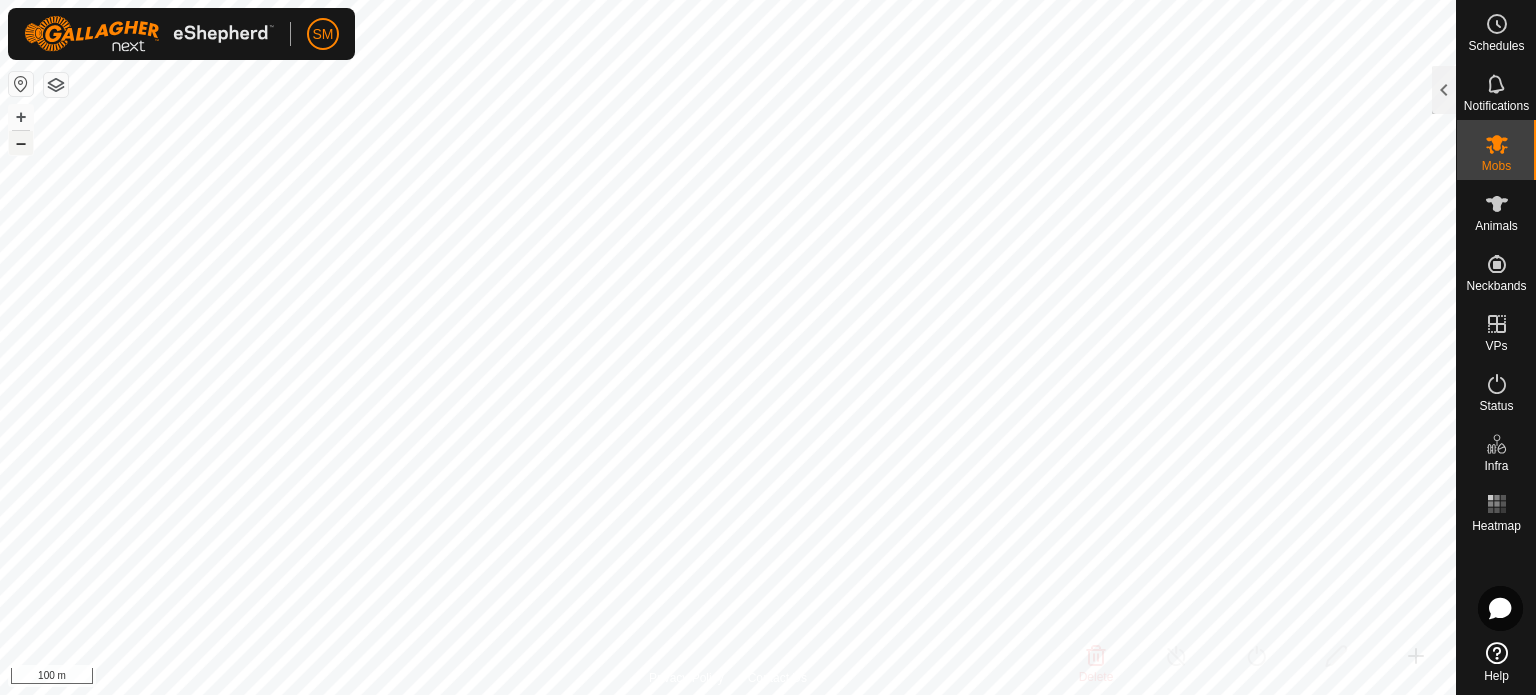 click on "–" at bounding box center (21, 143) 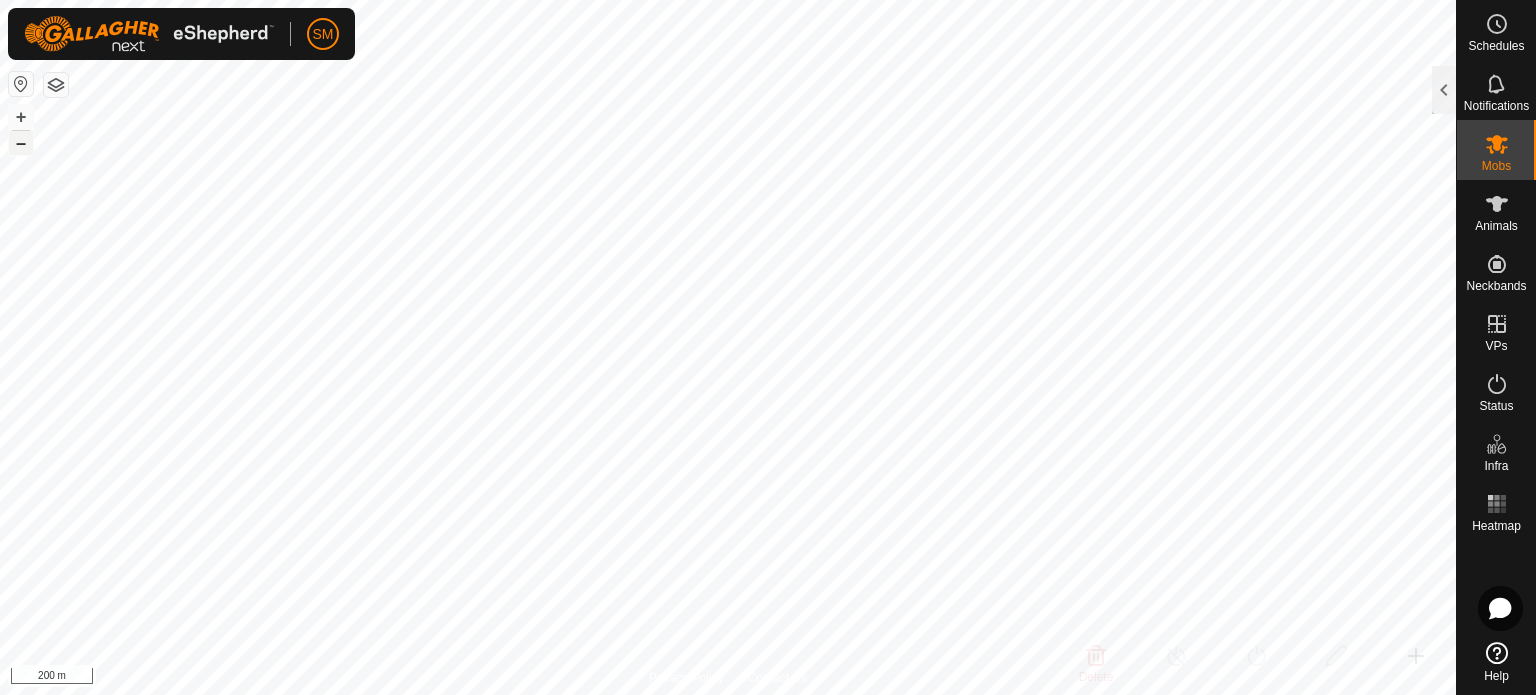 click on "–" at bounding box center (21, 143) 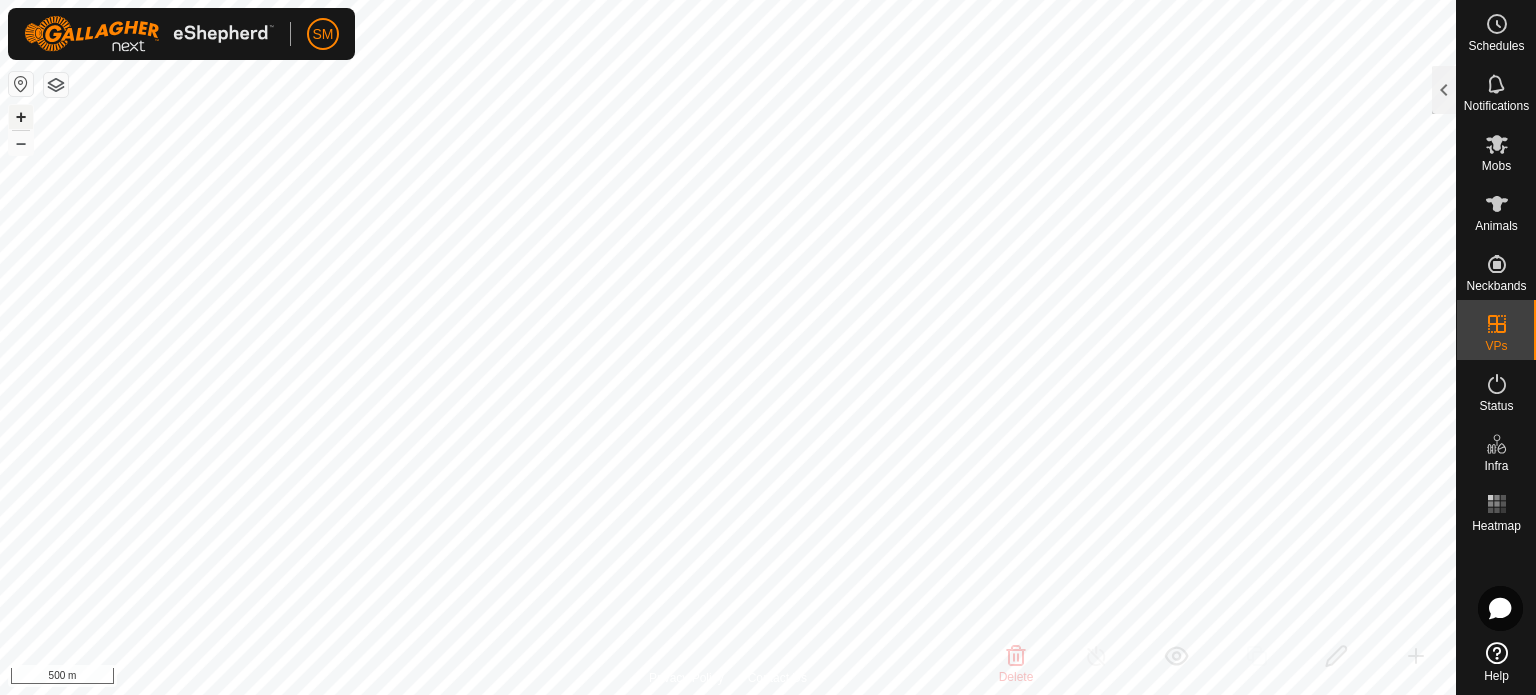 click on "+" at bounding box center [21, 117] 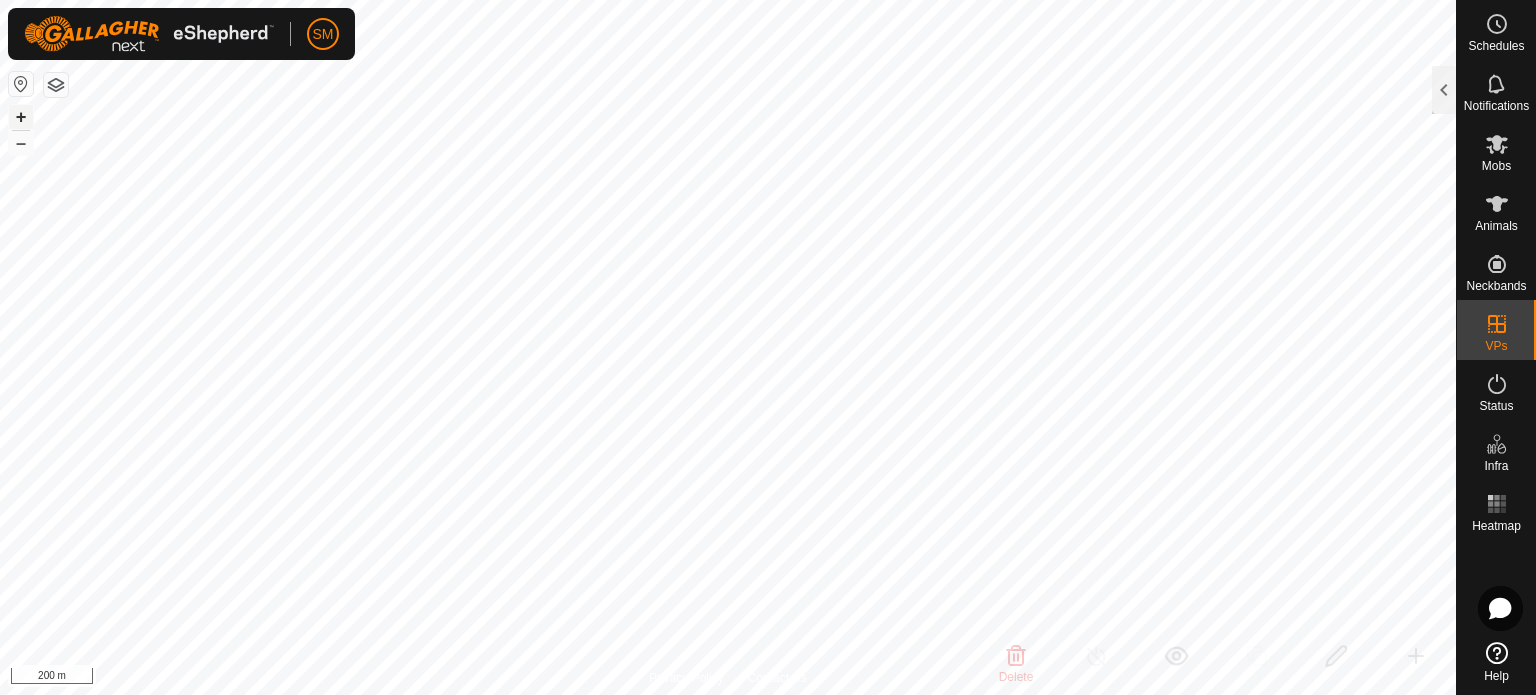 click on "+" at bounding box center [21, 117] 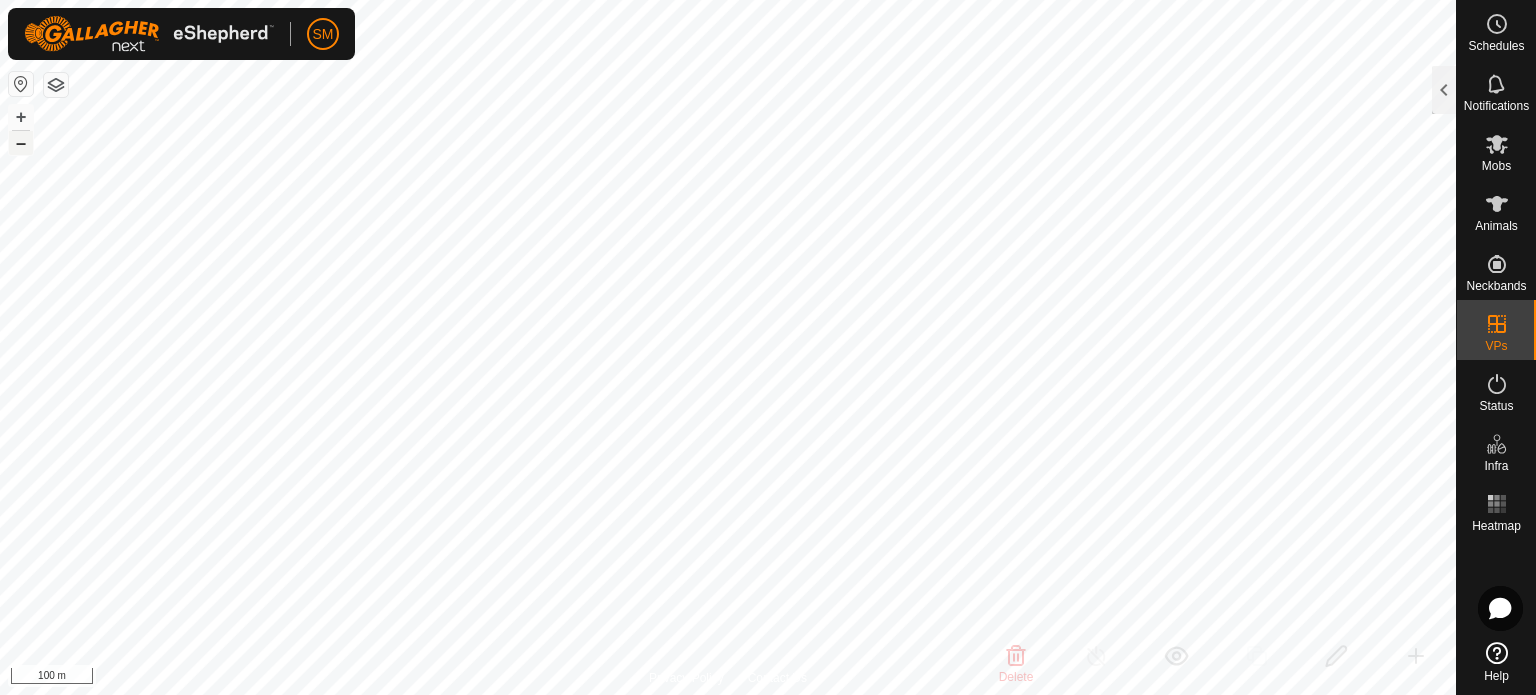 click on "–" at bounding box center (21, 143) 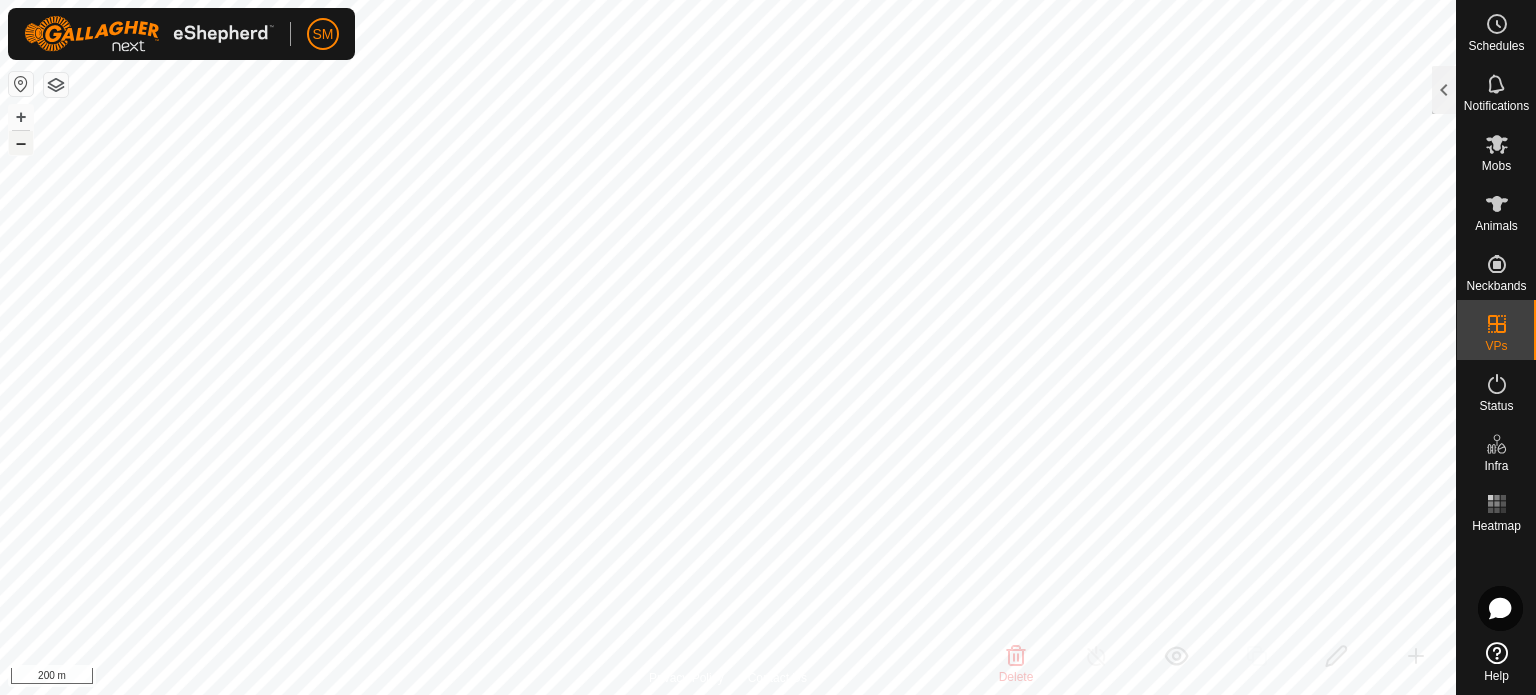 click on "–" at bounding box center (21, 143) 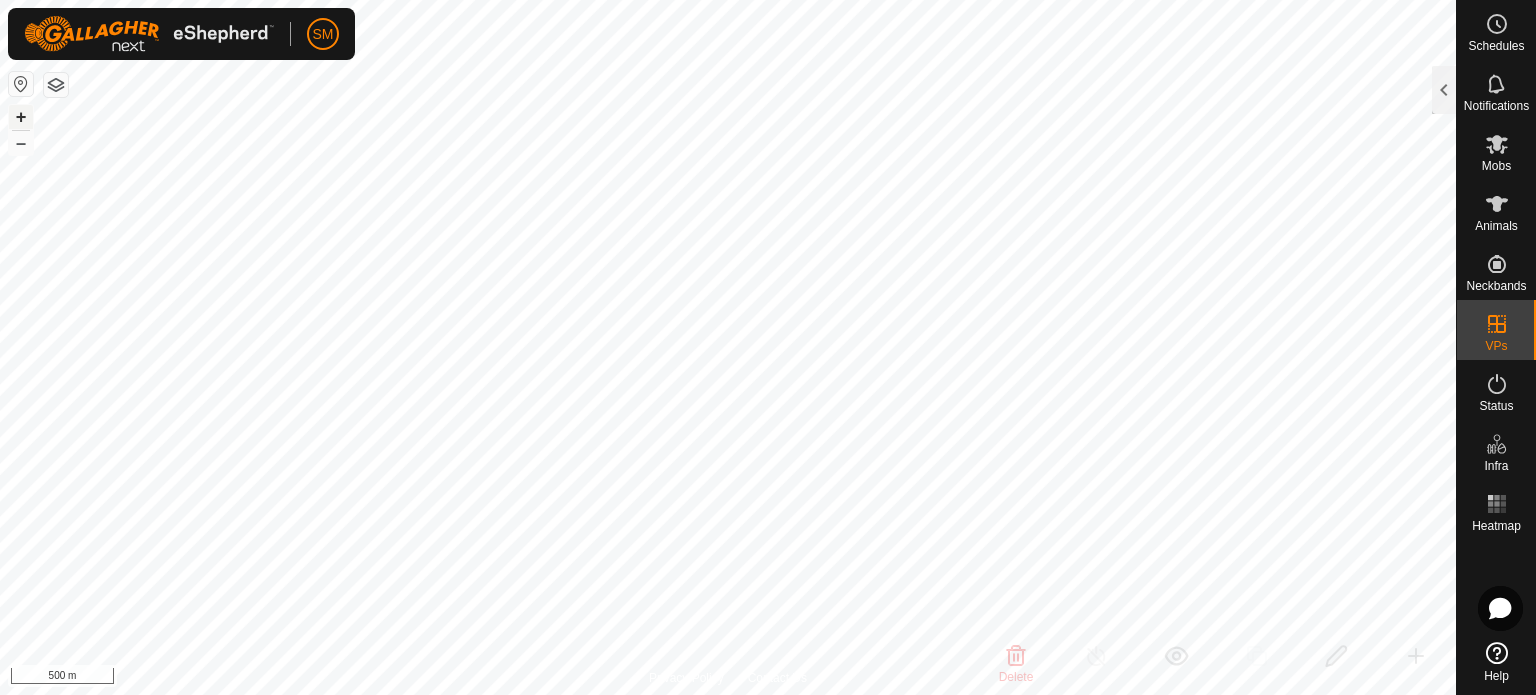 click on "+" at bounding box center [21, 117] 